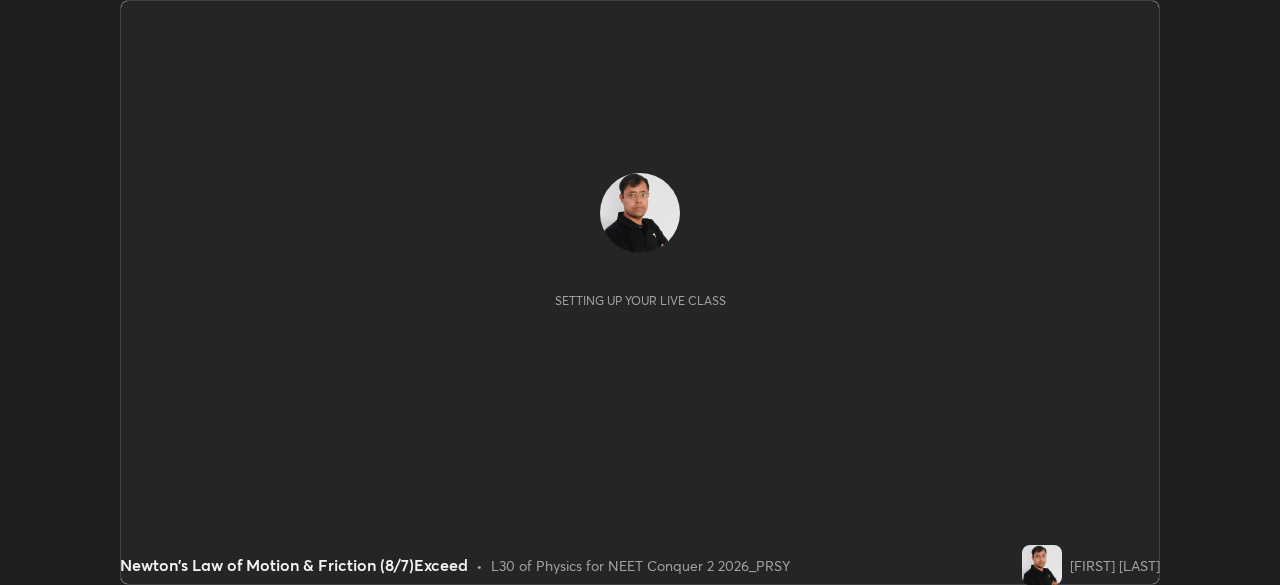 scroll, scrollTop: 0, scrollLeft: 0, axis: both 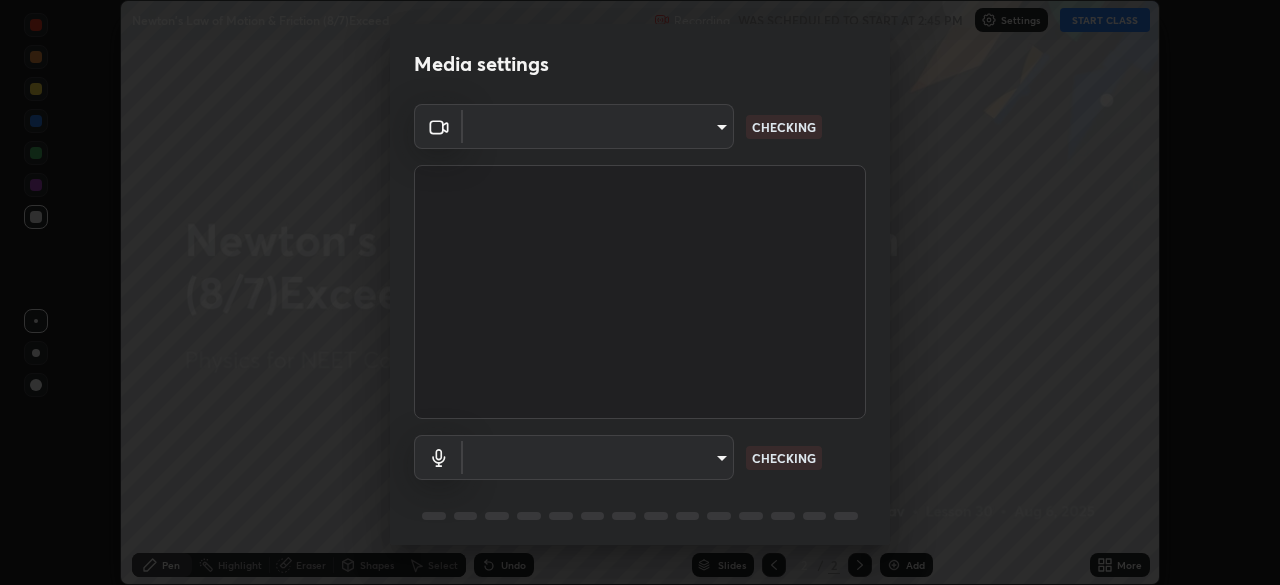 type on "f379f88c7eecd18b82443c427f5097107980474ccb0a7da4b49bb88eac045dbe" 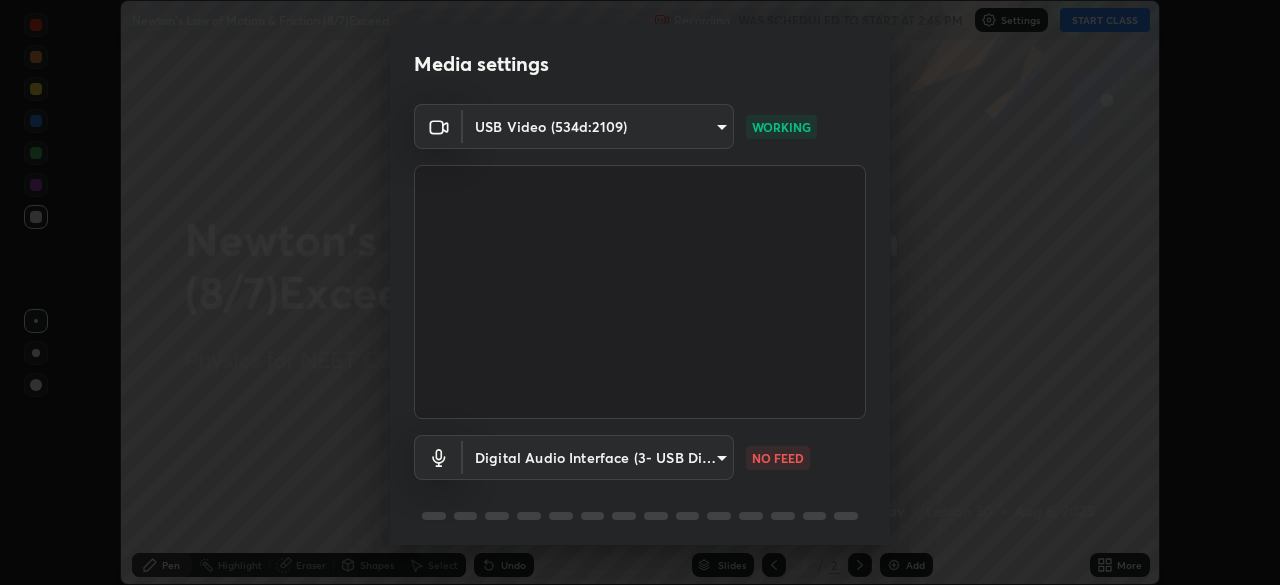 click on "Erase all Newton's Law of Motion & Friction (8/7)Exceed Recording WAS SCHEDULED TO START AT 2:45 PM Settings START CLASS Setting up your live class Newton's Law of Motion & Friction (8/7)Exceed • L30 of Physics for NEET Conquer 2 2026_PRSY [LAST] [LAST] Pen Highlight Eraser Shapes Select Undo Slides 2 / 2 Add More No doubts shared Encourage your learners to ask a doubt for better clarity Report an issue Reason for reporting Buffering Chat not working Audio - Video sync issue Educator video quality low ​ Attach an image Report Media settings USB Video (534d:2109) f379f88c7eecd18b82443c427f5097107980474ccb0a7da4b49bb88eac045dbe WORKING Digital Audio Interface (3- USB Digital Audio) 89c9aa76398600620267cb471374a6d098fa59d77a1346fb2dfb8242087f0d07 NO FEED 1 / 5 Next" at bounding box center [640, 292] 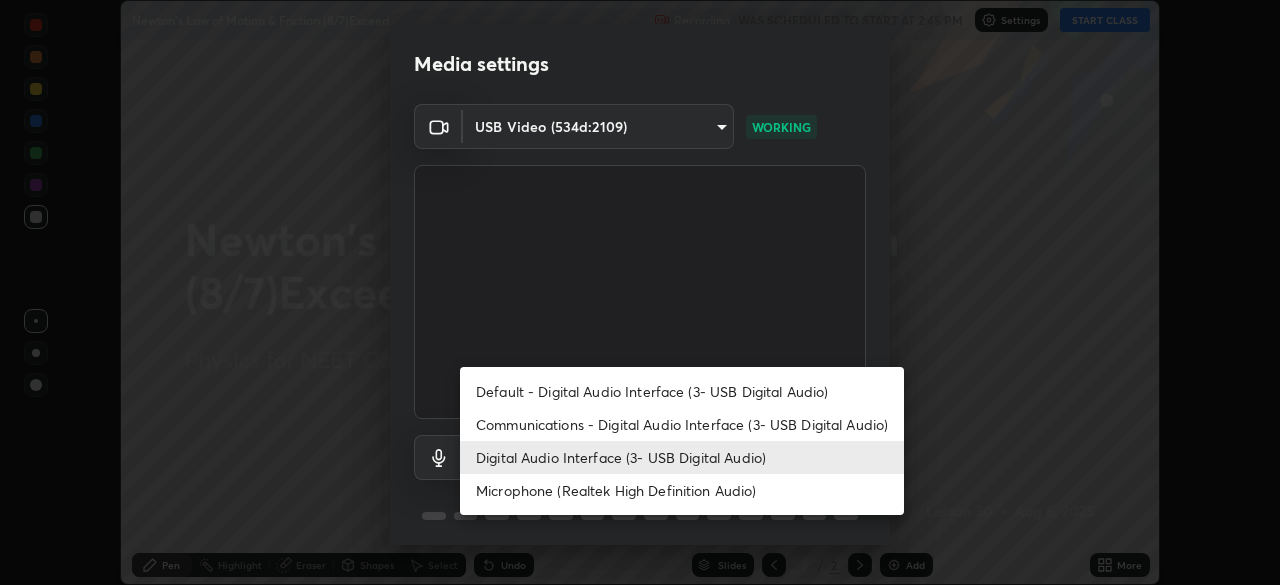 click on "Microphone (Realtek High Definition Audio)" at bounding box center (682, 490) 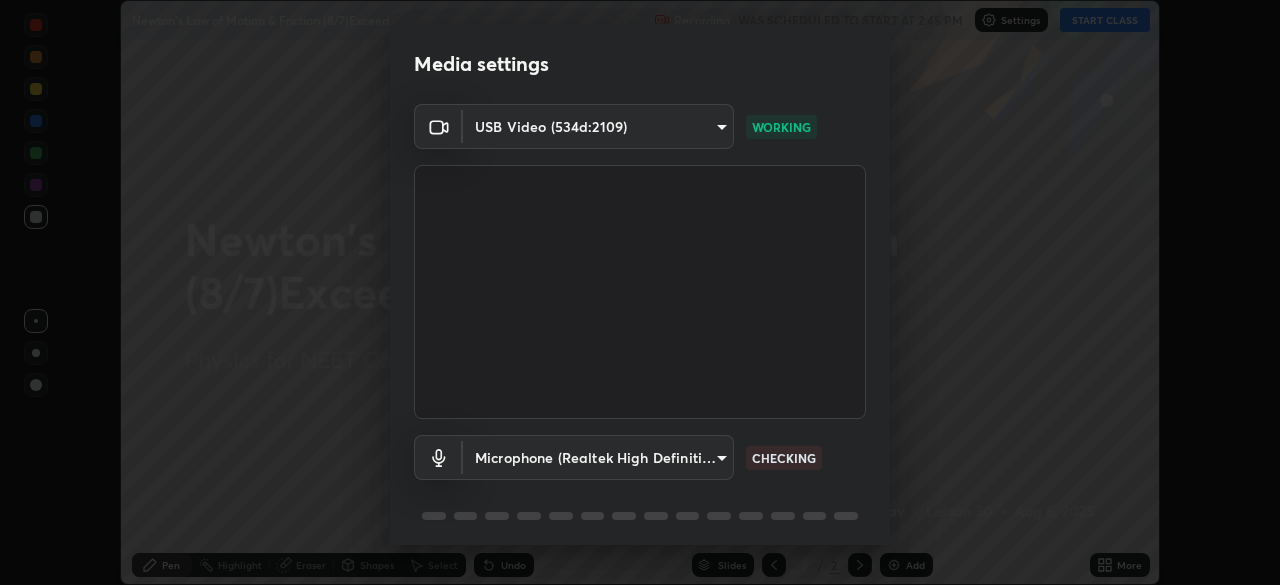 click on "Erase all Newton's Law of Motion & Friction (8/7)Exceed Recording WAS SCHEDULED TO START AT 2:45 PM Settings START CLASS Setting up your live class Newton's Law of Motion & Friction (8/7)Exceed • L30 of Physics for NEET Conquer 2 2026_PRSY [LAST] [LAST] Pen Highlight Eraser Shapes Select Undo Slides 2 / 2 Add More No doubts shared Encourage your learners to ask a doubt for better clarity Report an issue Reason for reporting Buffering Chat not working Audio - Video sync issue Educator video quality low ​ Attach an image Report Media settings USB Video (534d:2109) f379f88c7eecd18b82443c427f5097107980474ccb0a7da4b49bb88eac045dbe WORKING Microphone (Realtek High Definition Audio) 59fedd37936817dbf028284c286de5ced93efc6281e566448f55dec3da2684e2 CHECKING 1 / 5 Next" at bounding box center [640, 292] 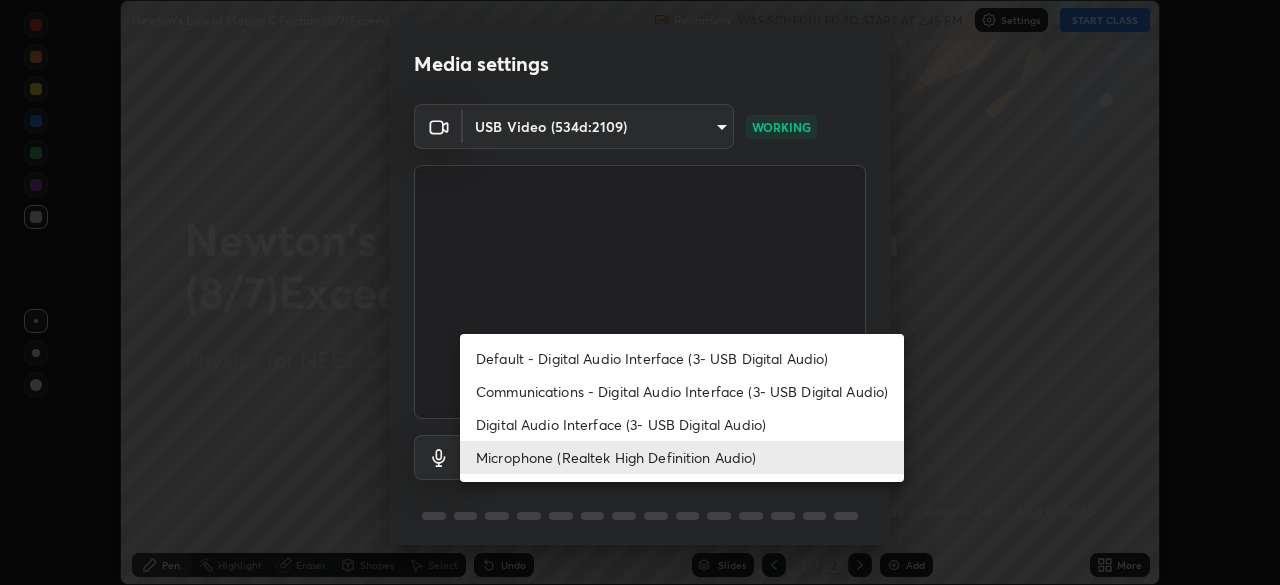 click on "Digital Audio Interface (3- USB Digital Audio)" at bounding box center (682, 424) 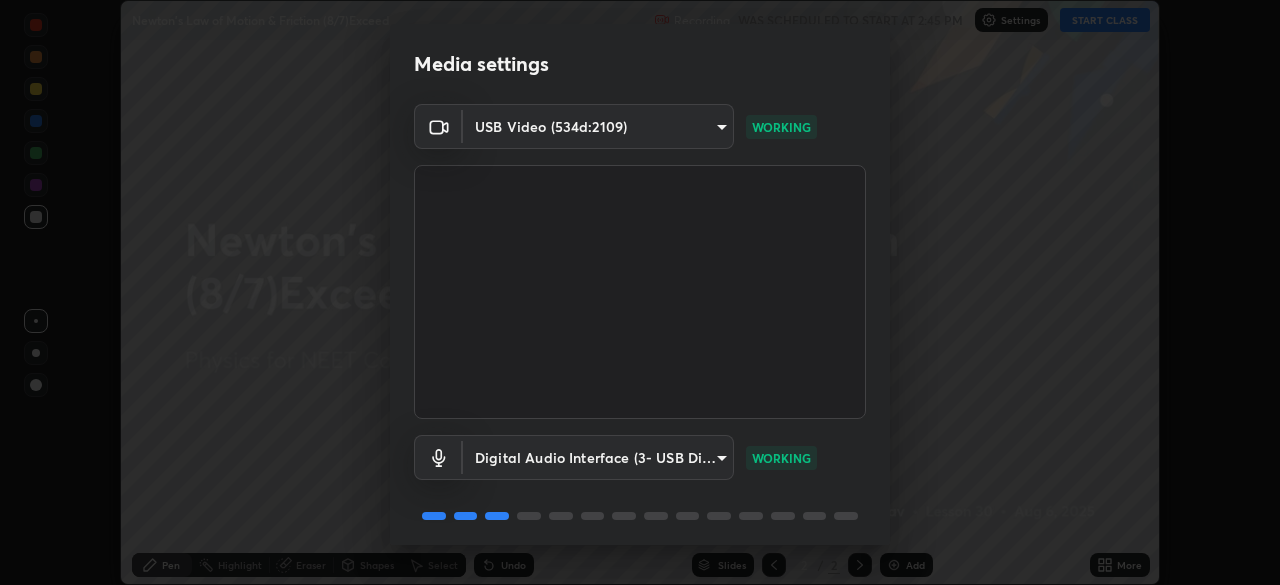 scroll, scrollTop: 71, scrollLeft: 0, axis: vertical 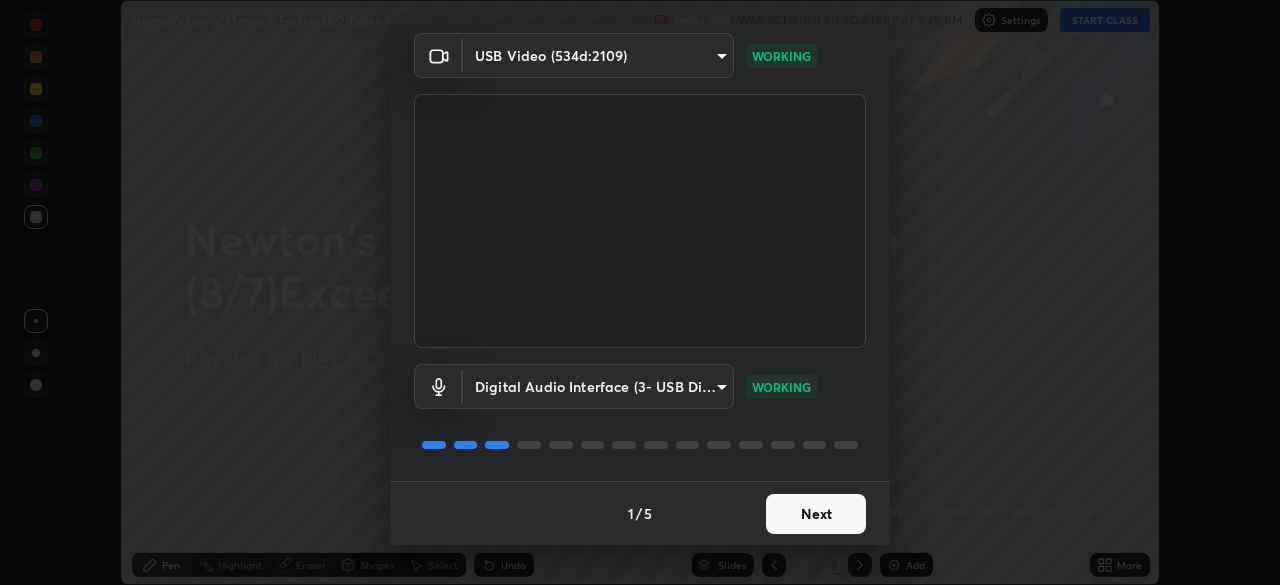click on "Next" at bounding box center [816, 514] 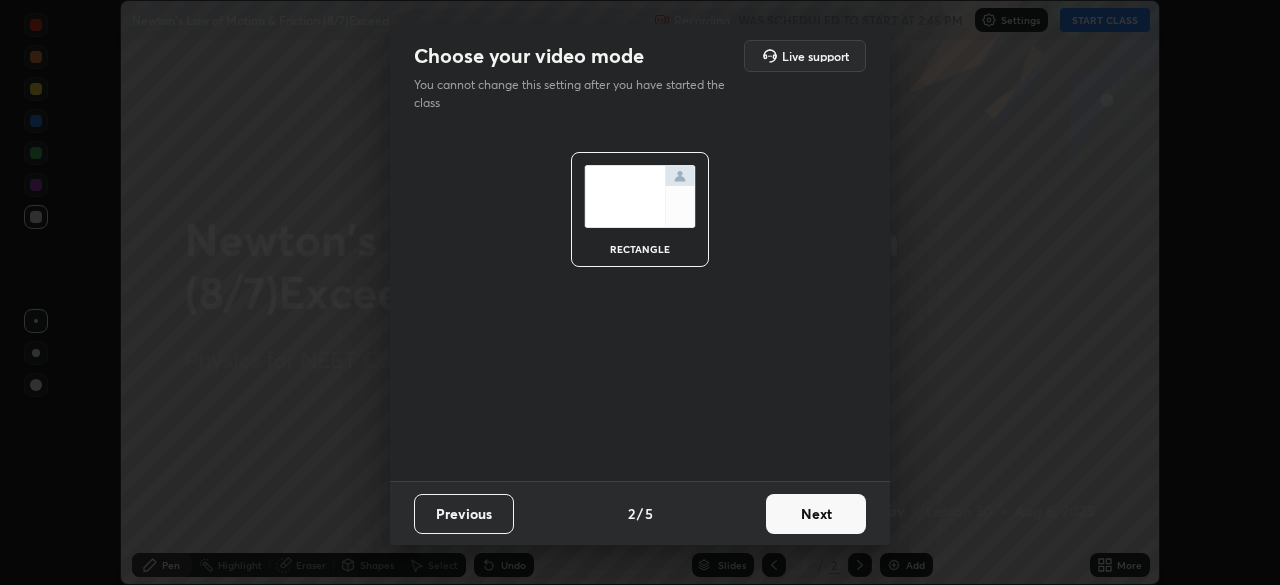 scroll, scrollTop: 0, scrollLeft: 0, axis: both 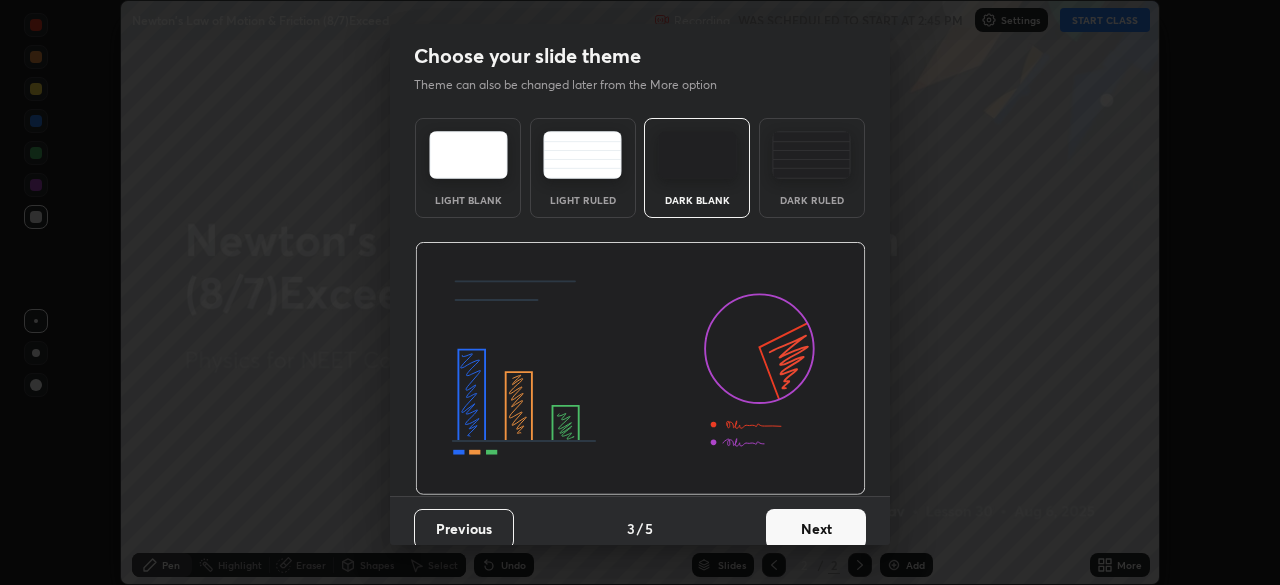 click at bounding box center (811, 155) 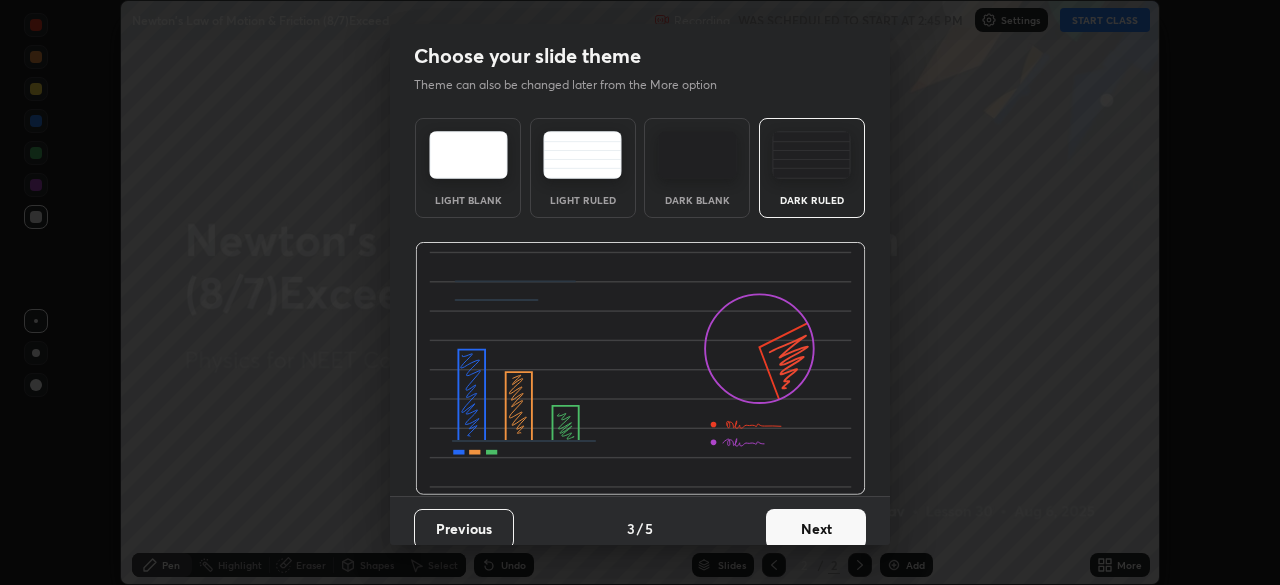 click on "Next" at bounding box center [816, 529] 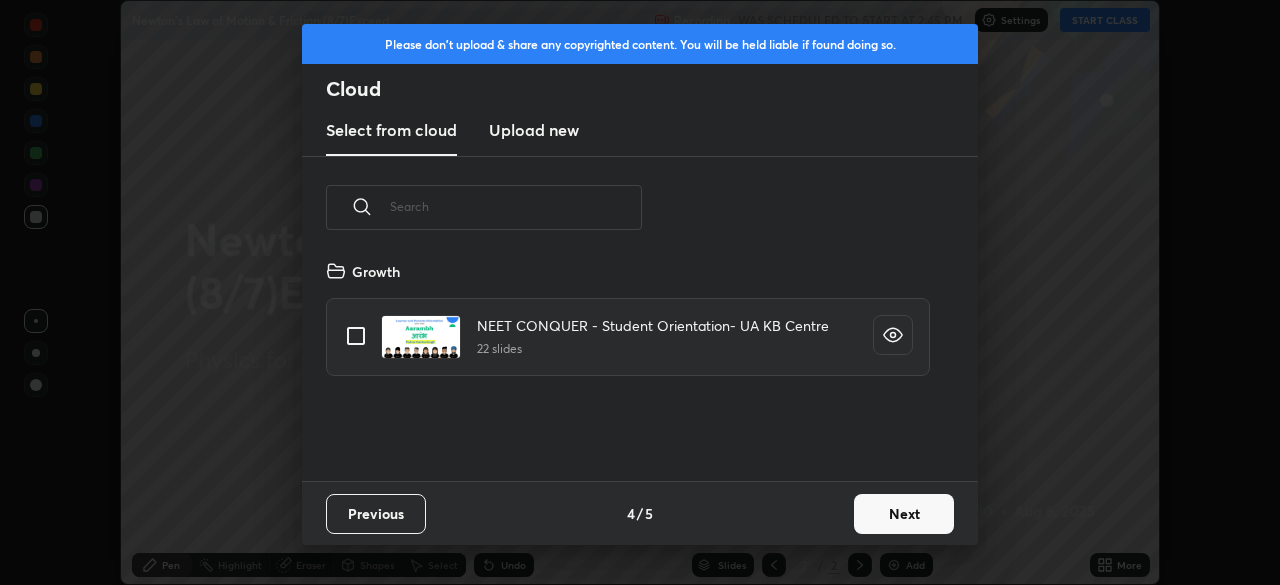 scroll, scrollTop: 7, scrollLeft: 11, axis: both 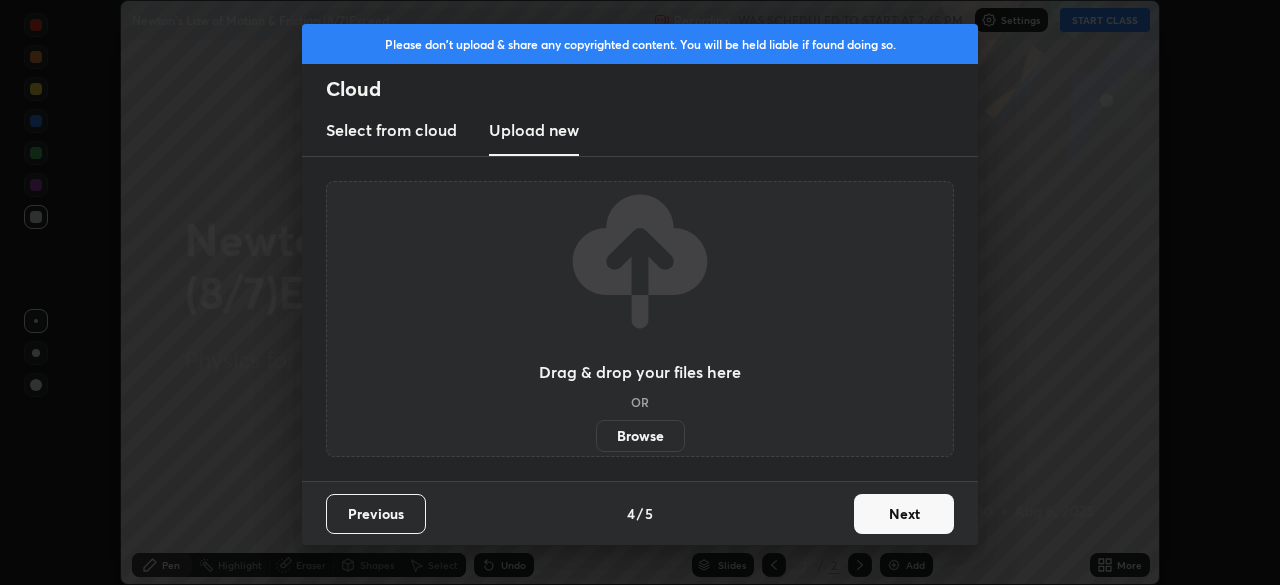 click on "Browse" at bounding box center [640, 436] 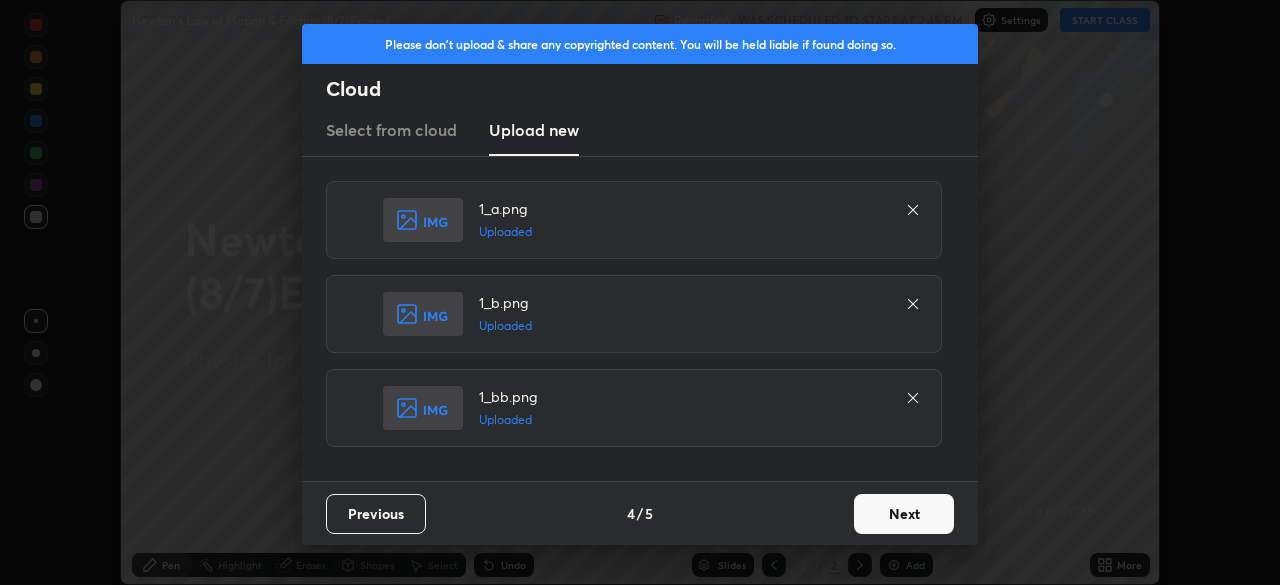 click on "Next" at bounding box center (904, 514) 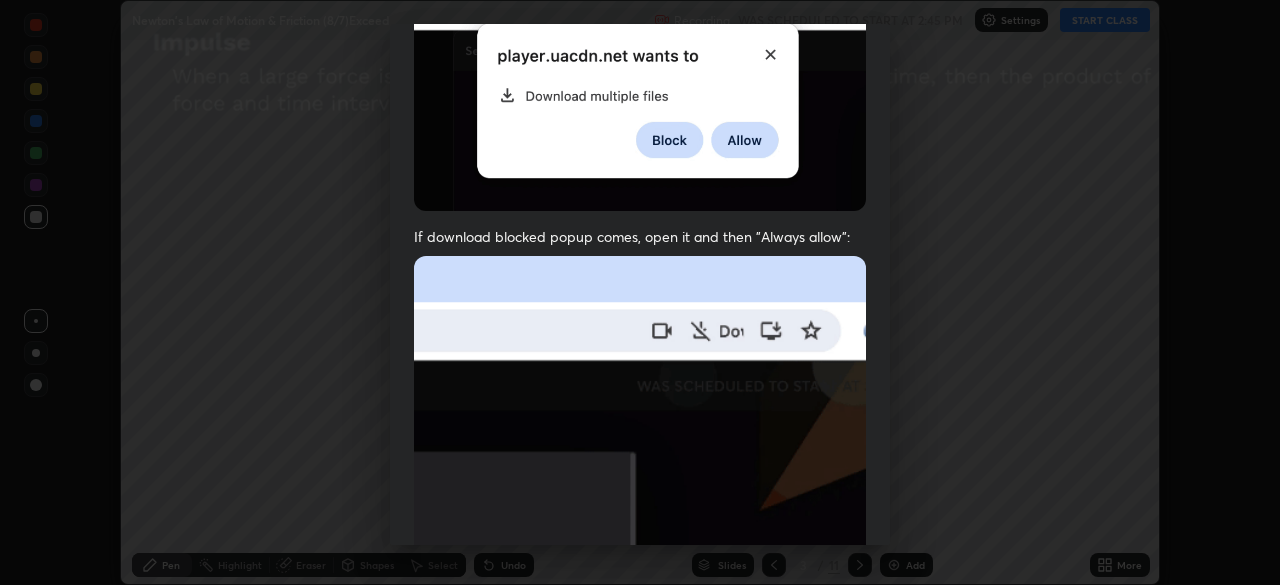 scroll, scrollTop: 479, scrollLeft: 0, axis: vertical 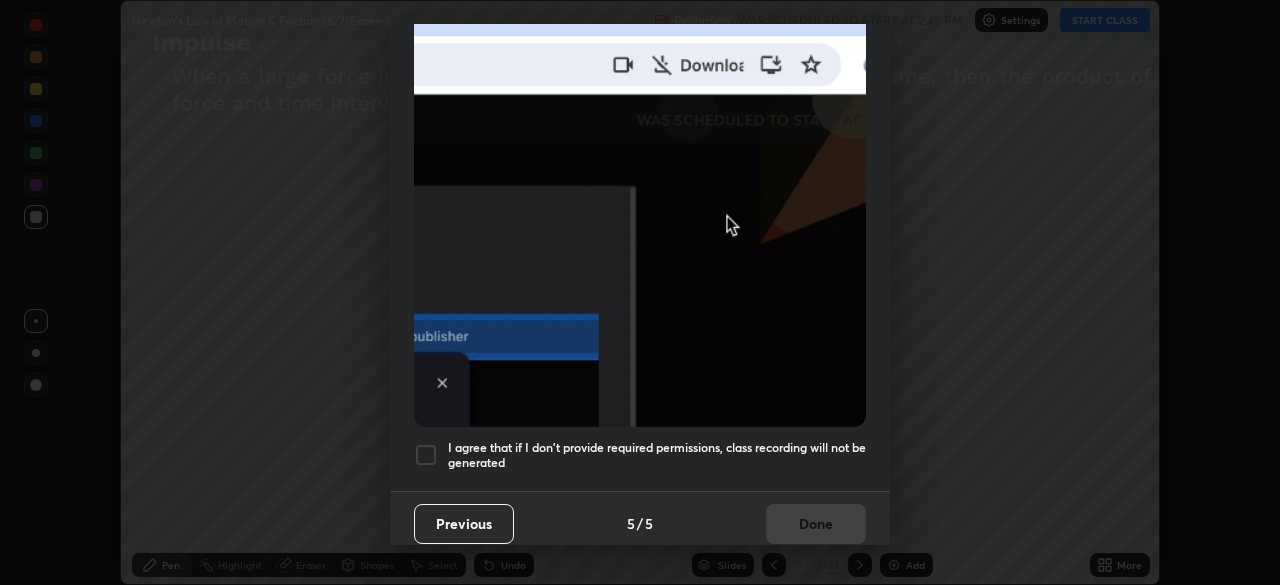 click at bounding box center [426, 455] 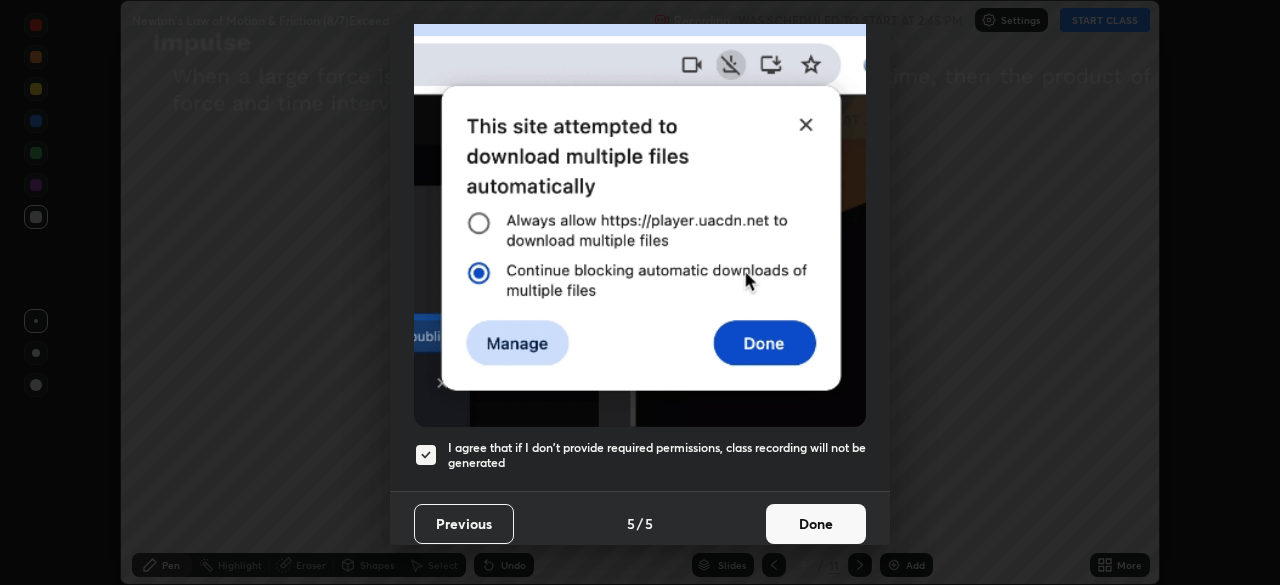 click on "Done" at bounding box center (816, 524) 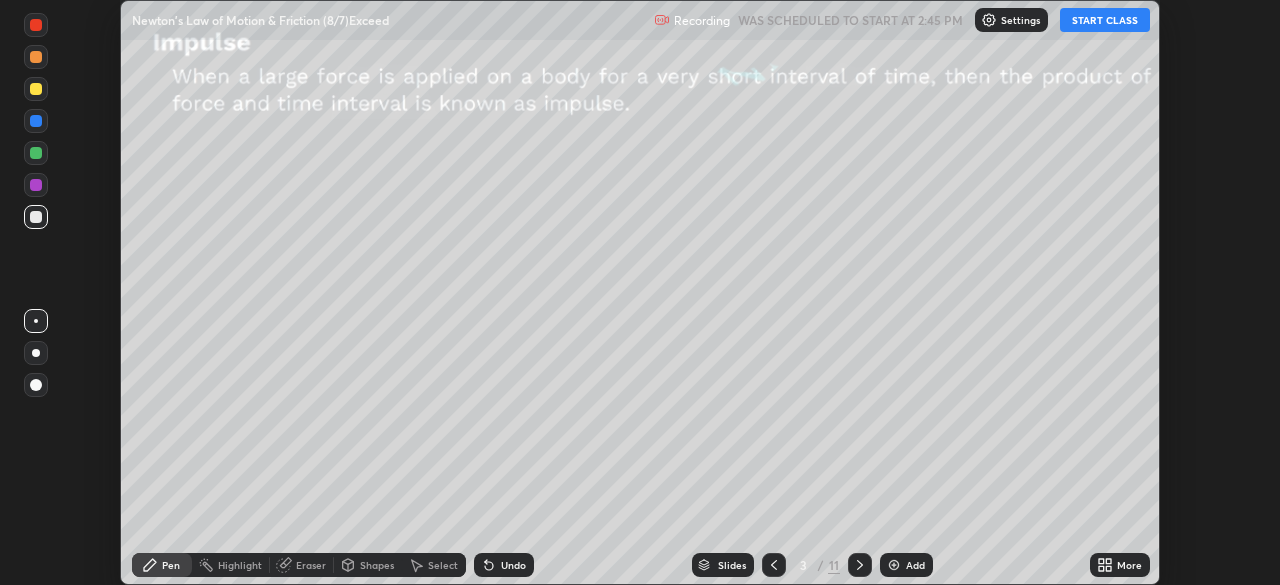 click on "/" at bounding box center (821, 565) 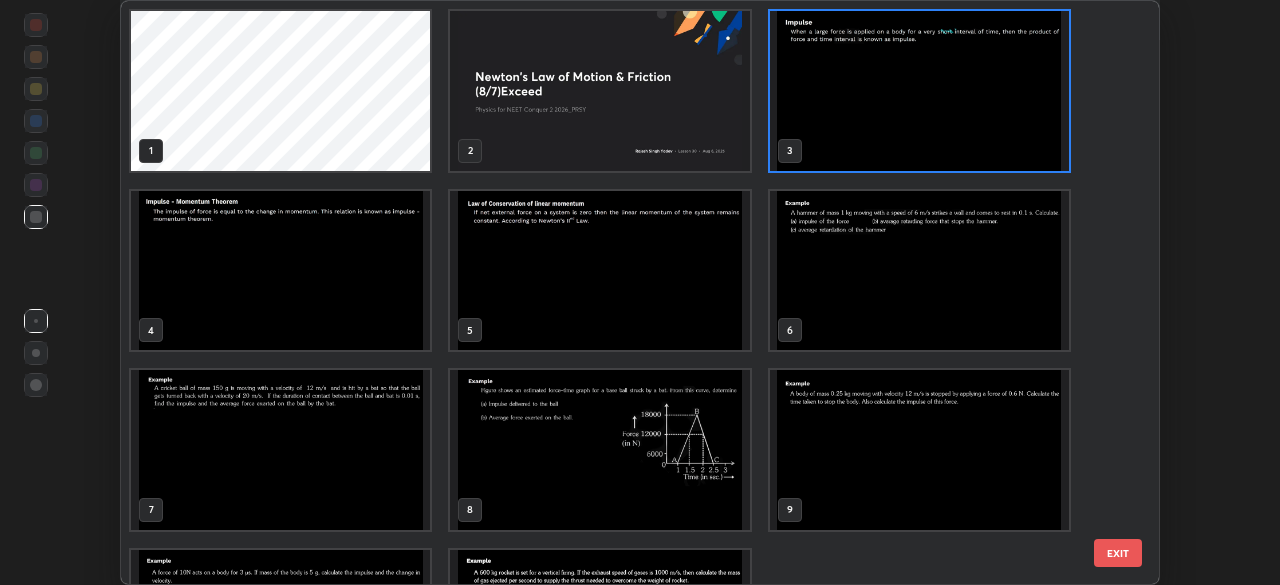 scroll, scrollTop: 7, scrollLeft: 11, axis: both 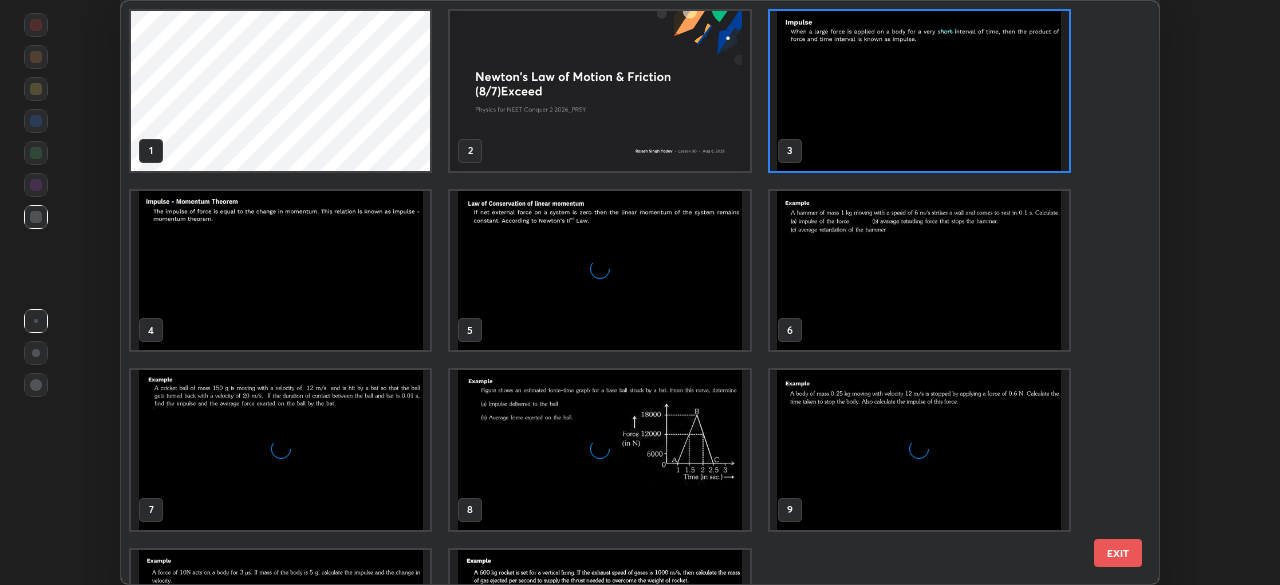 click at bounding box center [599, 91] 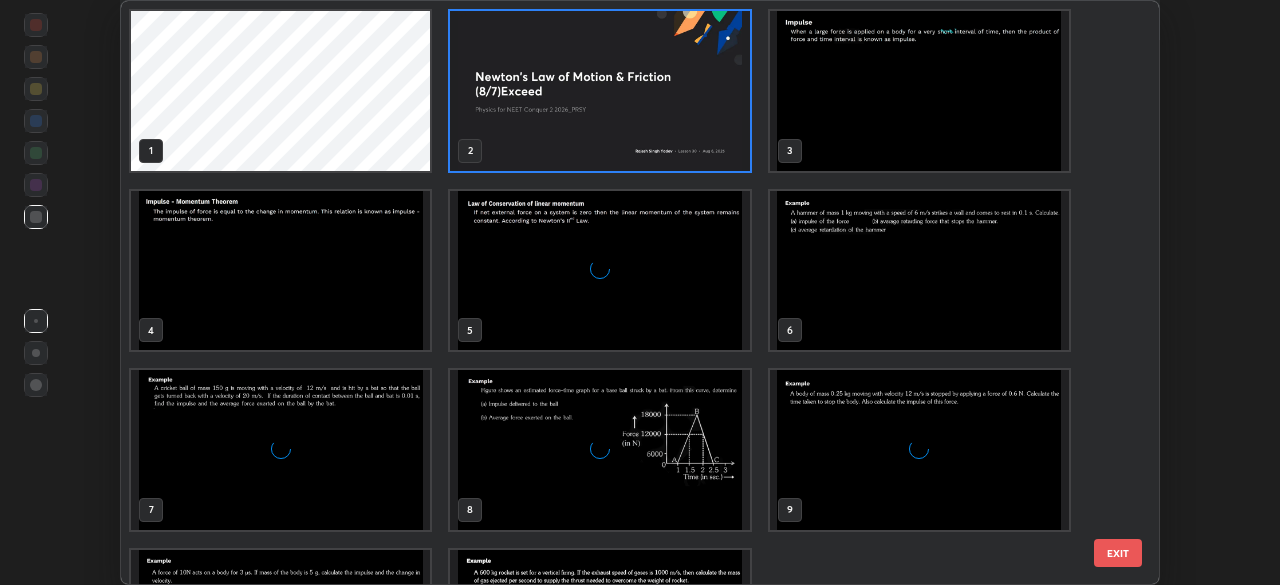 click at bounding box center (599, 91) 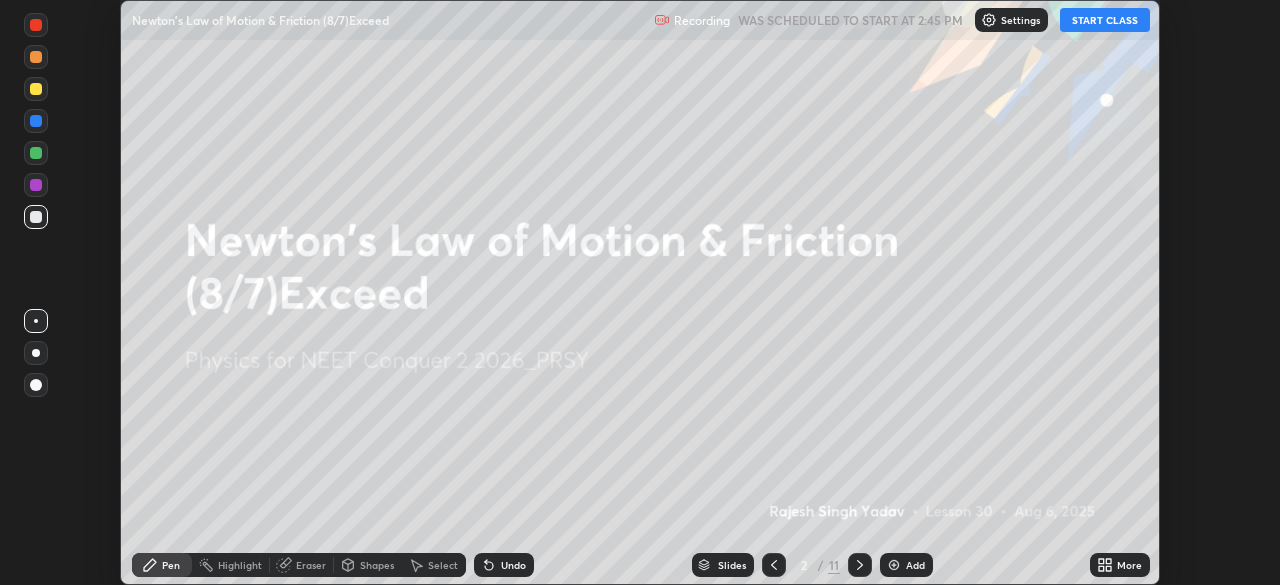 click on "More" at bounding box center (1120, 565) 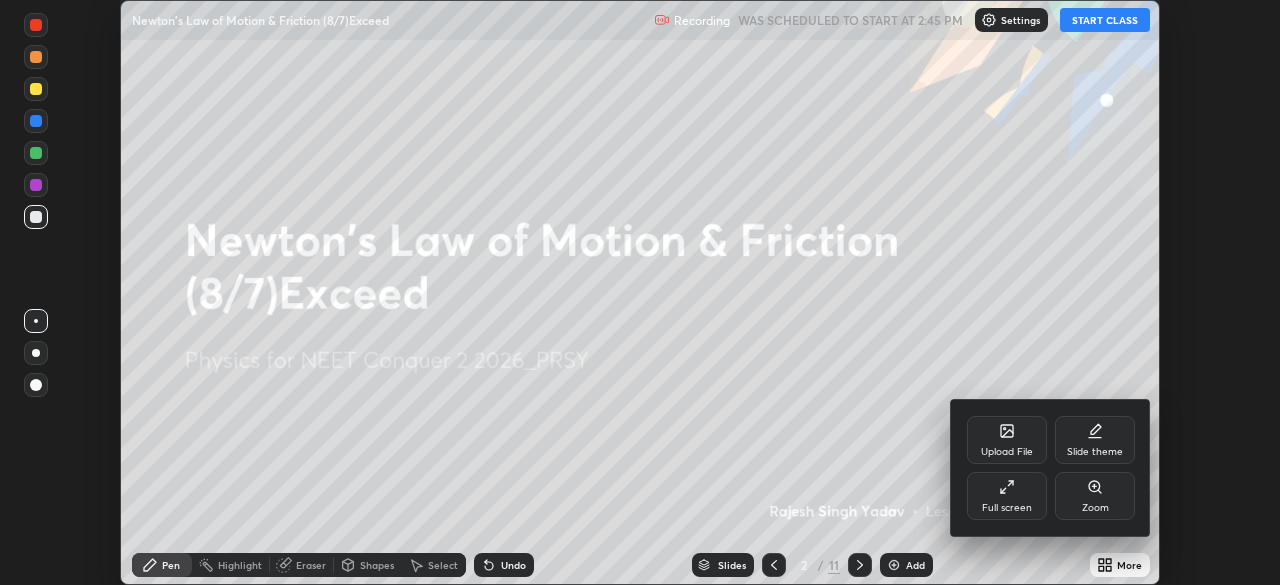 click 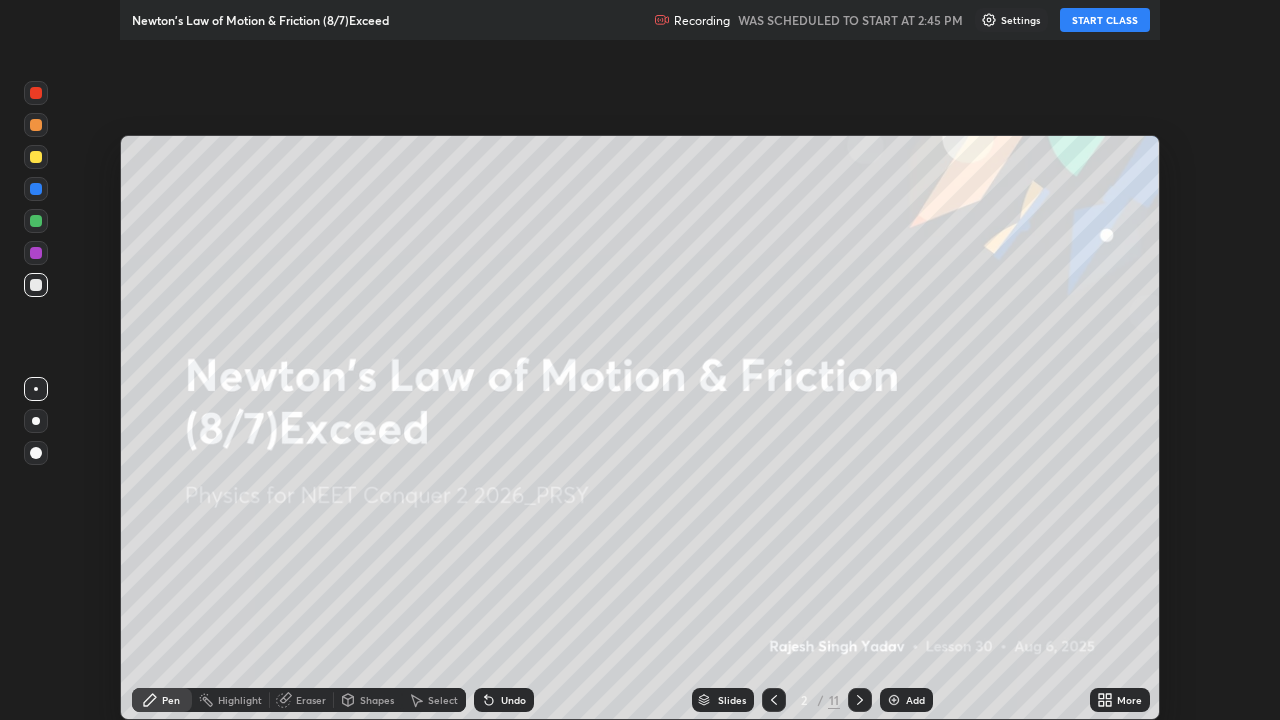 scroll, scrollTop: 99280, scrollLeft: 98720, axis: both 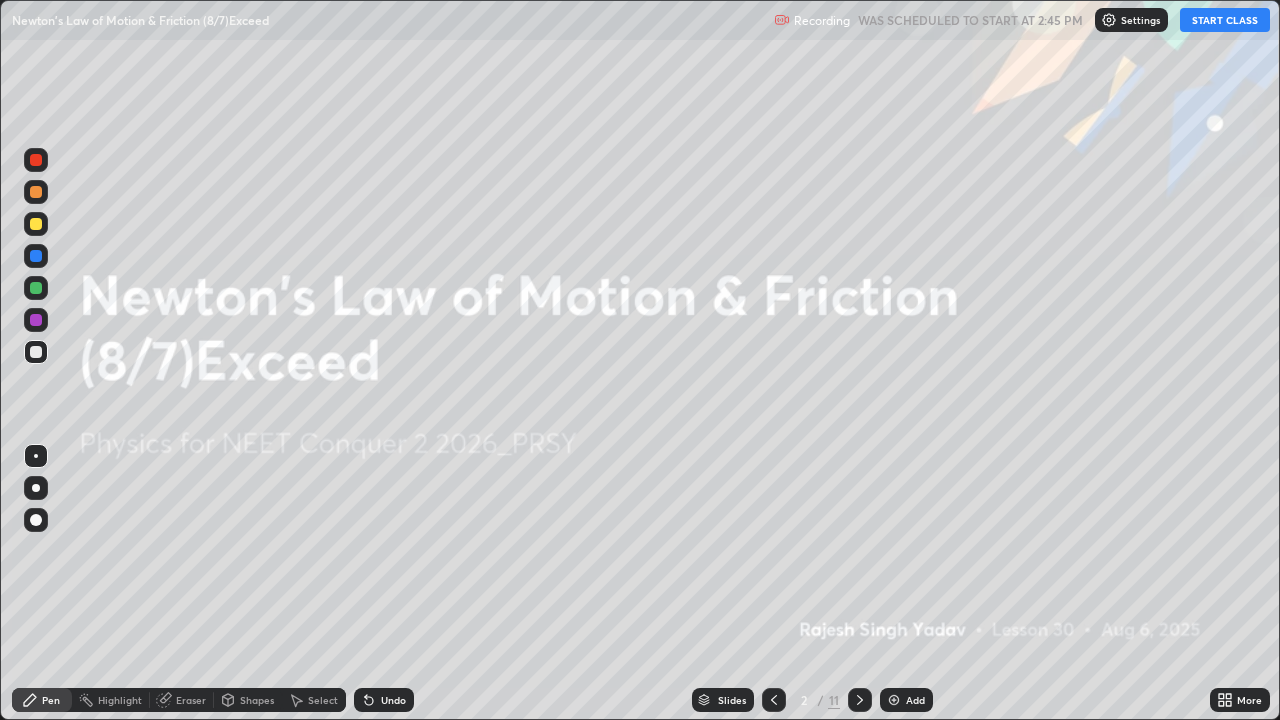 click on "START CLASS" at bounding box center [1225, 20] 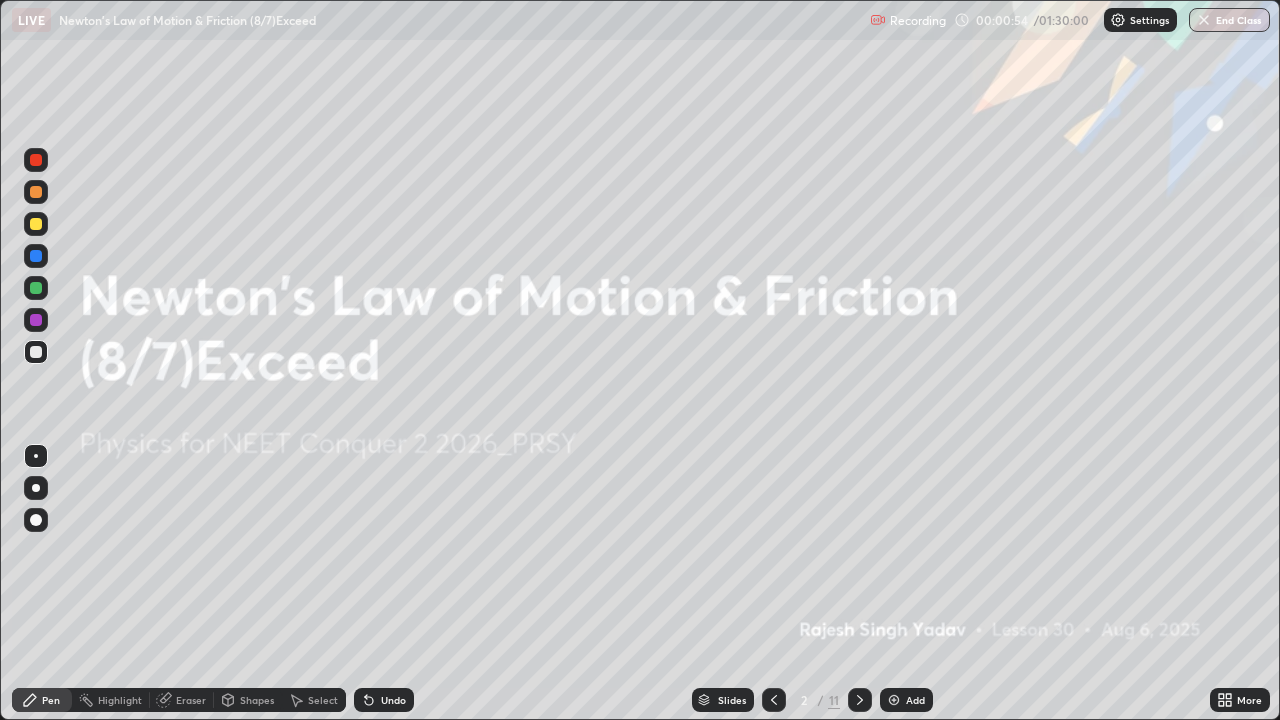click on "/" at bounding box center (821, 700) 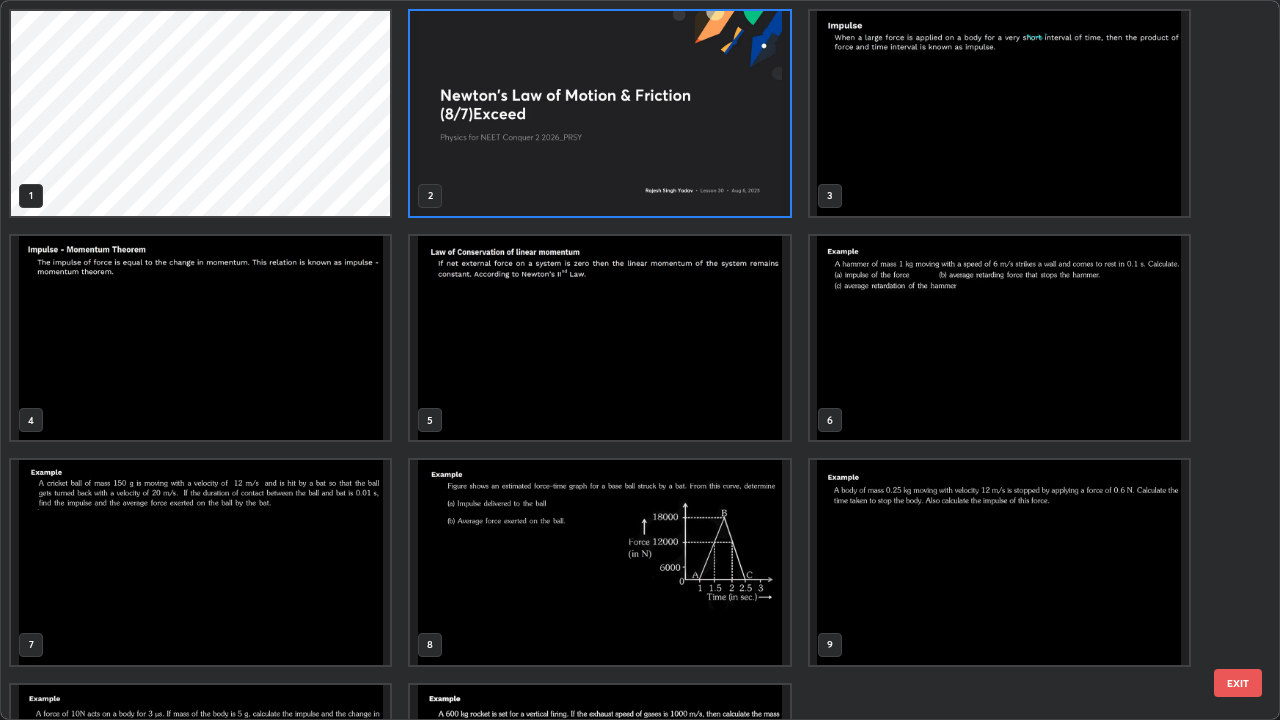 scroll, scrollTop: 7, scrollLeft: 11, axis: both 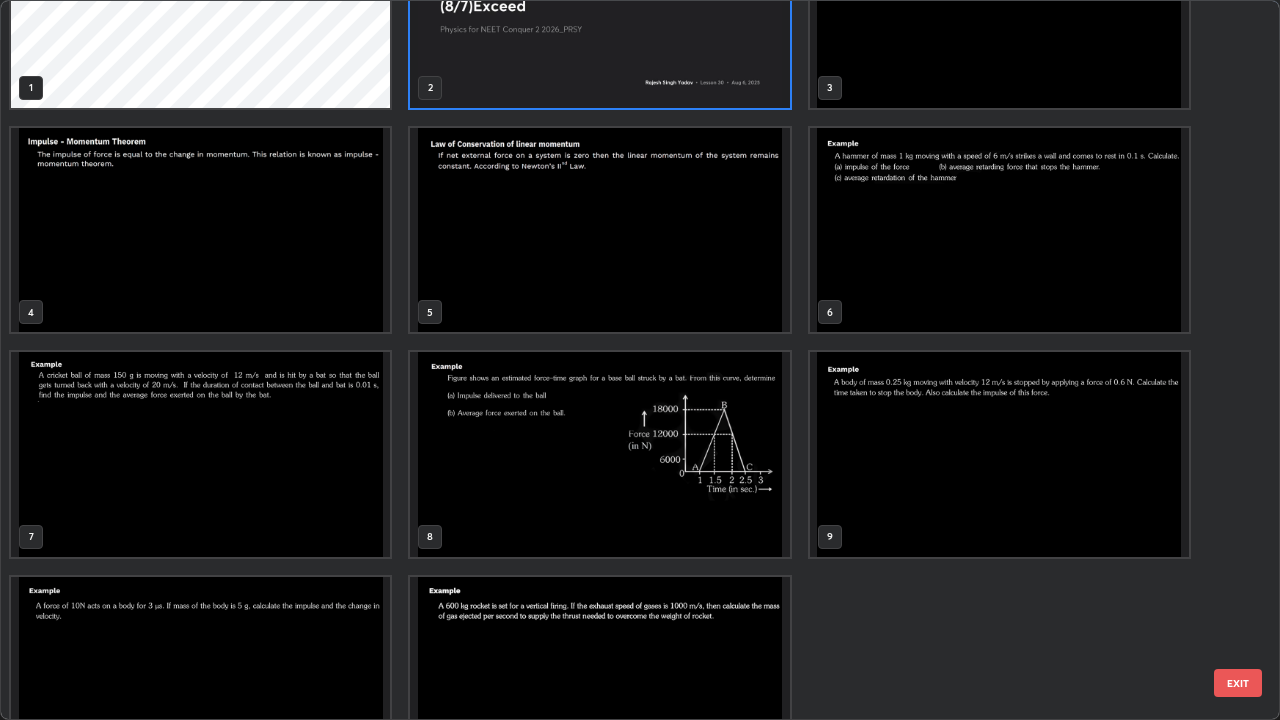click at bounding box center [599, 230] 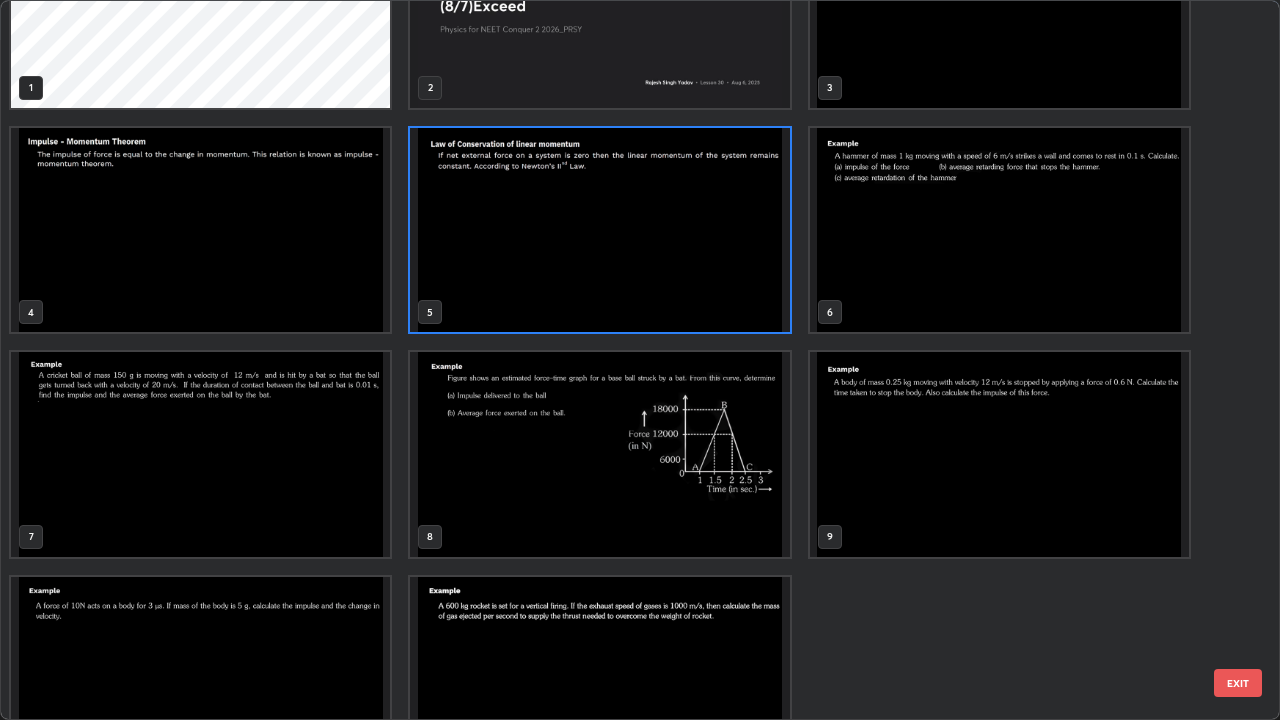 click at bounding box center [599, 230] 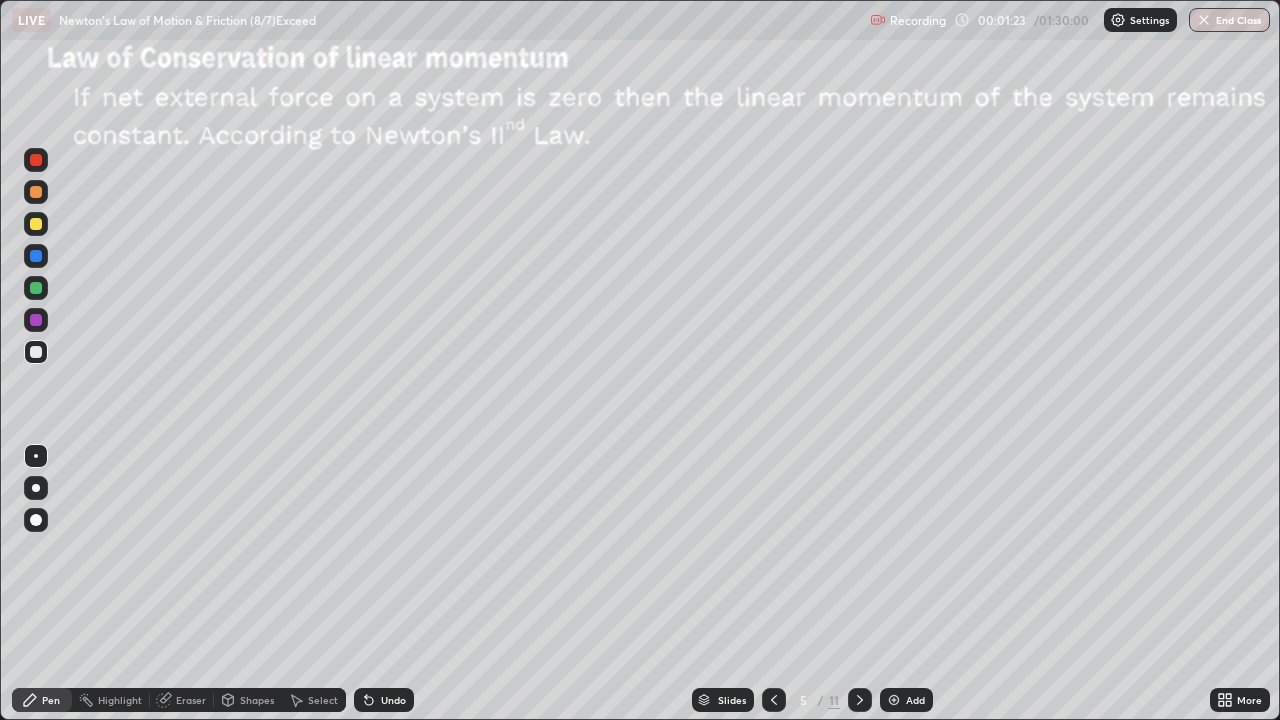 click at bounding box center (36, 192) 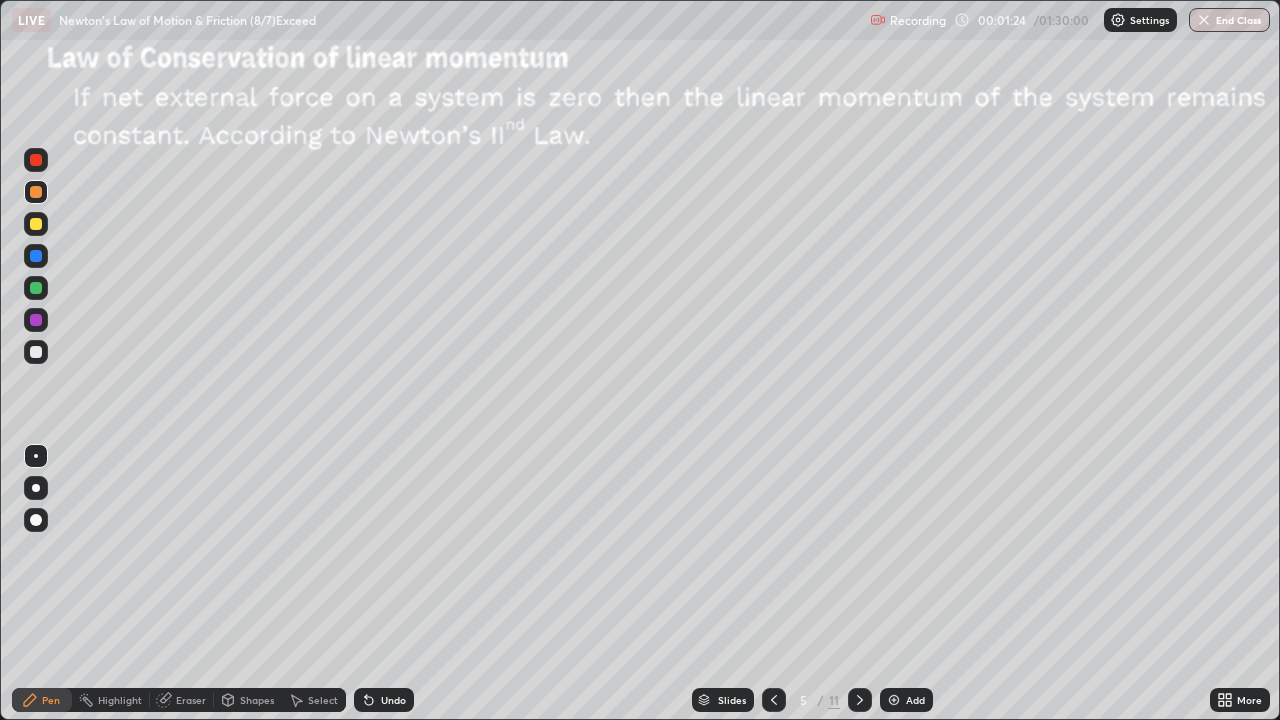 click at bounding box center [36, 488] 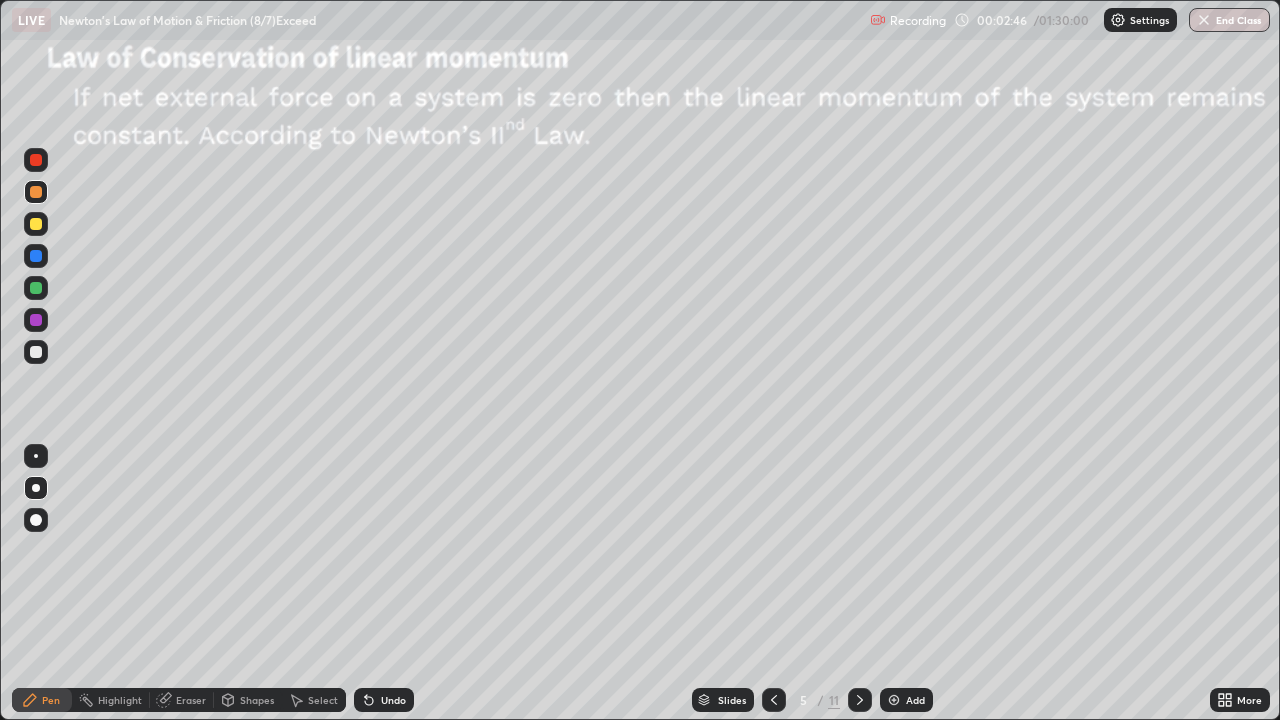 click at bounding box center [36, 224] 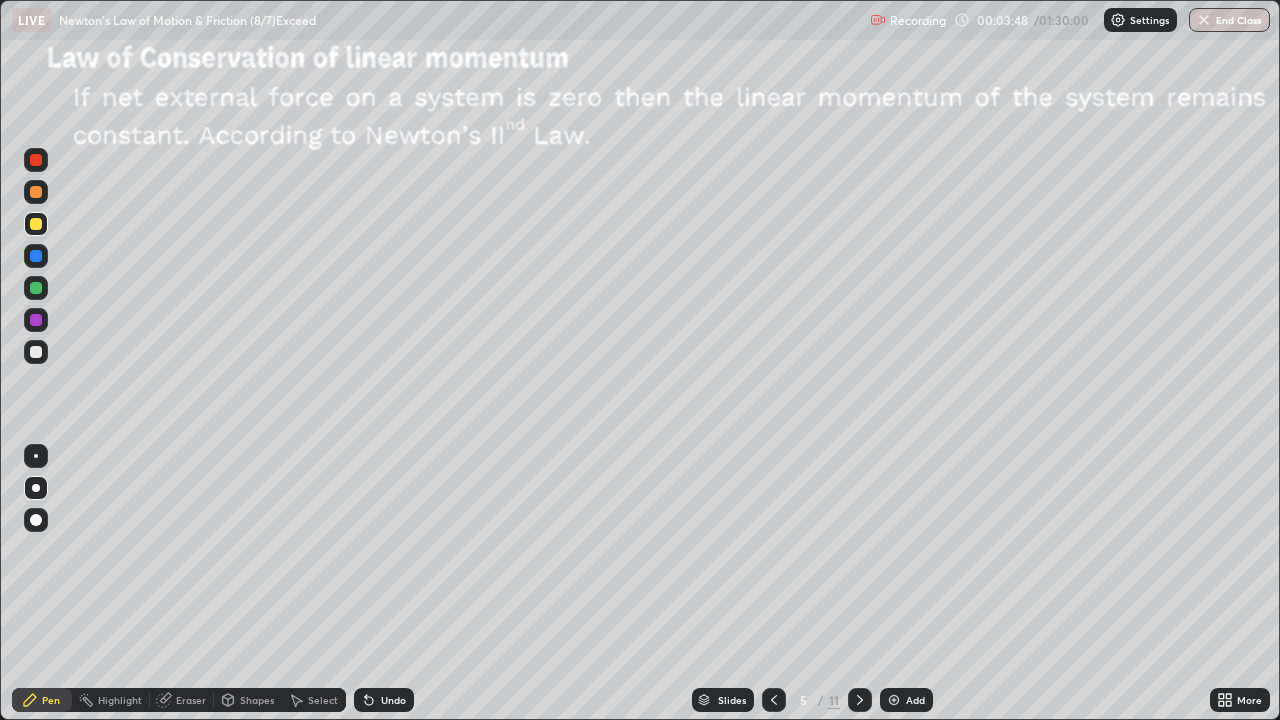 click 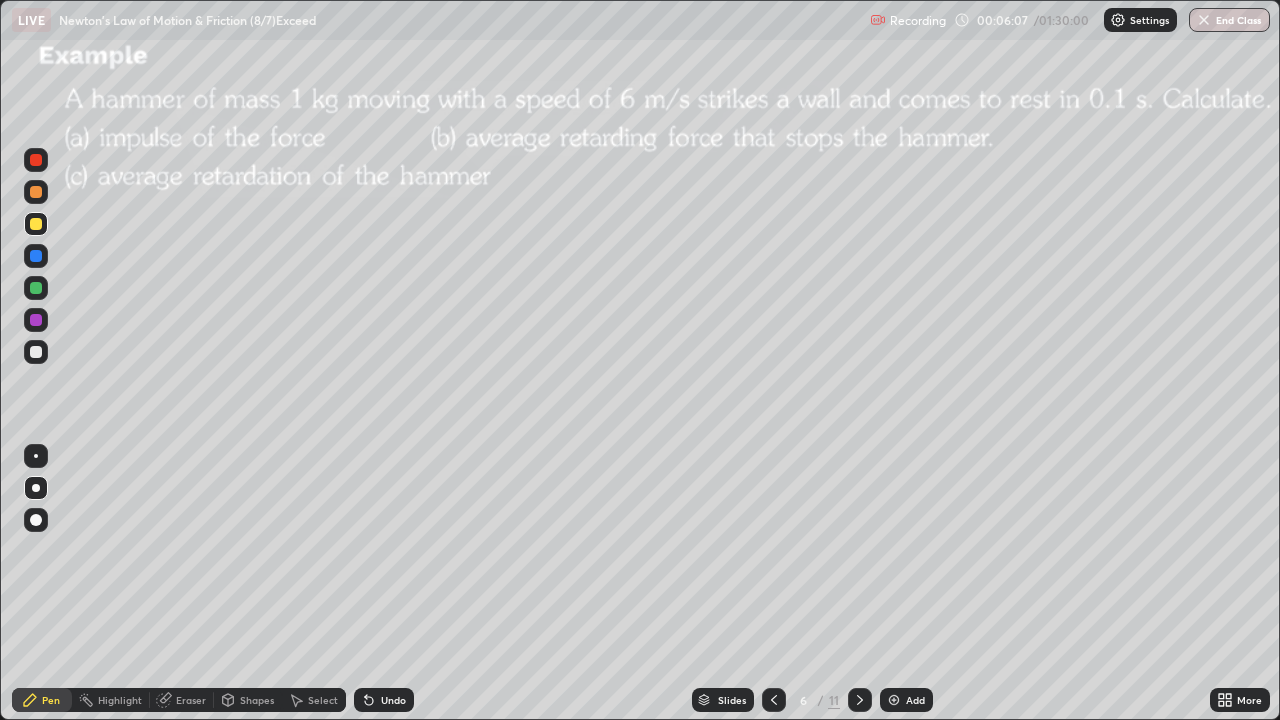 click on "Shapes" at bounding box center [257, 700] 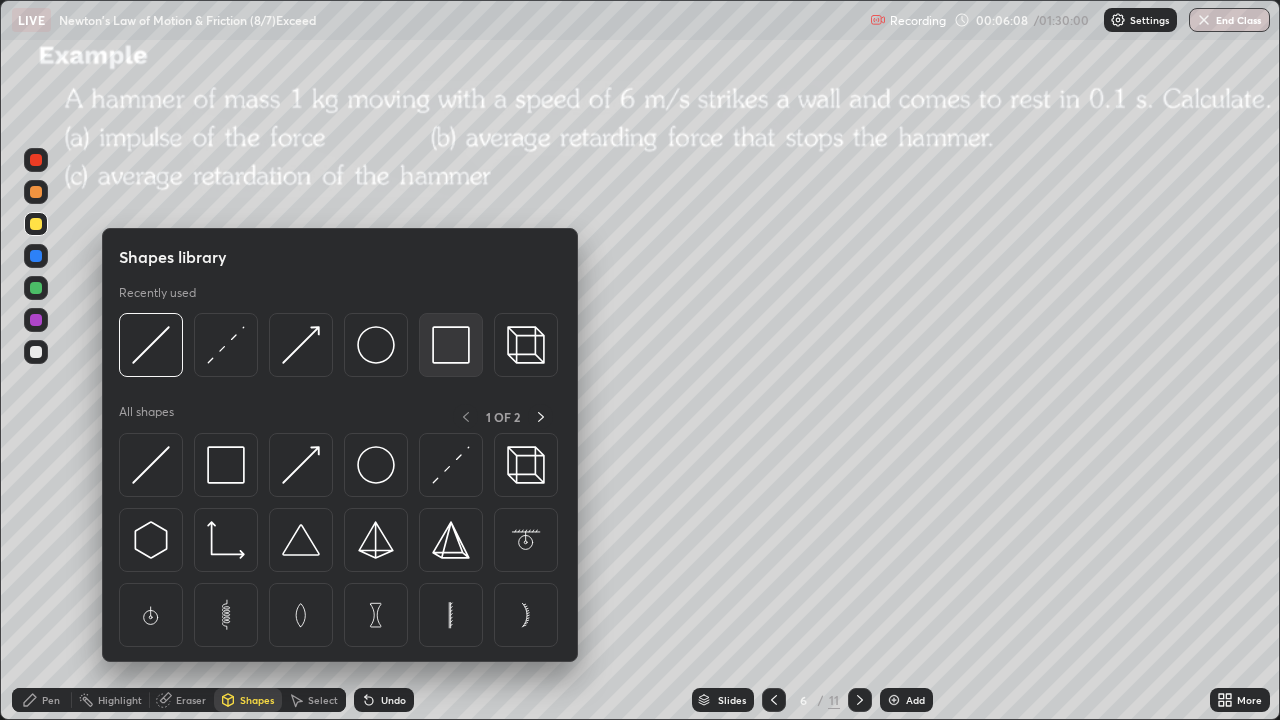 click at bounding box center [451, 345] 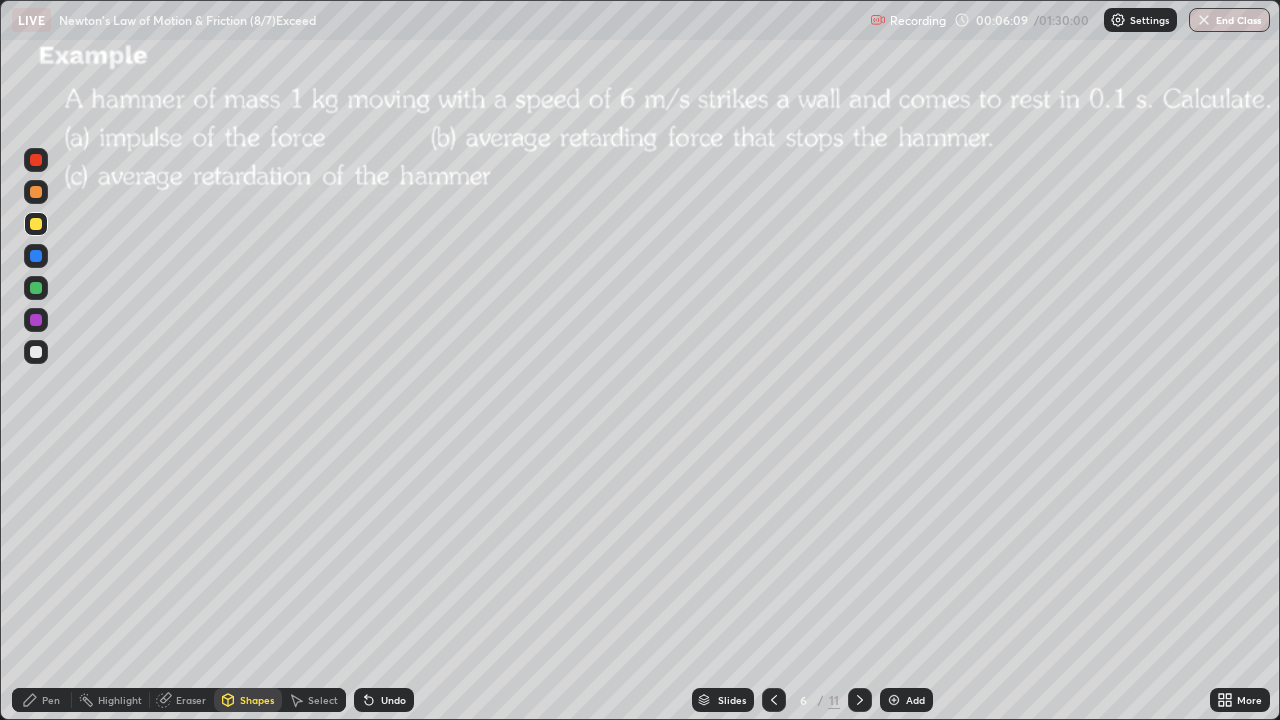 click at bounding box center [36, 224] 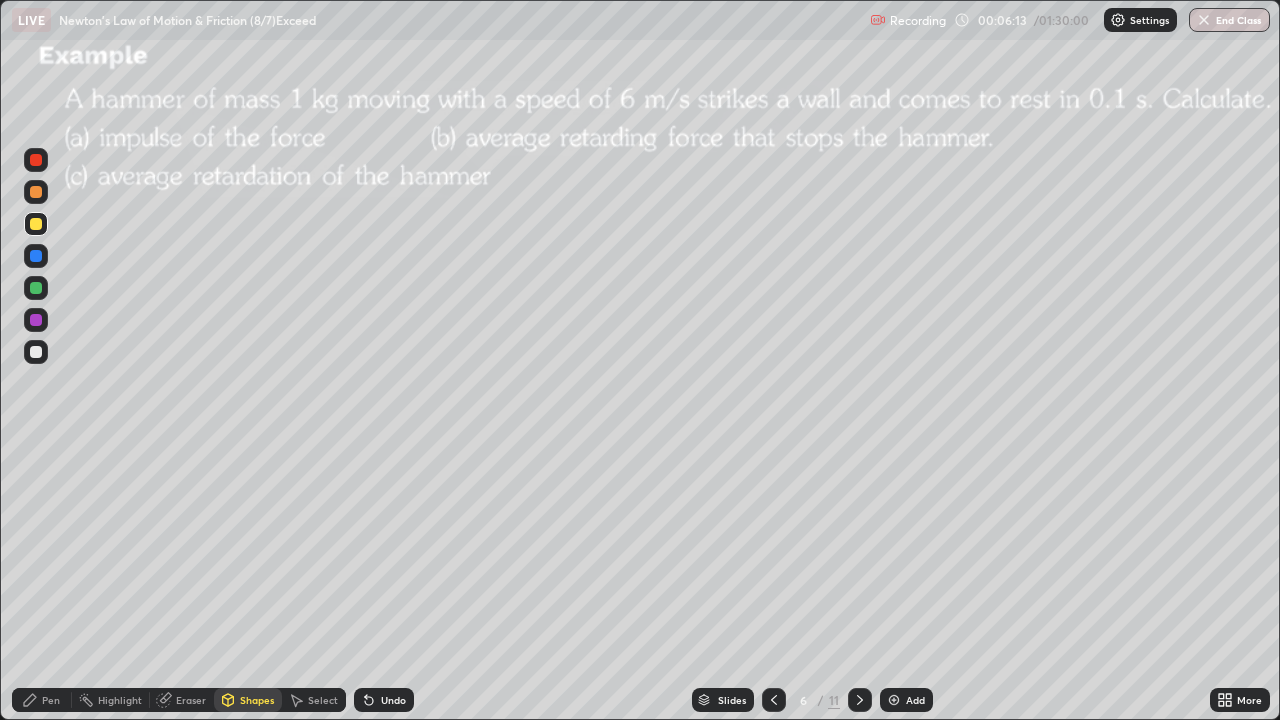 click at bounding box center [36, 352] 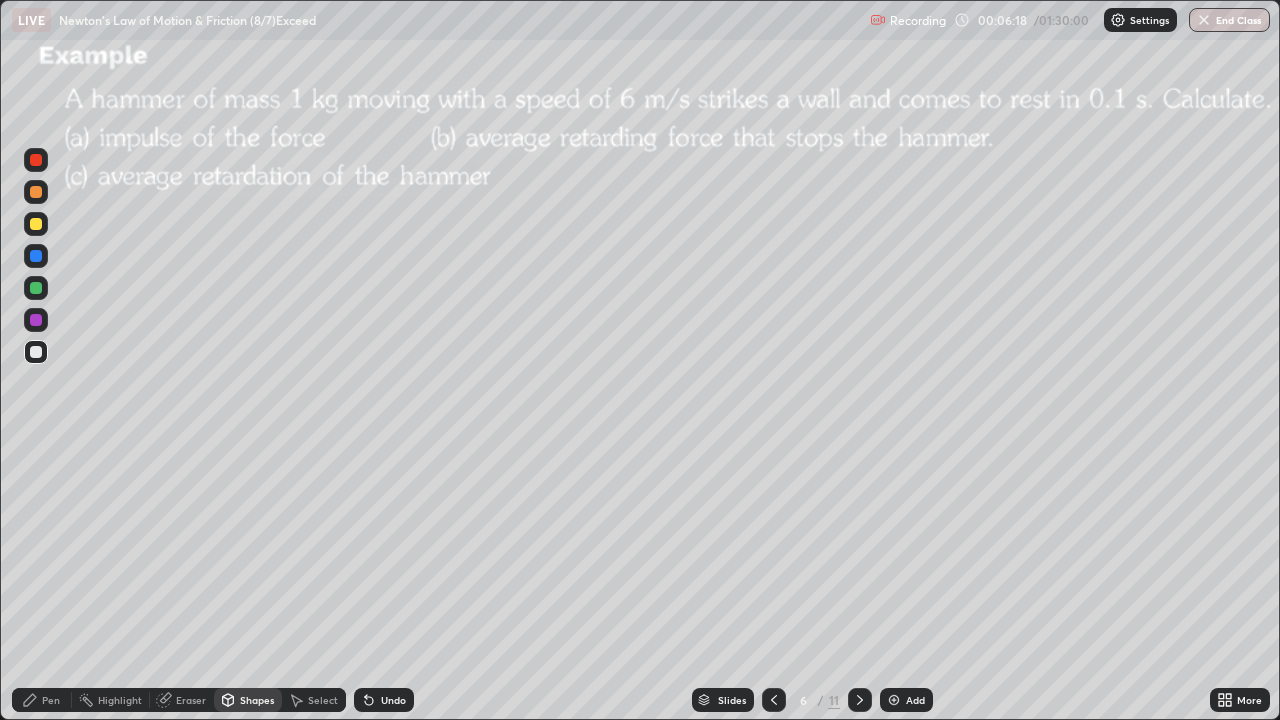 click on "Undo" at bounding box center (384, 700) 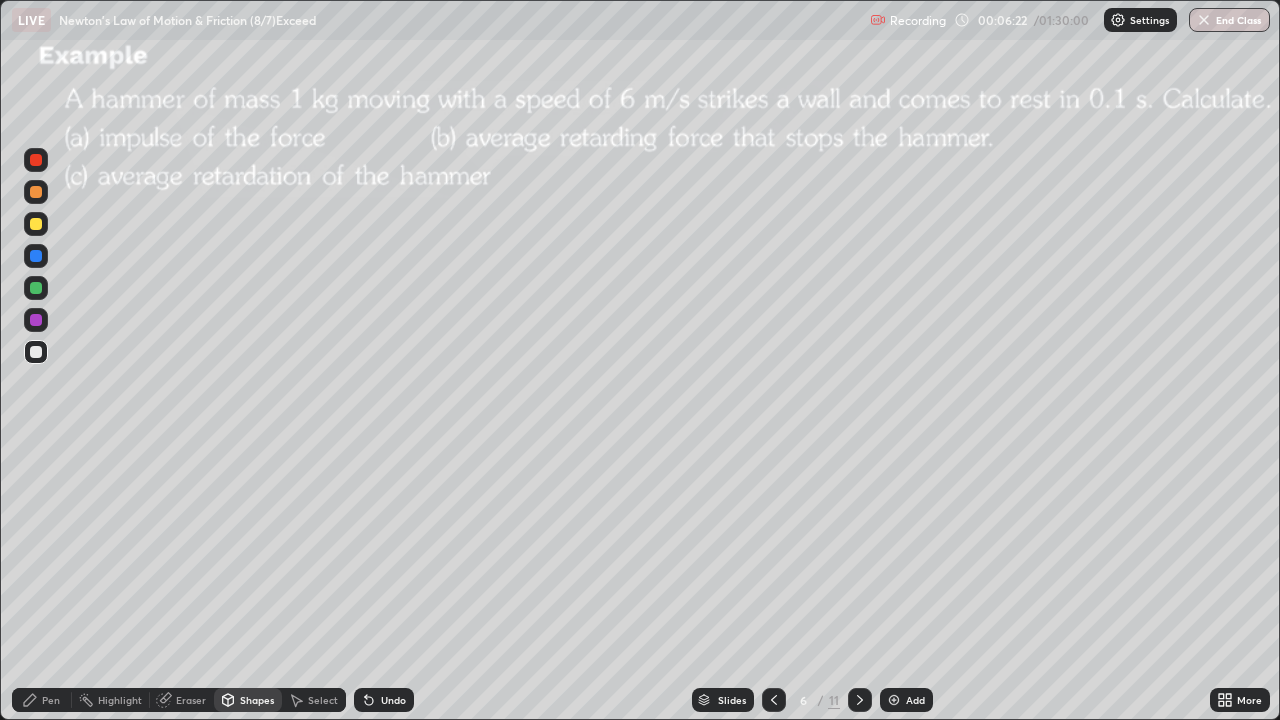 click on "Pen" at bounding box center [51, 700] 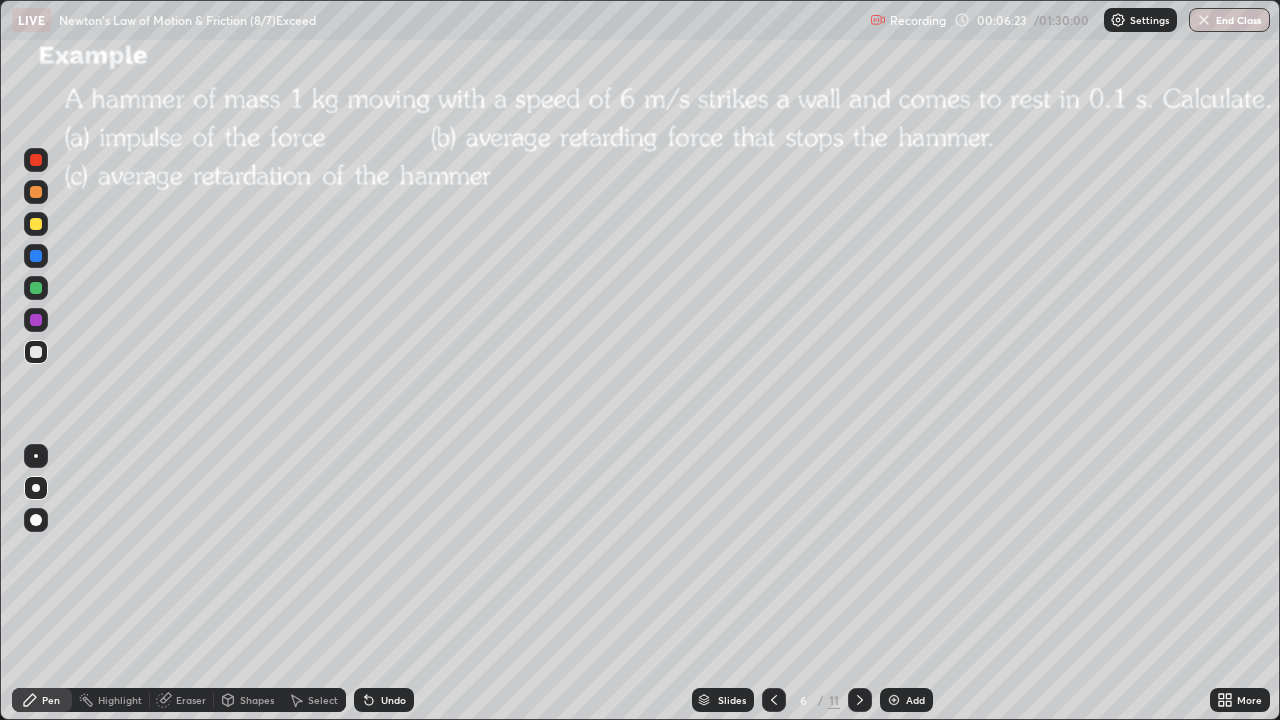 click at bounding box center [36, 192] 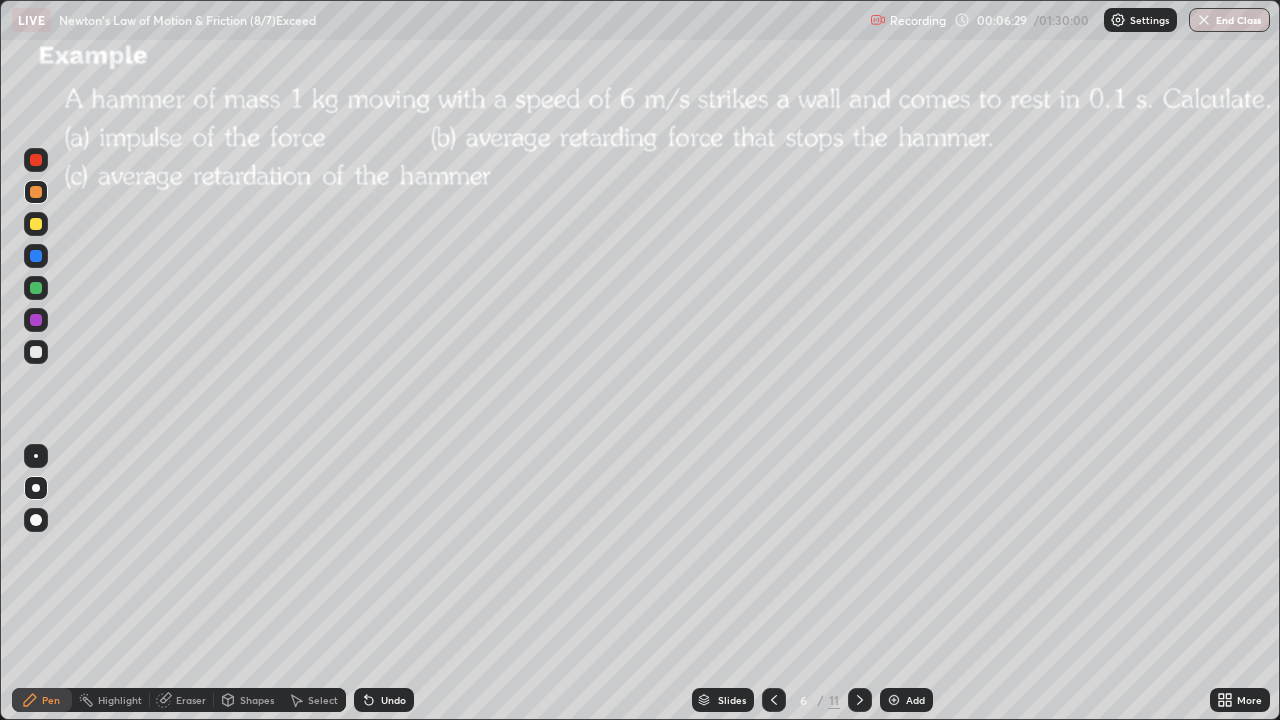 click on "Shapes" at bounding box center [257, 700] 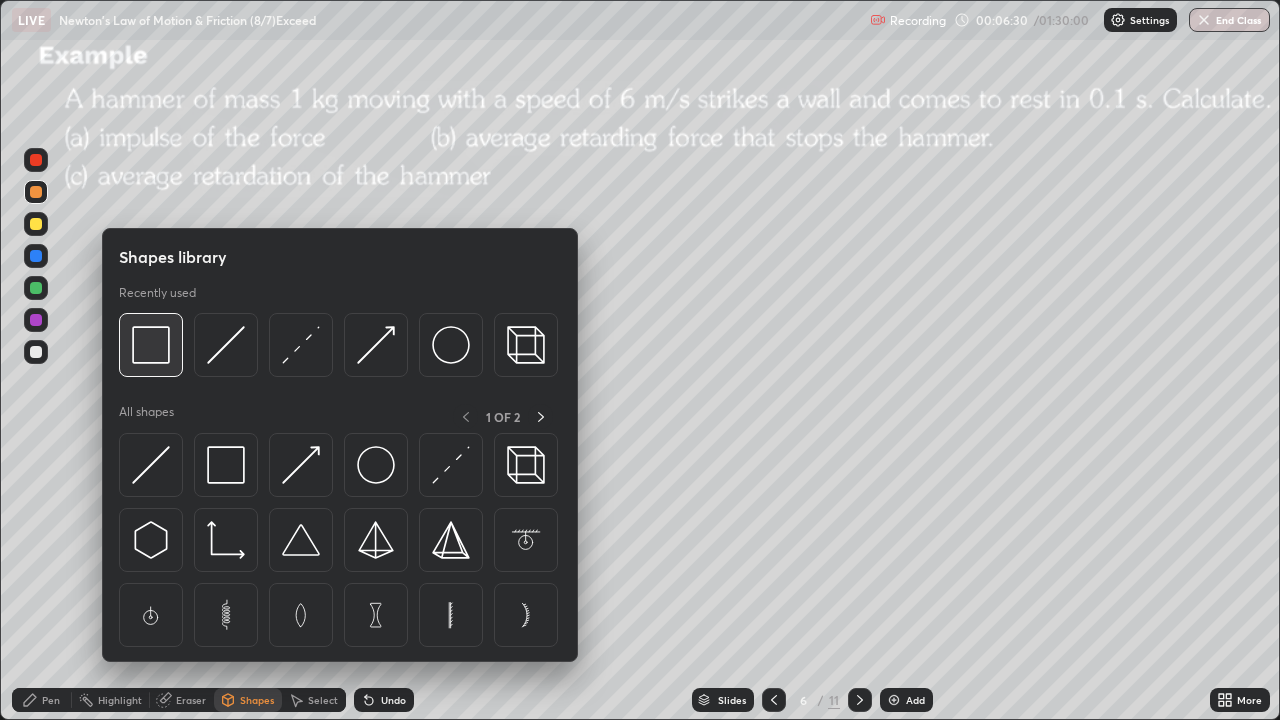 click at bounding box center (151, 345) 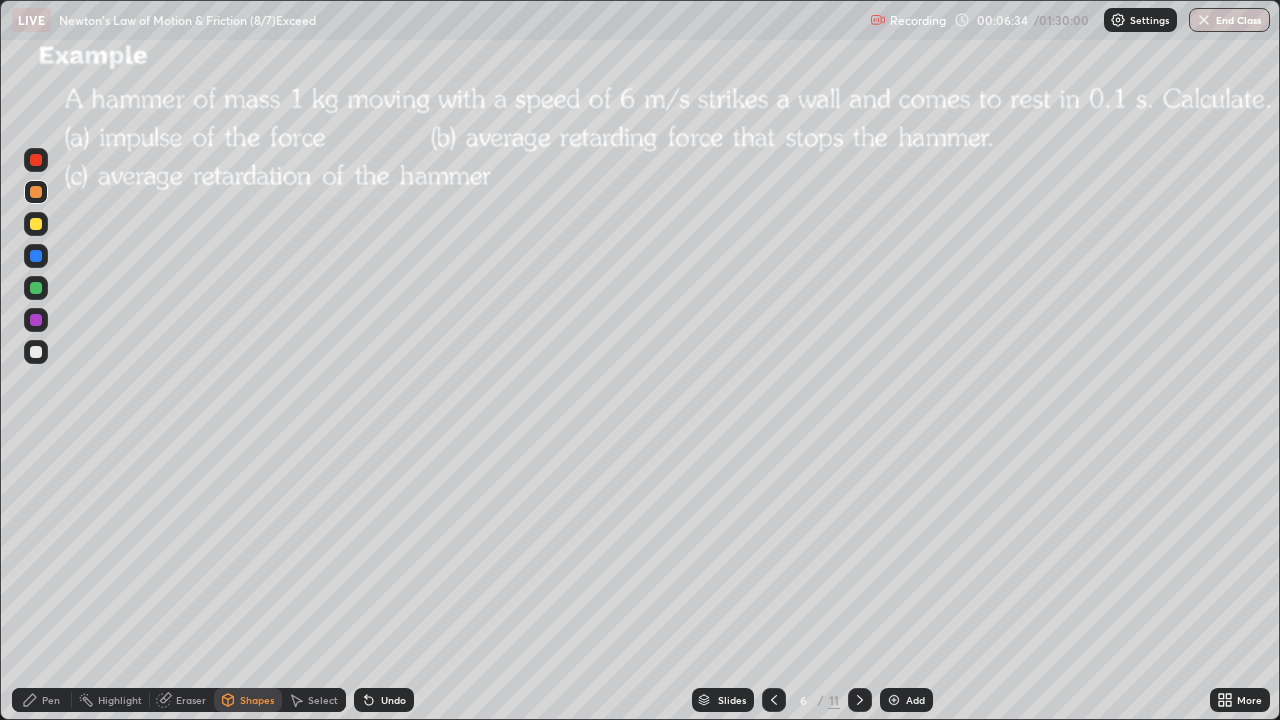 click on "Pen" at bounding box center (51, 700) 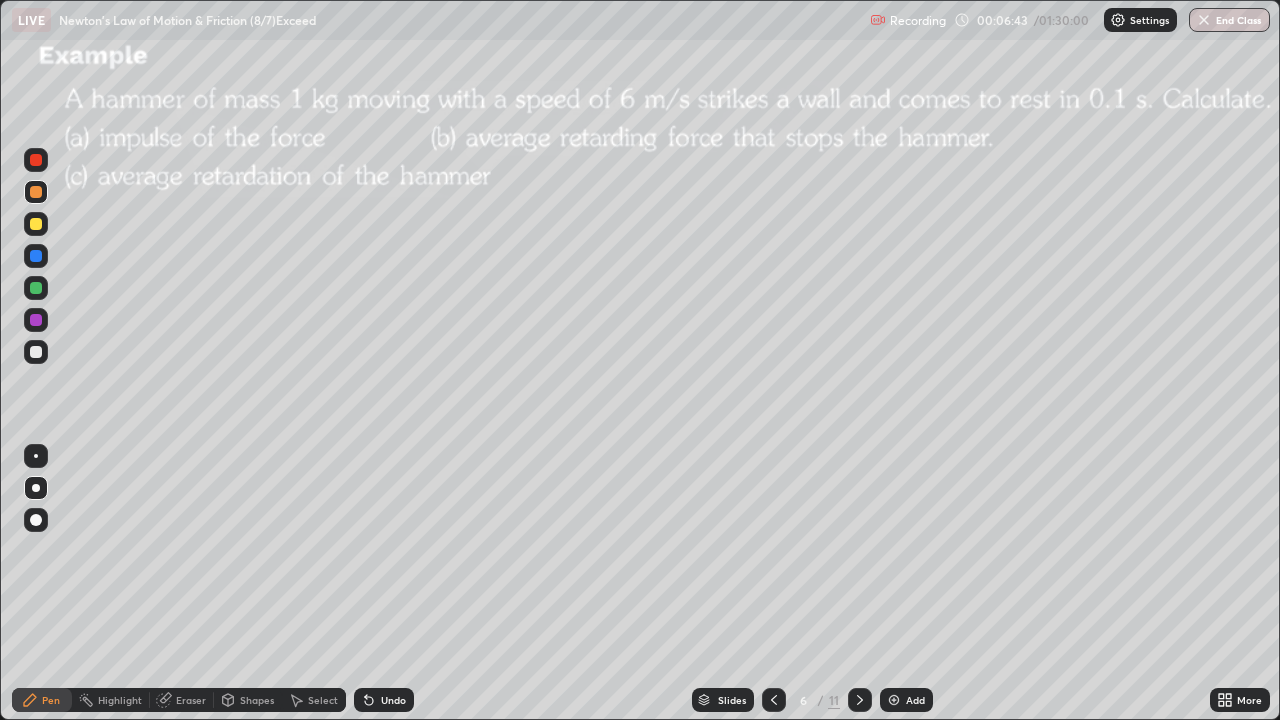 click on "Shapes" at bounding box center [257, 700] 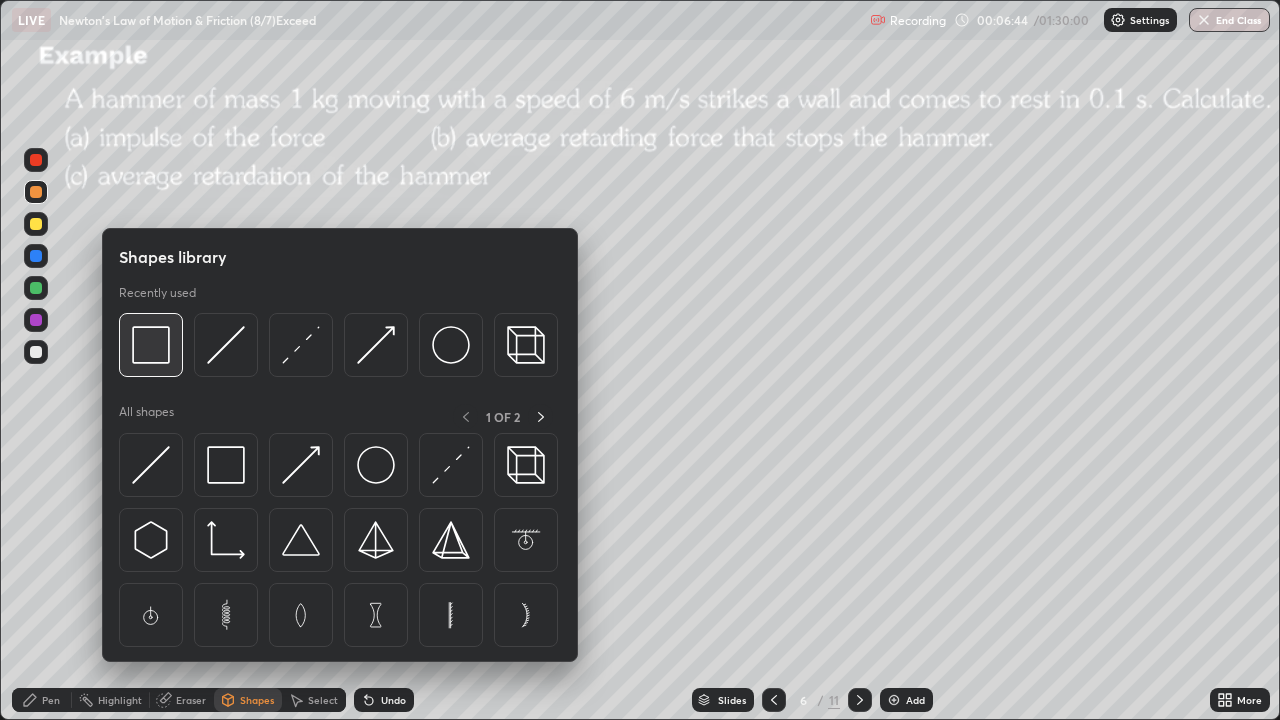 click at bounding box center [151, 345] 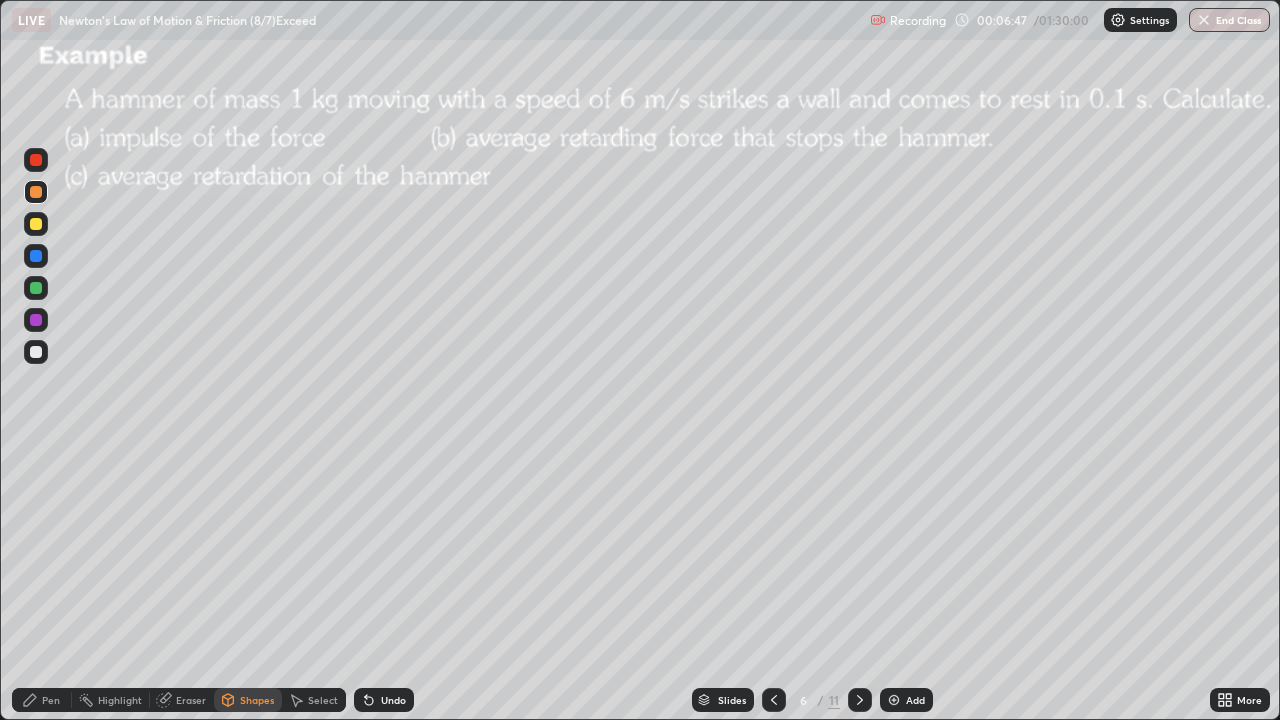 click at bounding box center (36, 352) 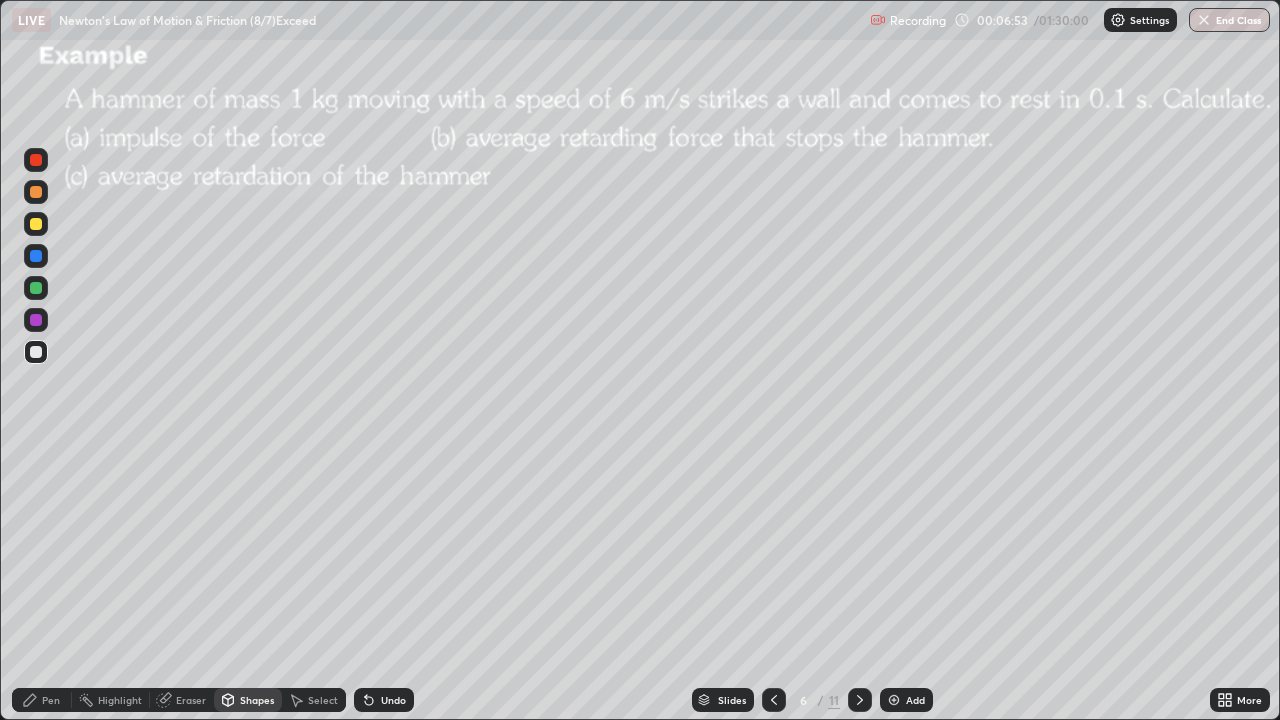 click on "Pen" at bounding box center (51, 700) 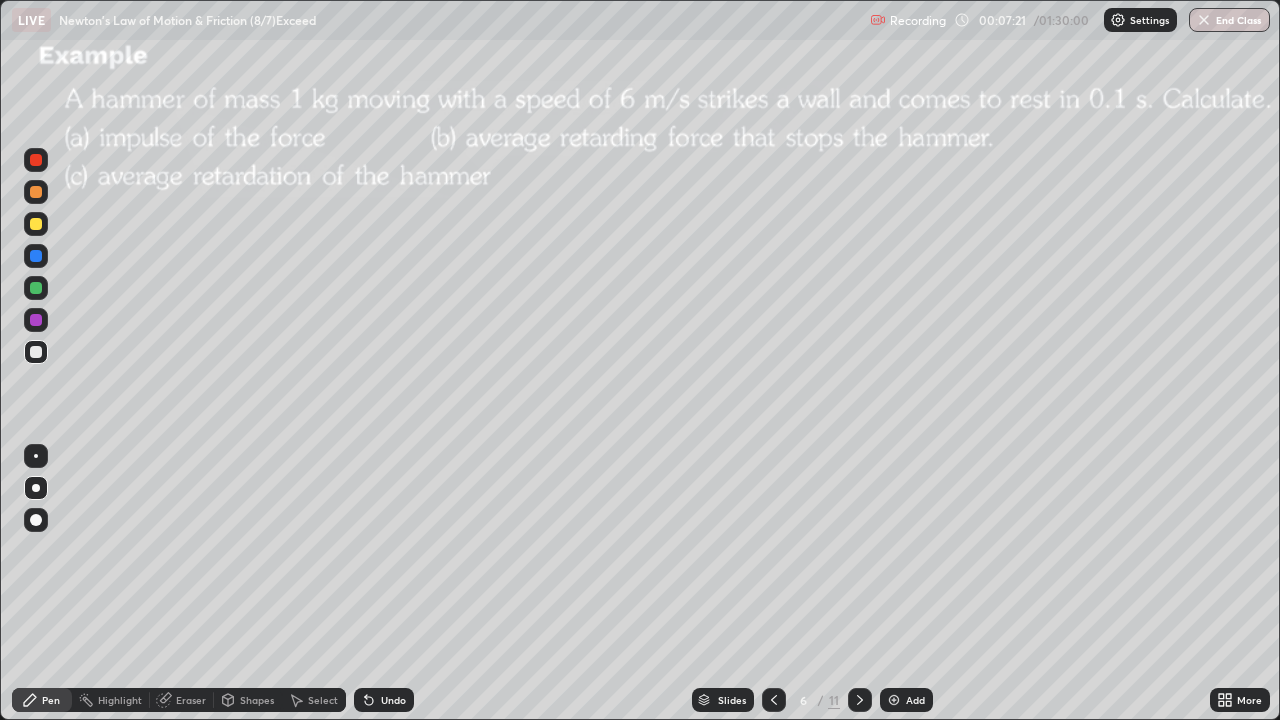 click at bounding box center [36, 224] 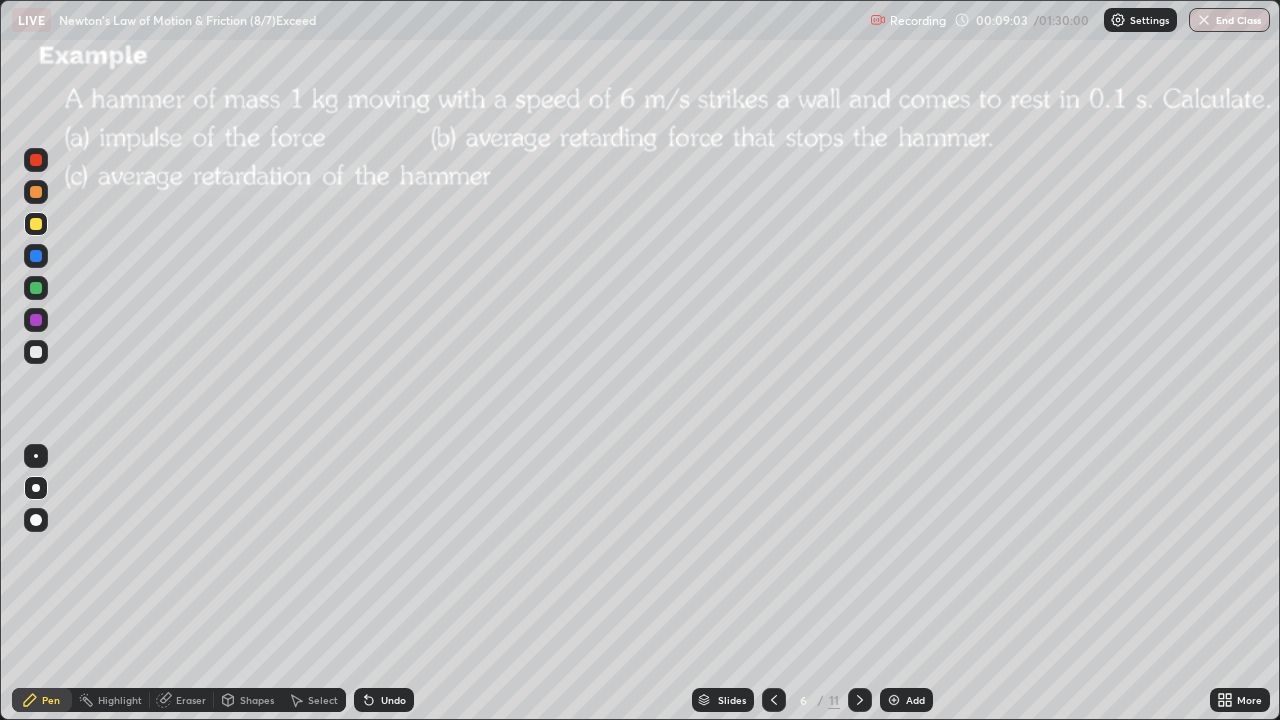 click at bounding box center [36, 192] 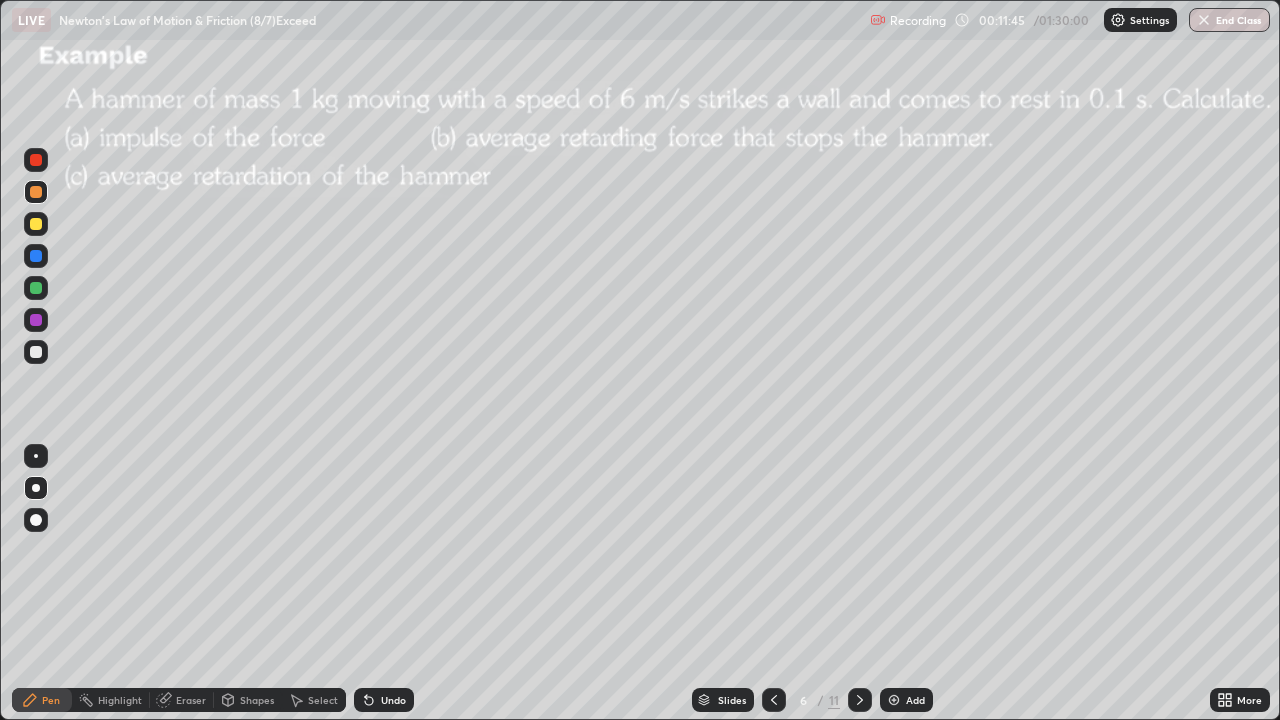 click 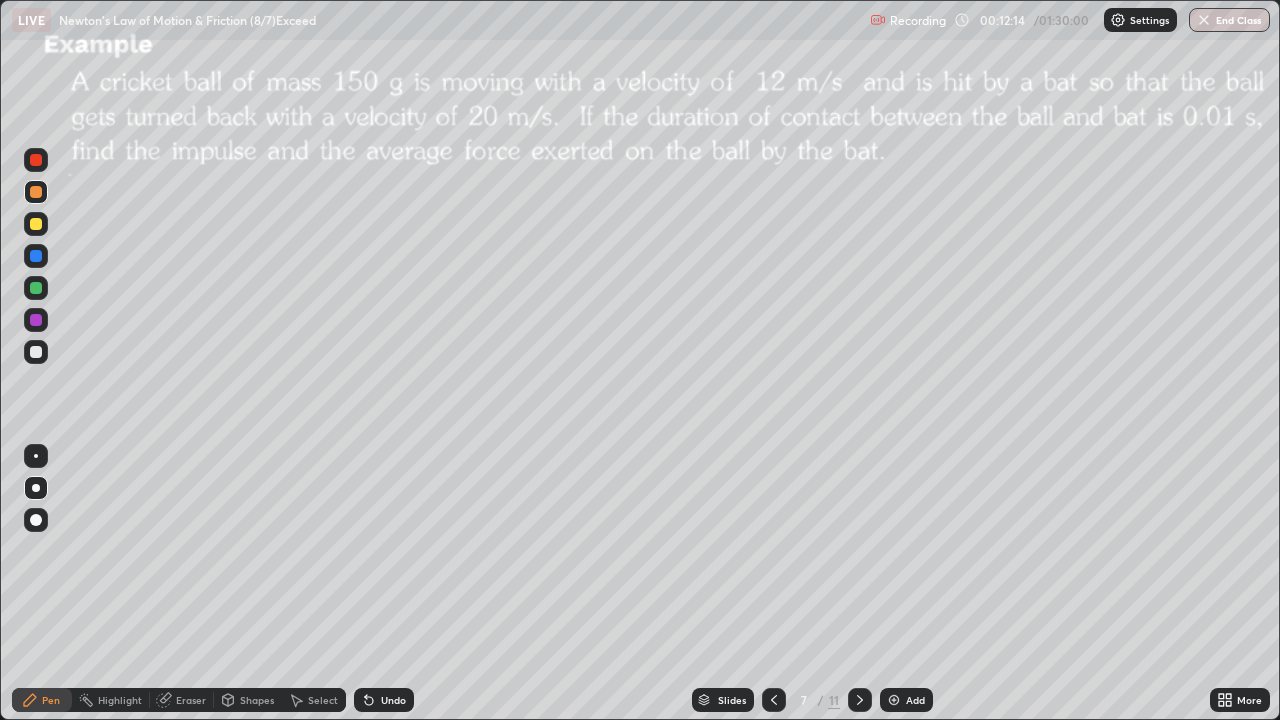 click on "Shapes" at bounding box center [257, 700] 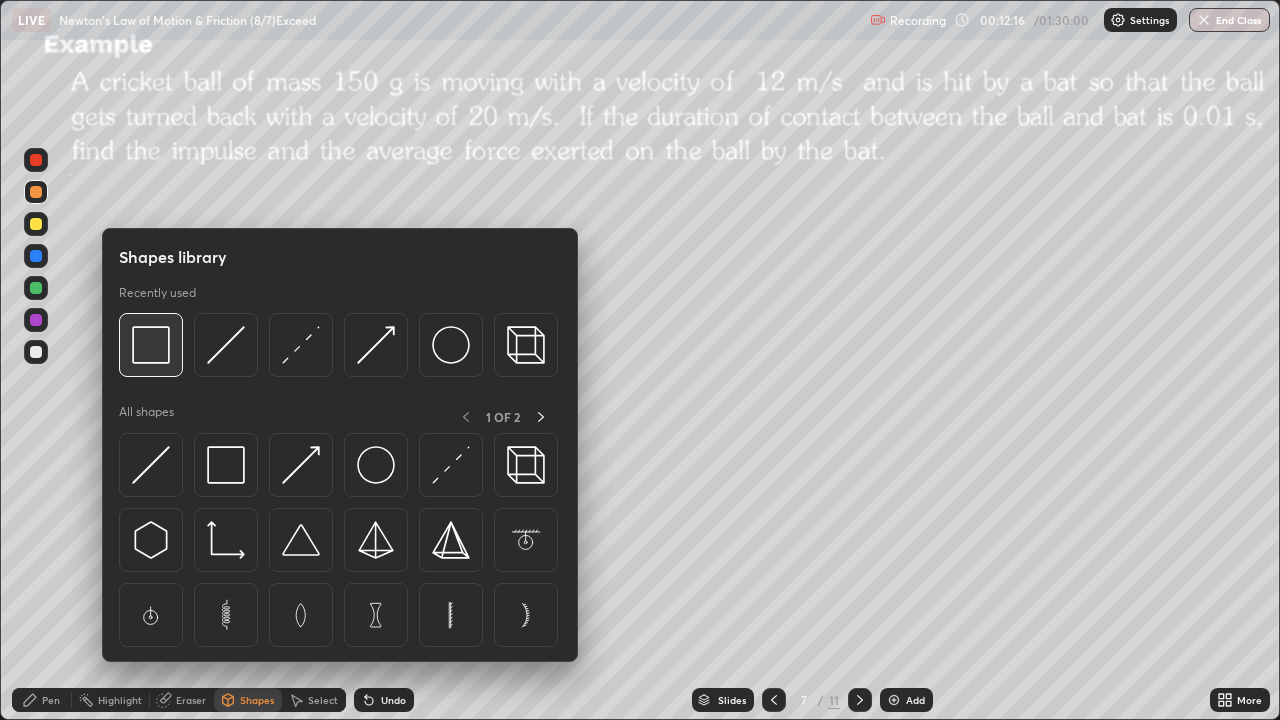 click at bounding box center [151, 345] 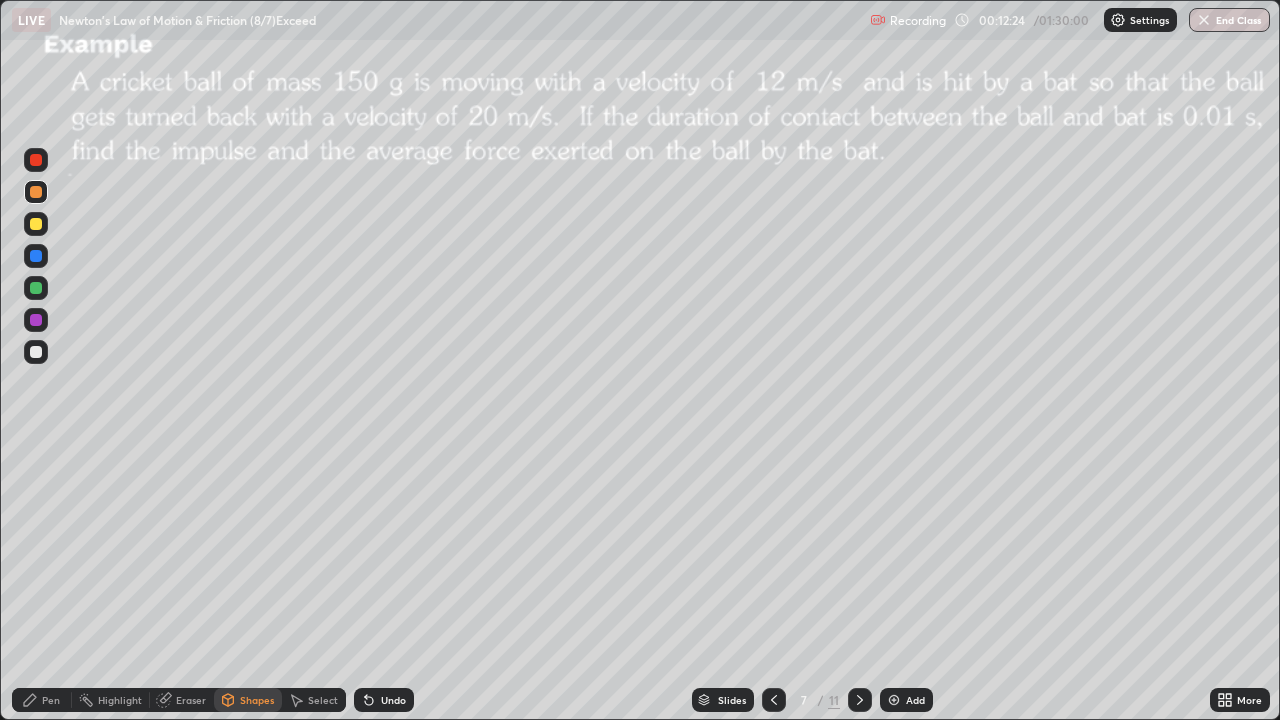 click on "Pen" at bounding box center (42, 700) 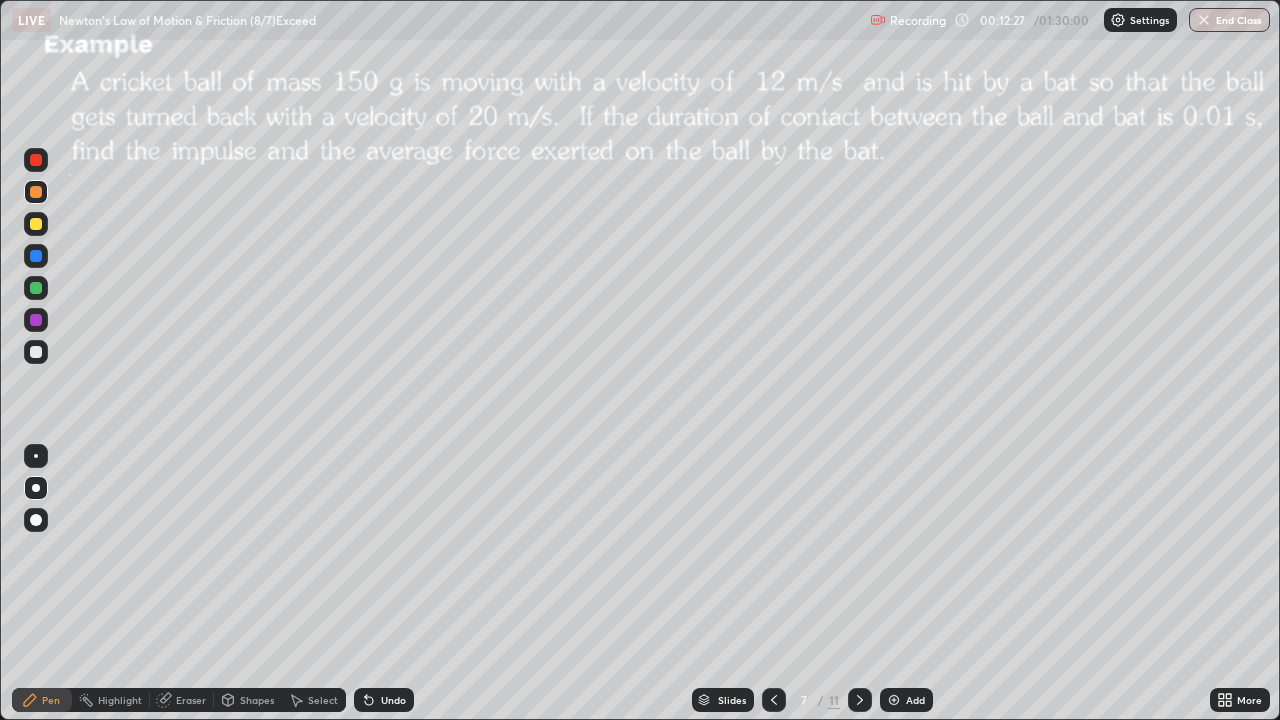click on "Eraser" at bounding box center (191, 700) 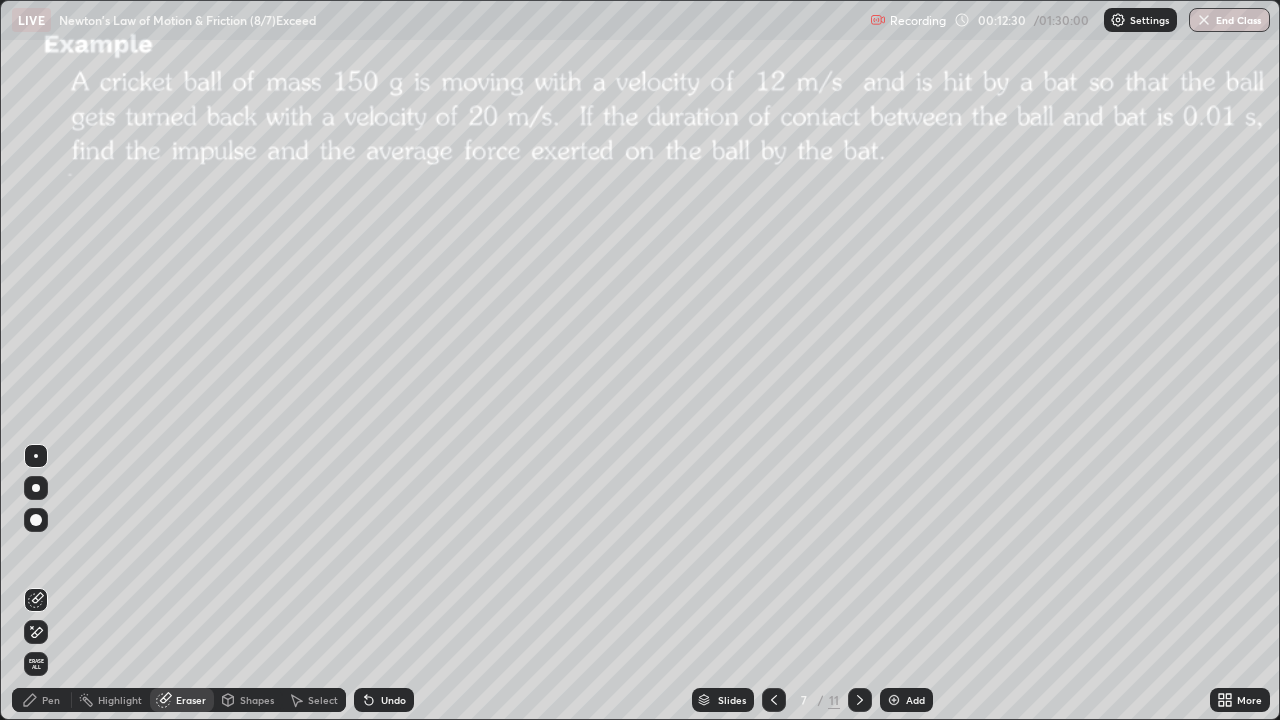 click 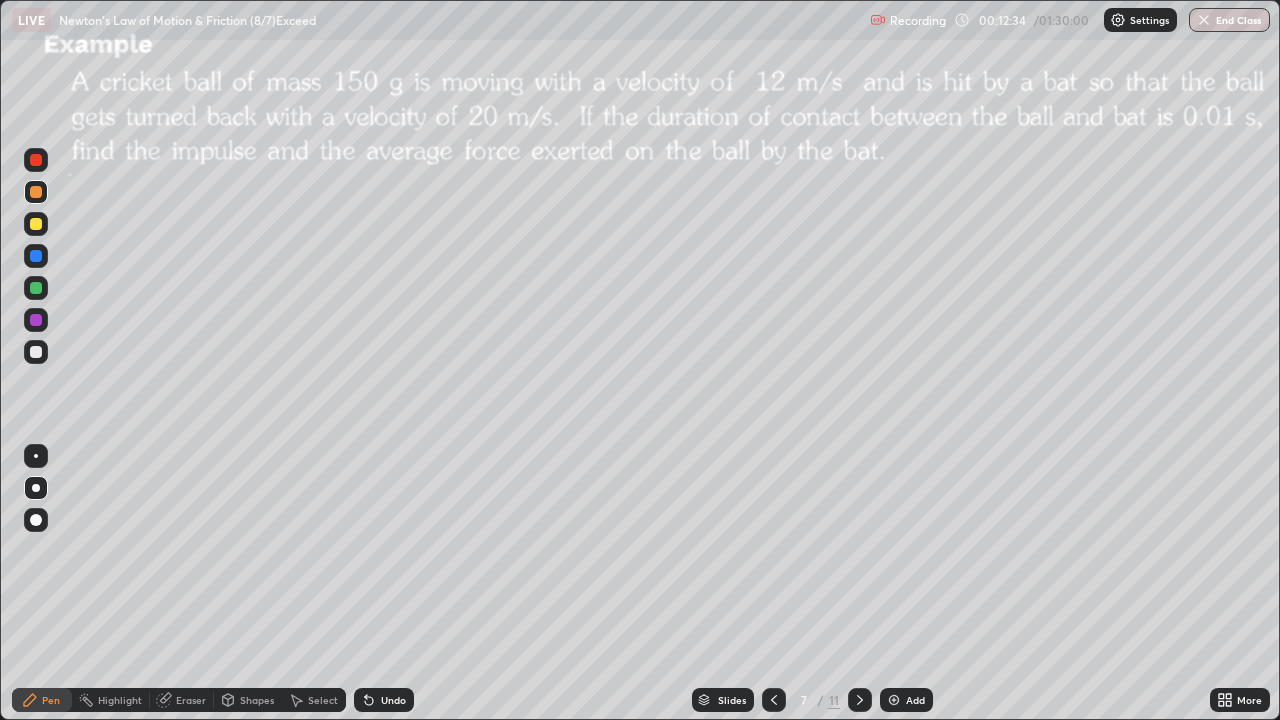 click on "Shapes" at bounding box center [257, 700] 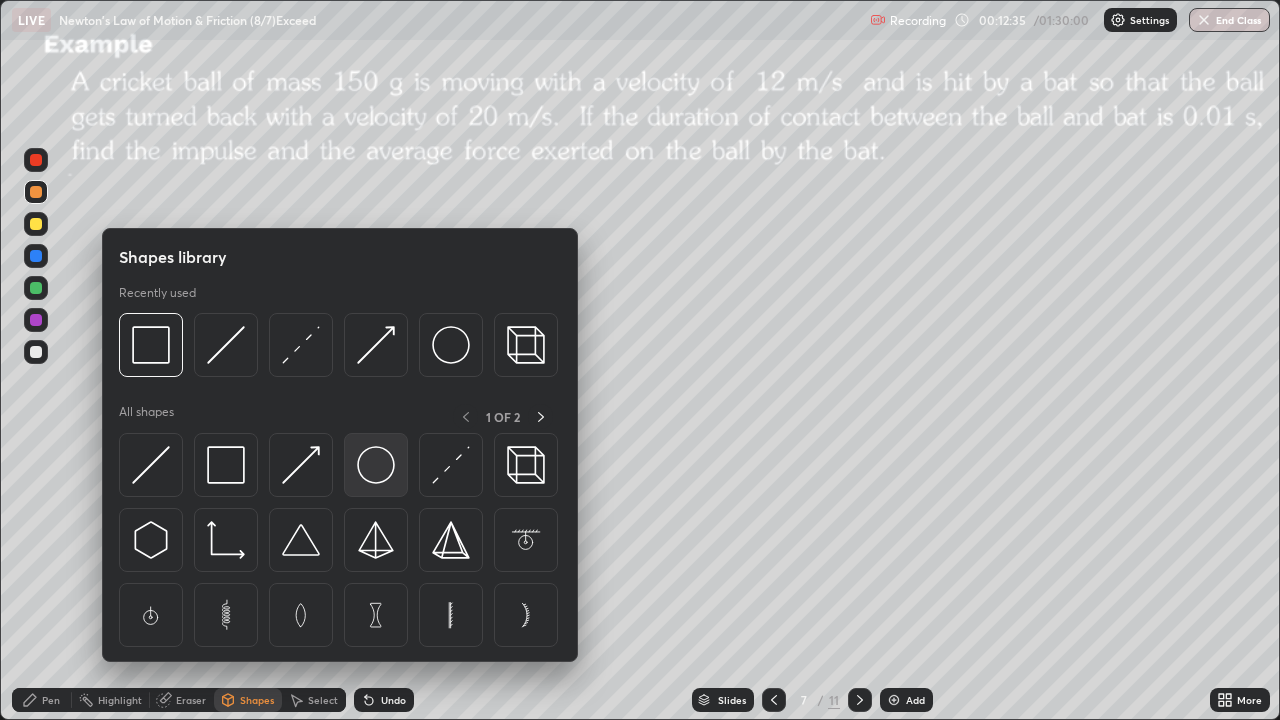 click at bounding box center (376, 465) 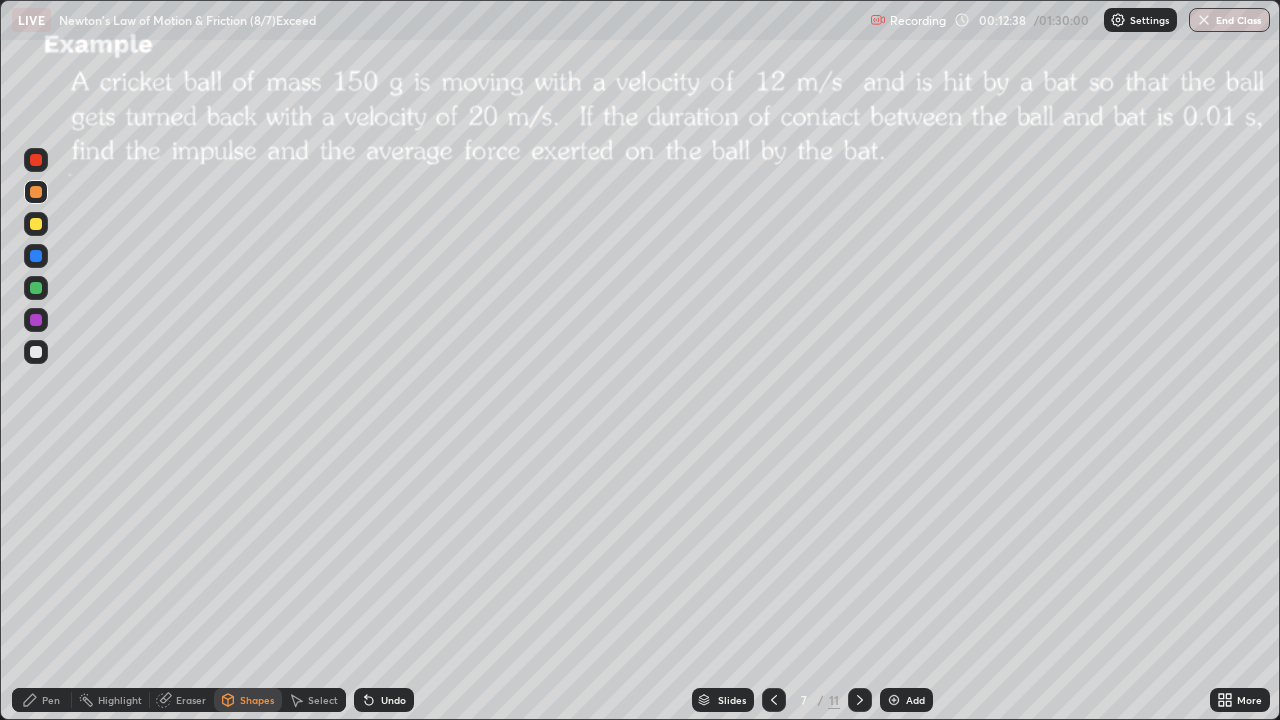 click on "Select" at bounding box center (323, 700) 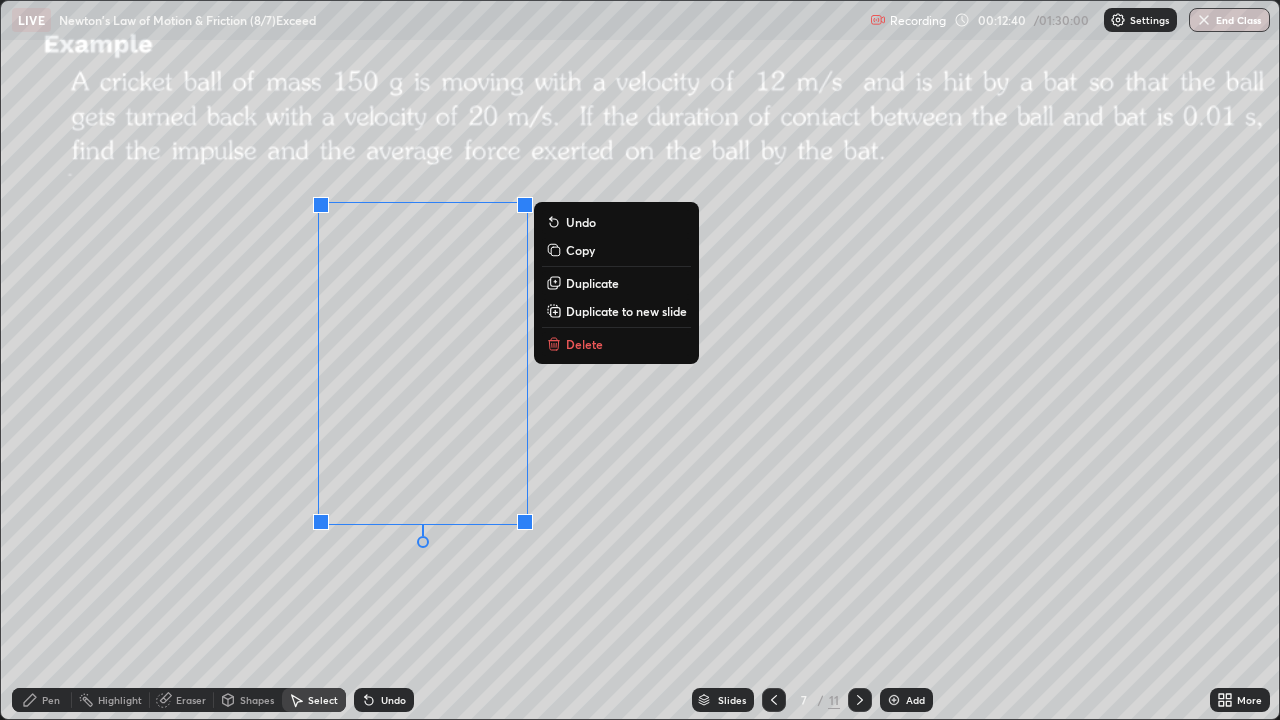 click on "Duplicate" at bounding box center [592, 283] 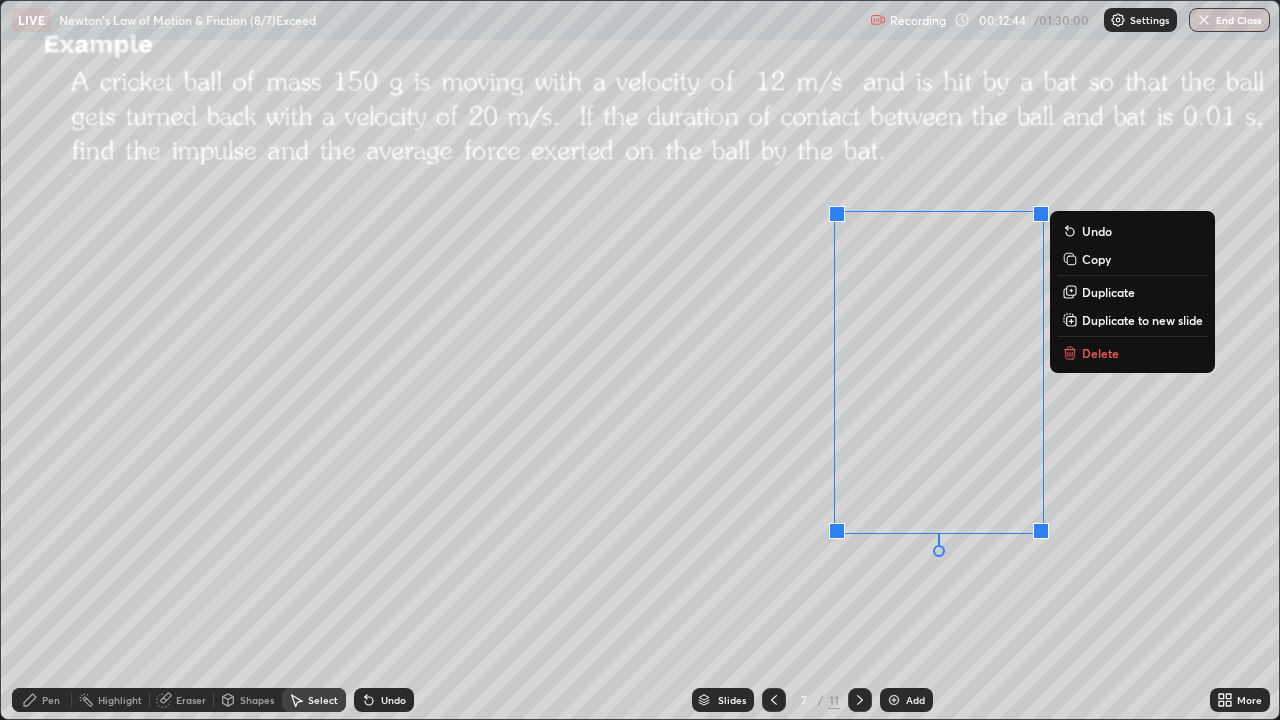 click on "Eraser" at bounding box center [191, 700] 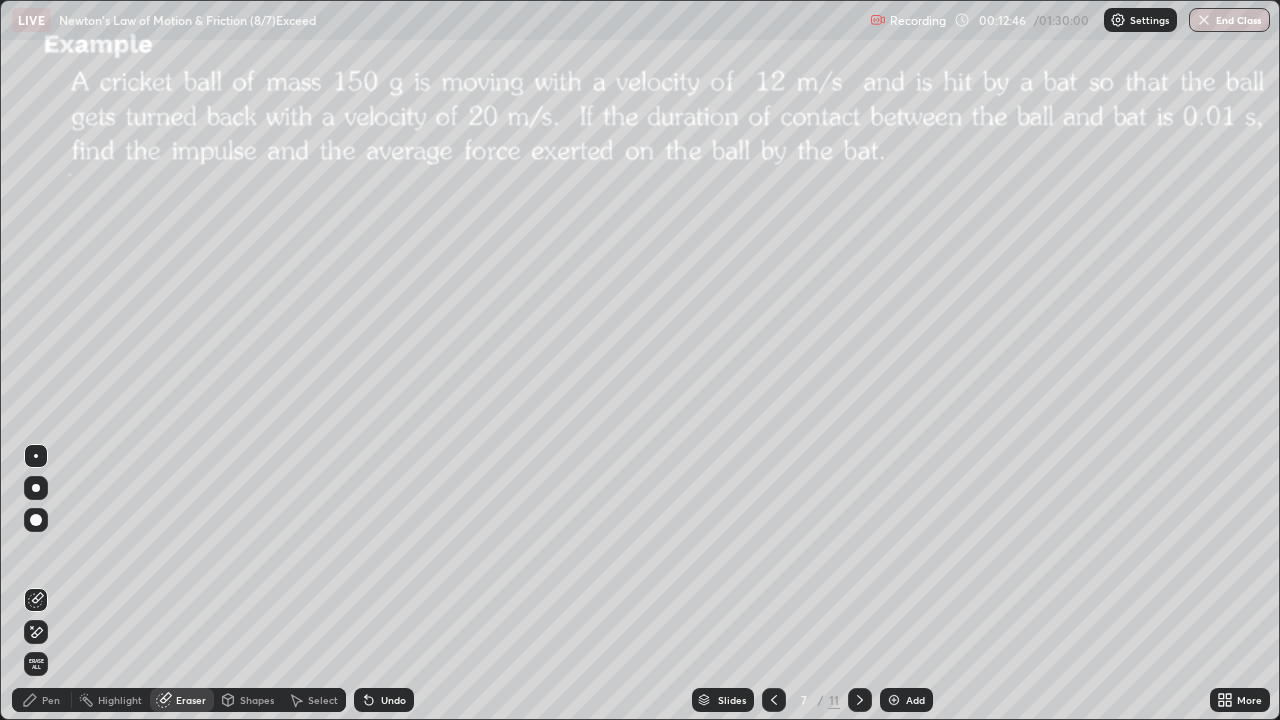 click 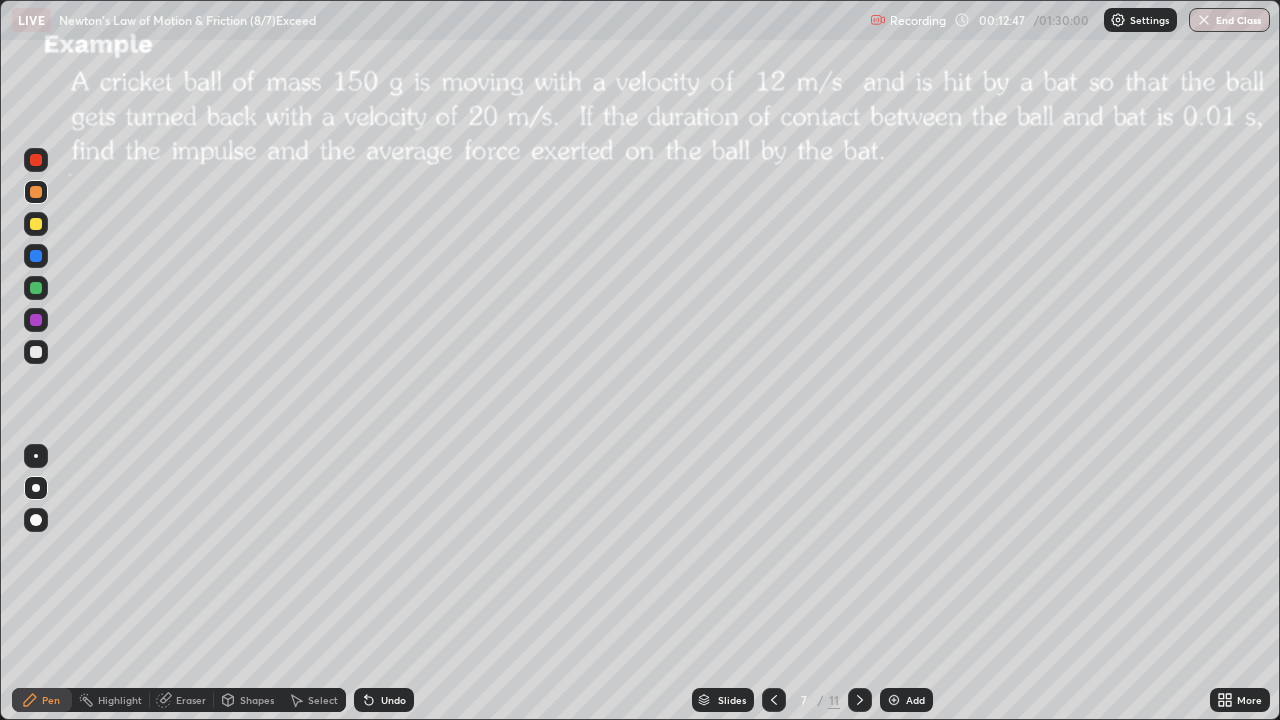 click at bounding box center [36, 352] 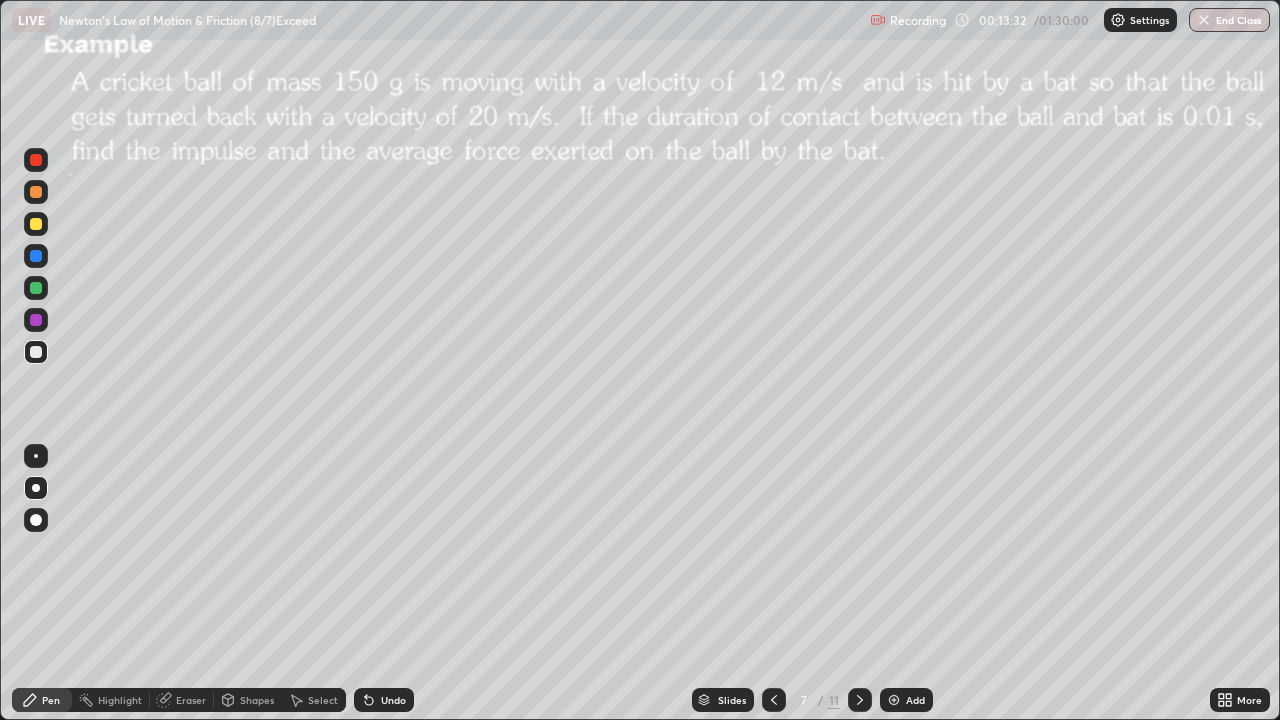 click on "Undo" at bounding box center (393, 700) 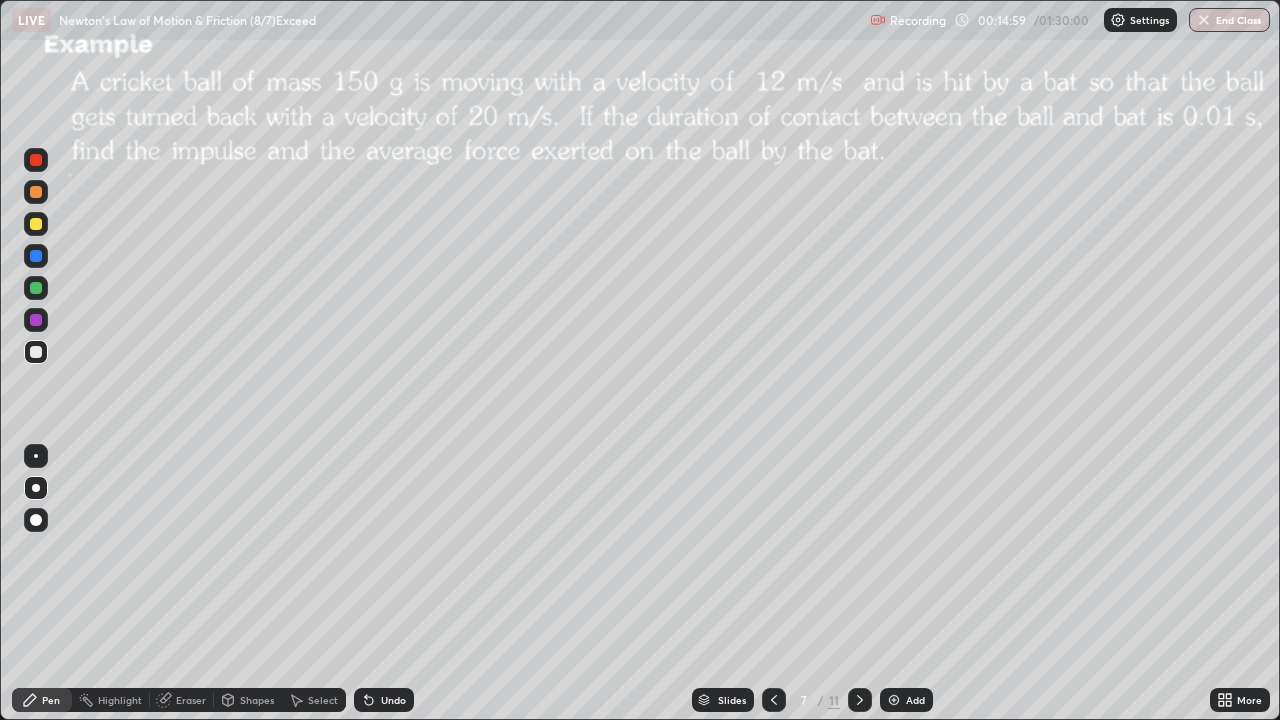 click at bounding box center (36, 224) 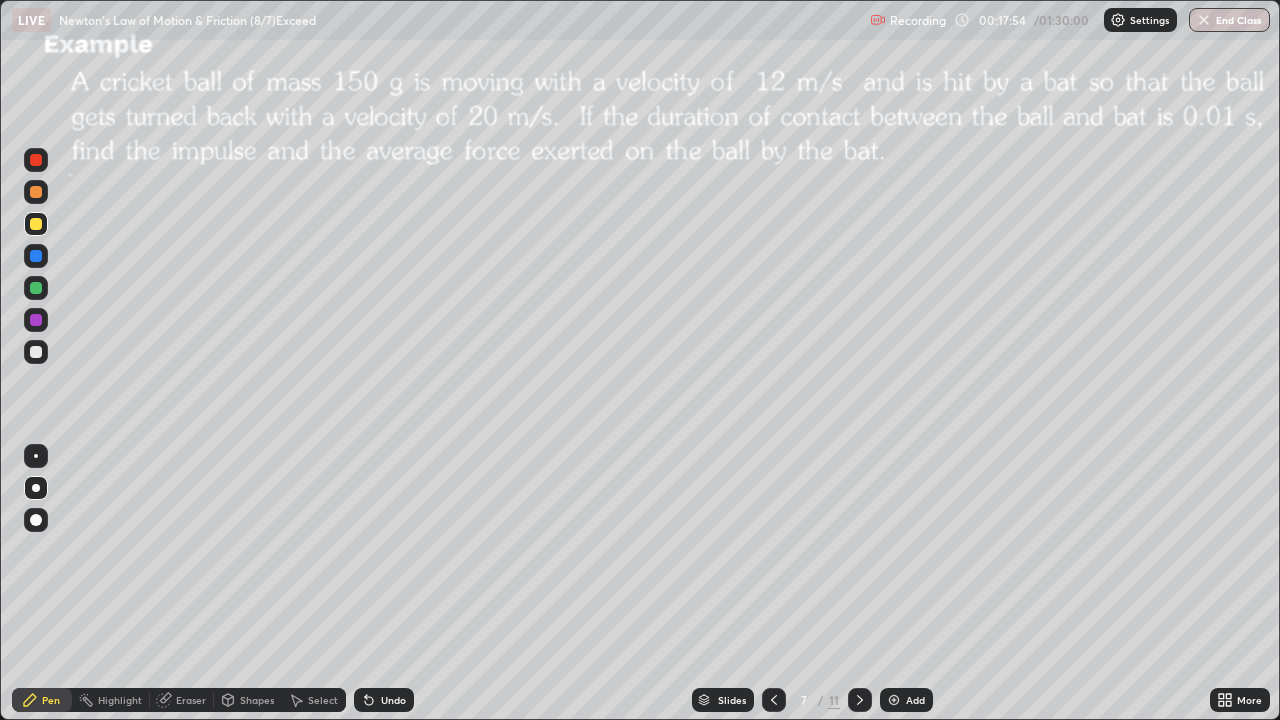 click on "Add" at bounding box center (915, 700) 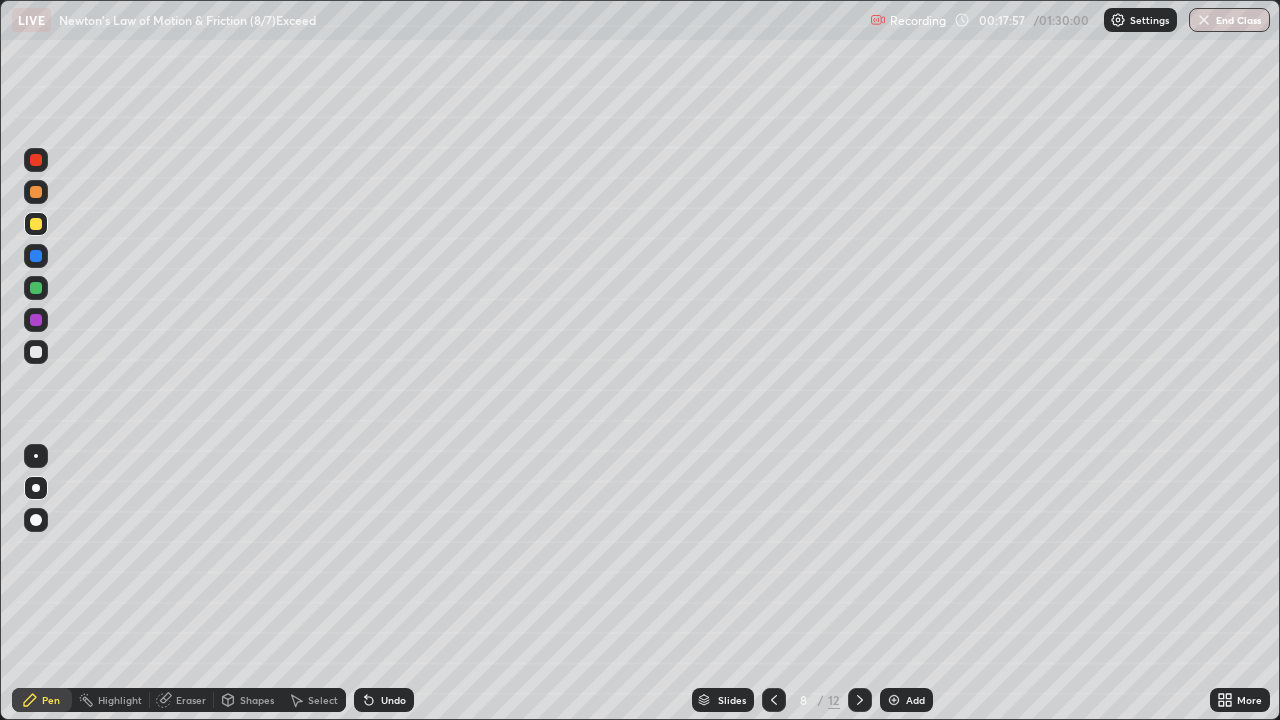 click at bounding box center (36, 520) 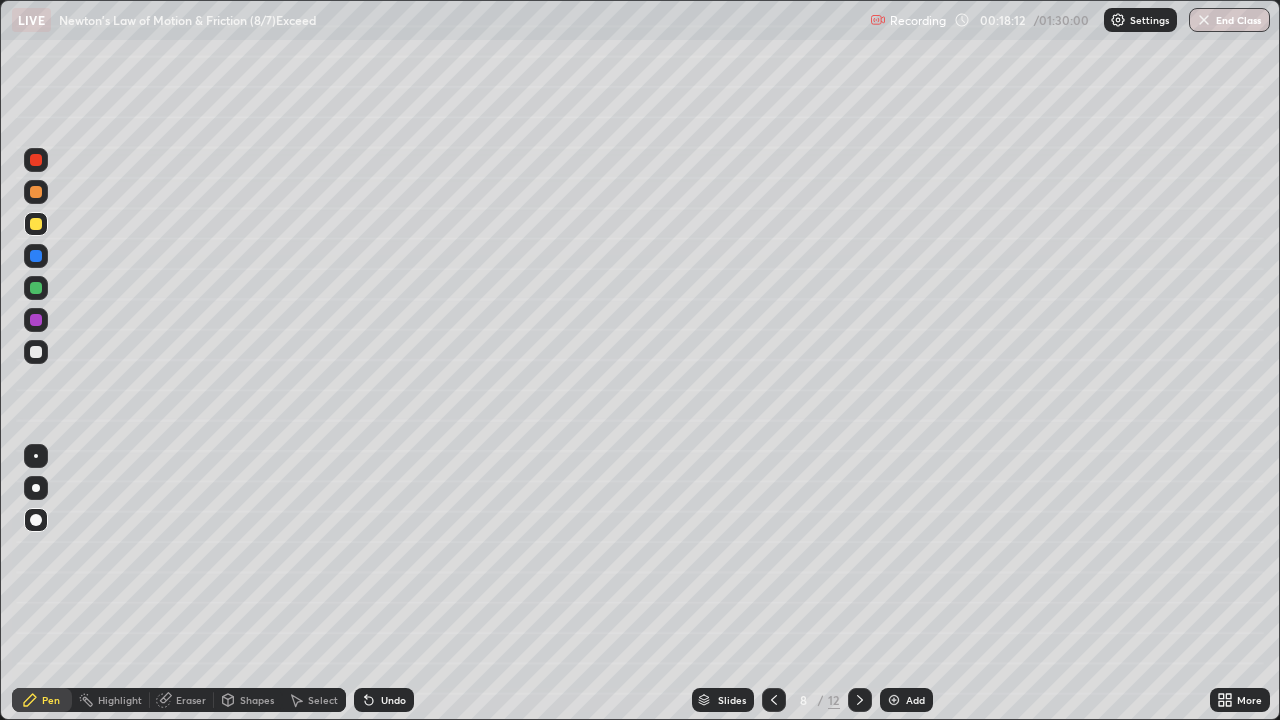 click on "Undo" at bounding box center [384, 700] 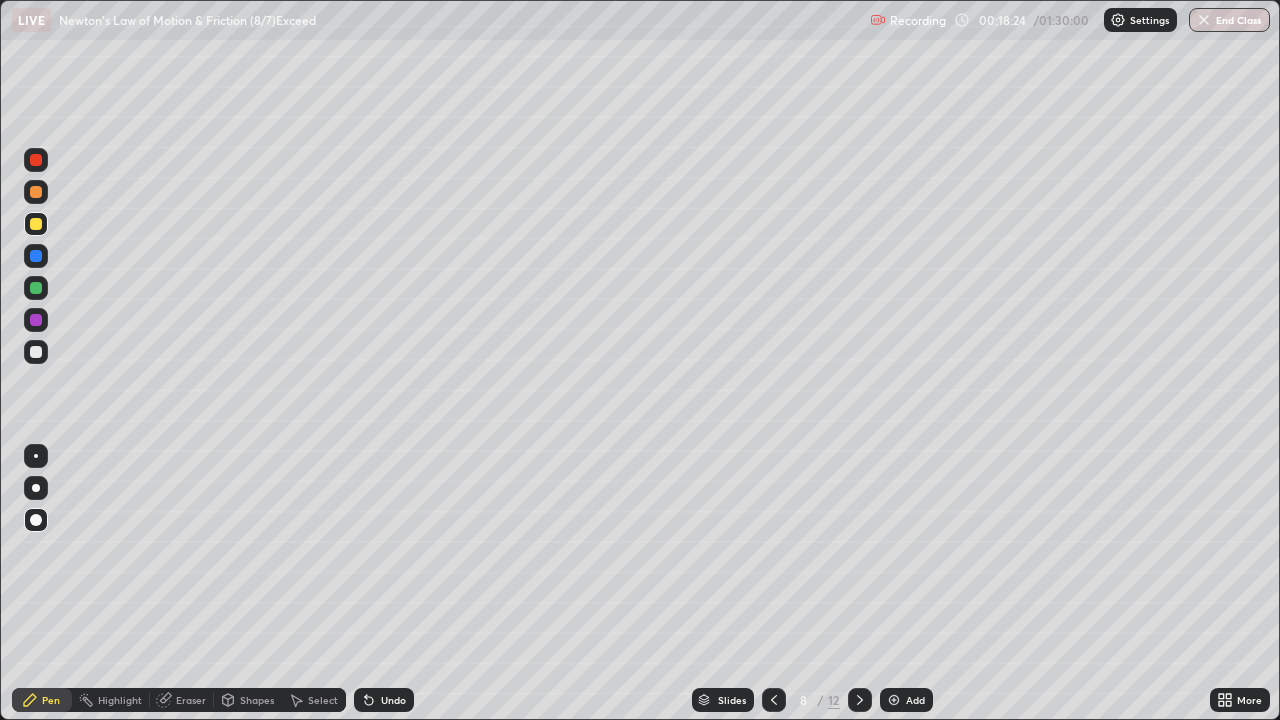 click at bounding box center (36, 352) 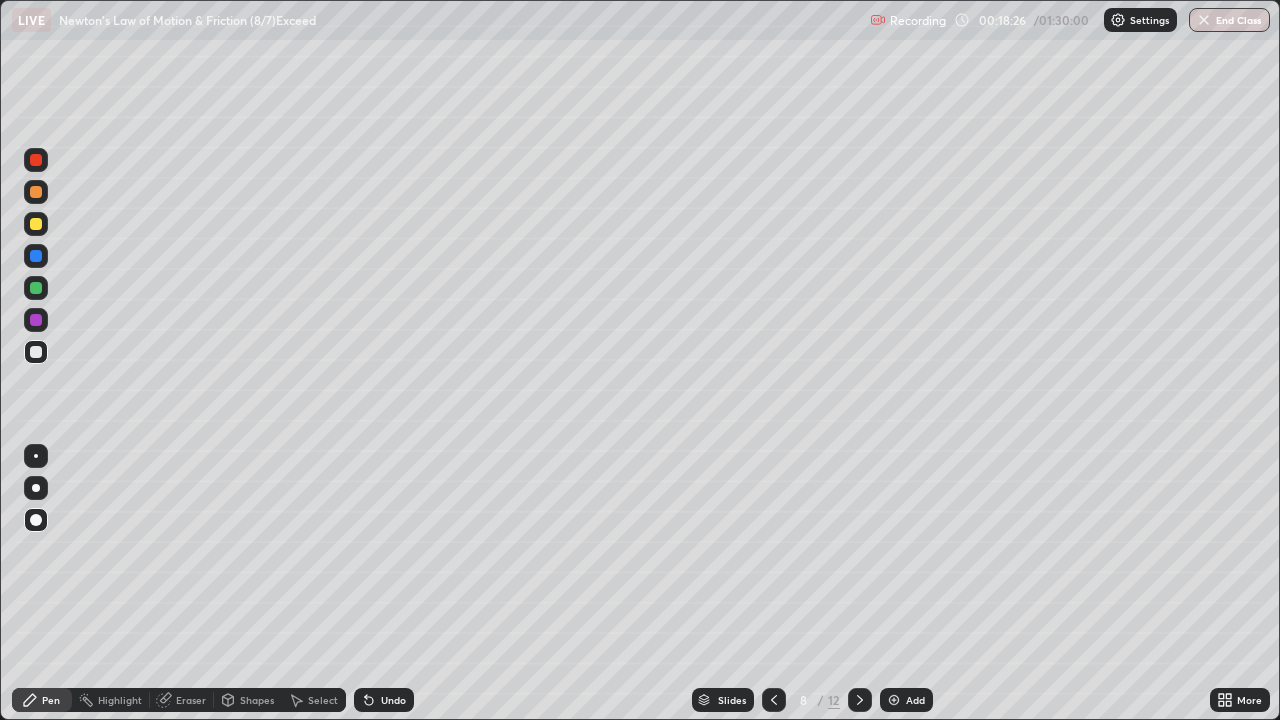 click at bounding box center [36, 488] 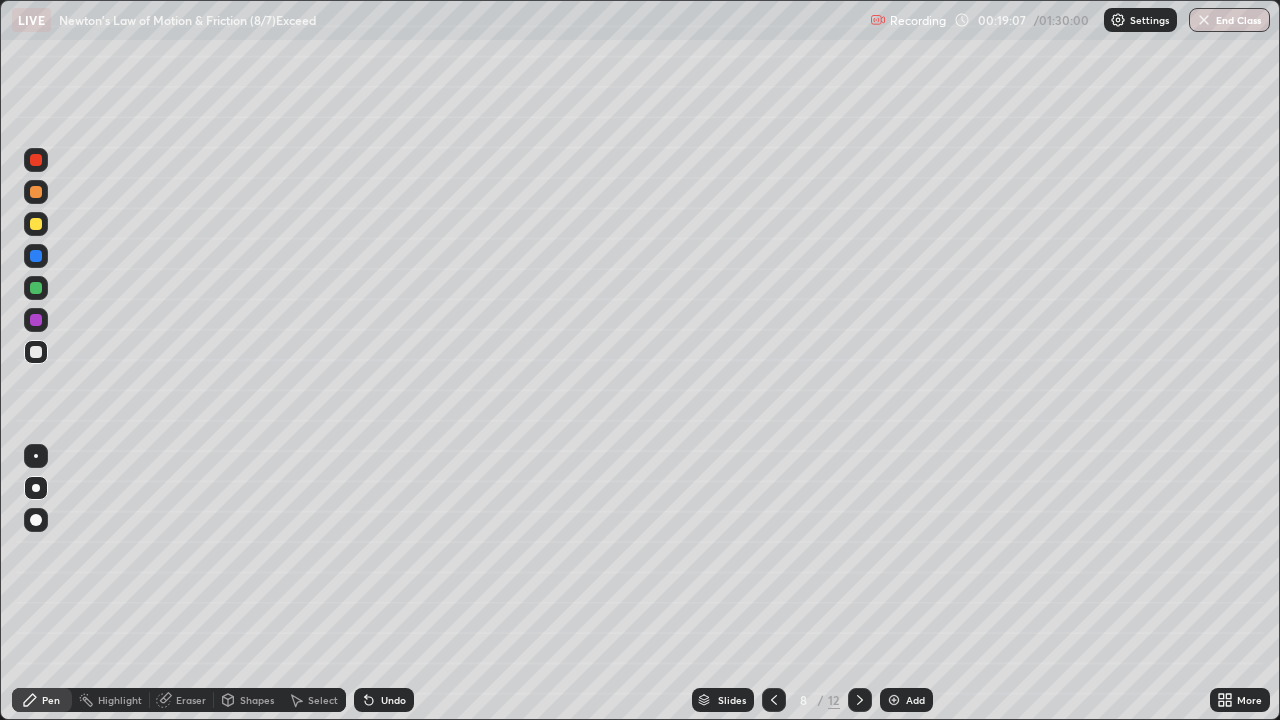 click on "Undo" at bounding box center [393, 700] 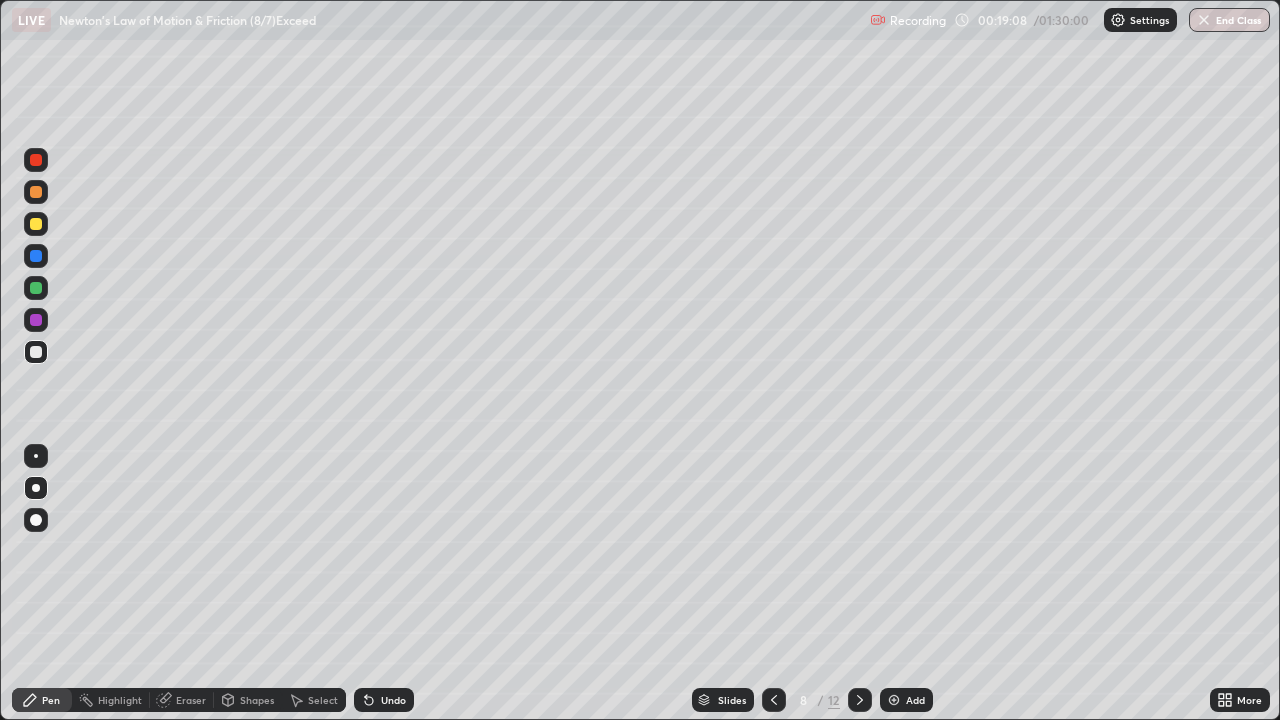 click on "Undo" at bounding box center (393, 700) 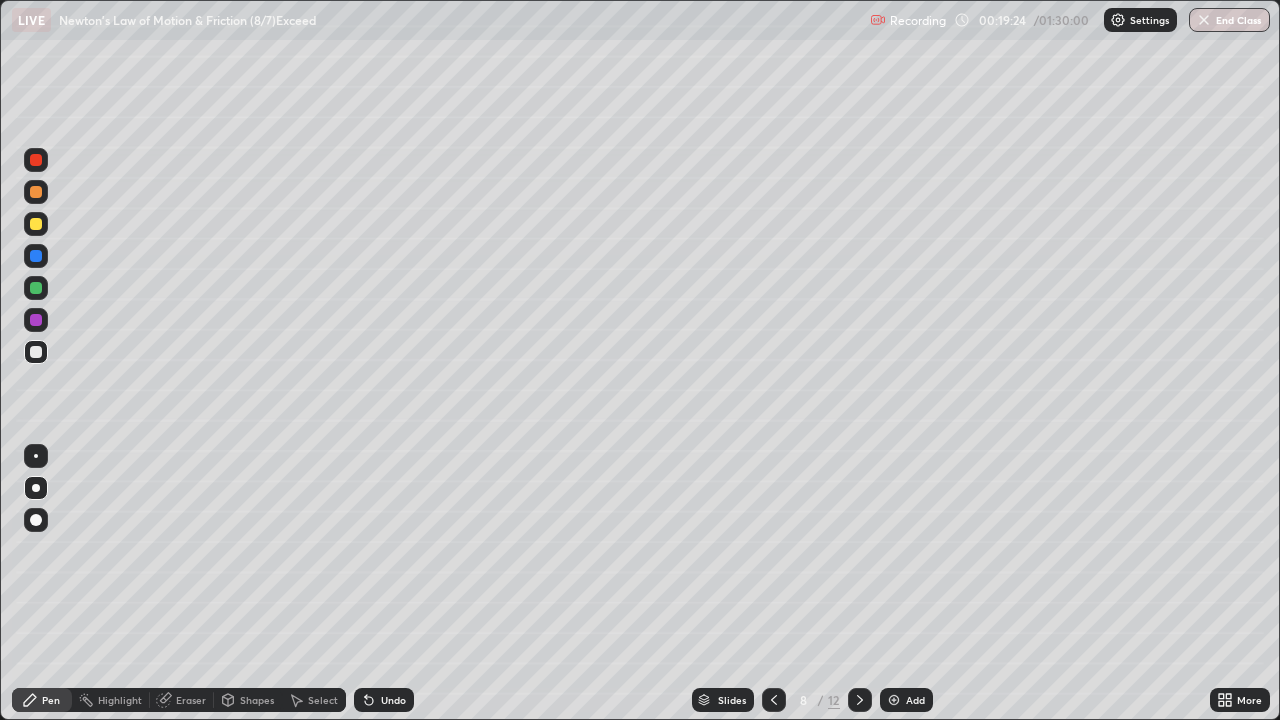 click on "Undo" at bounding box center (384, 700) 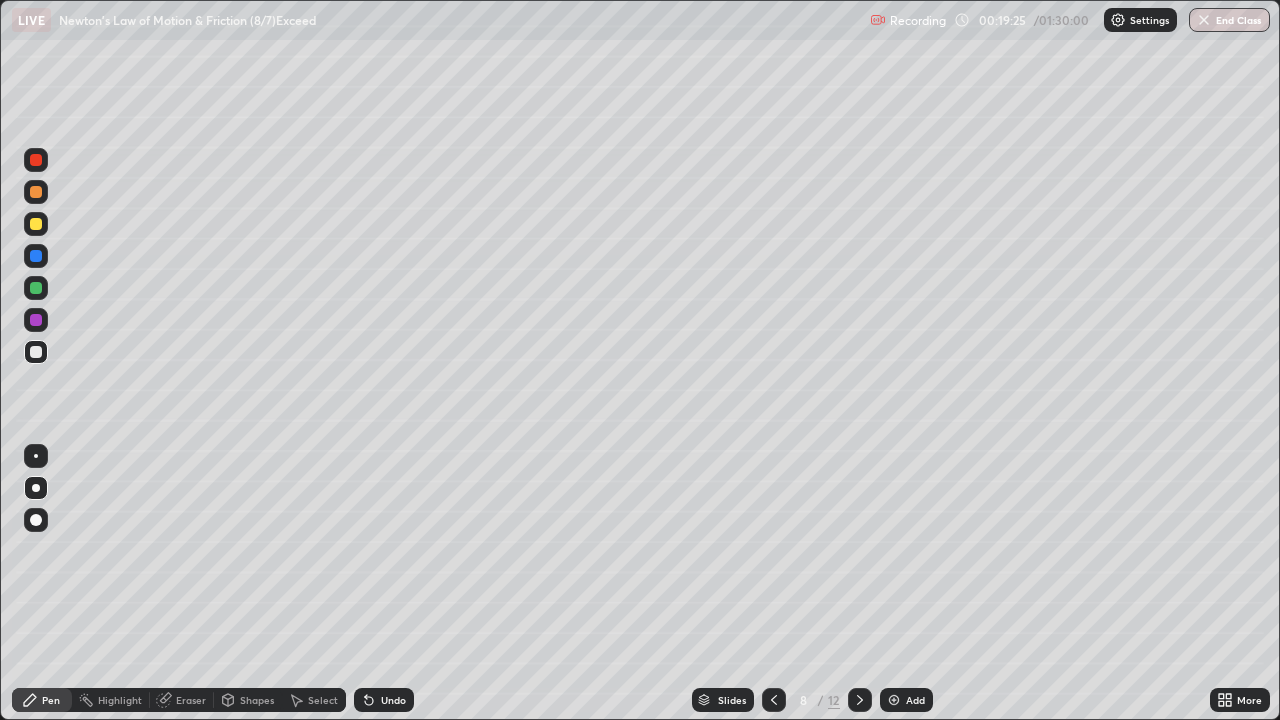 click on "Undo" at bounding box center (384, 700) 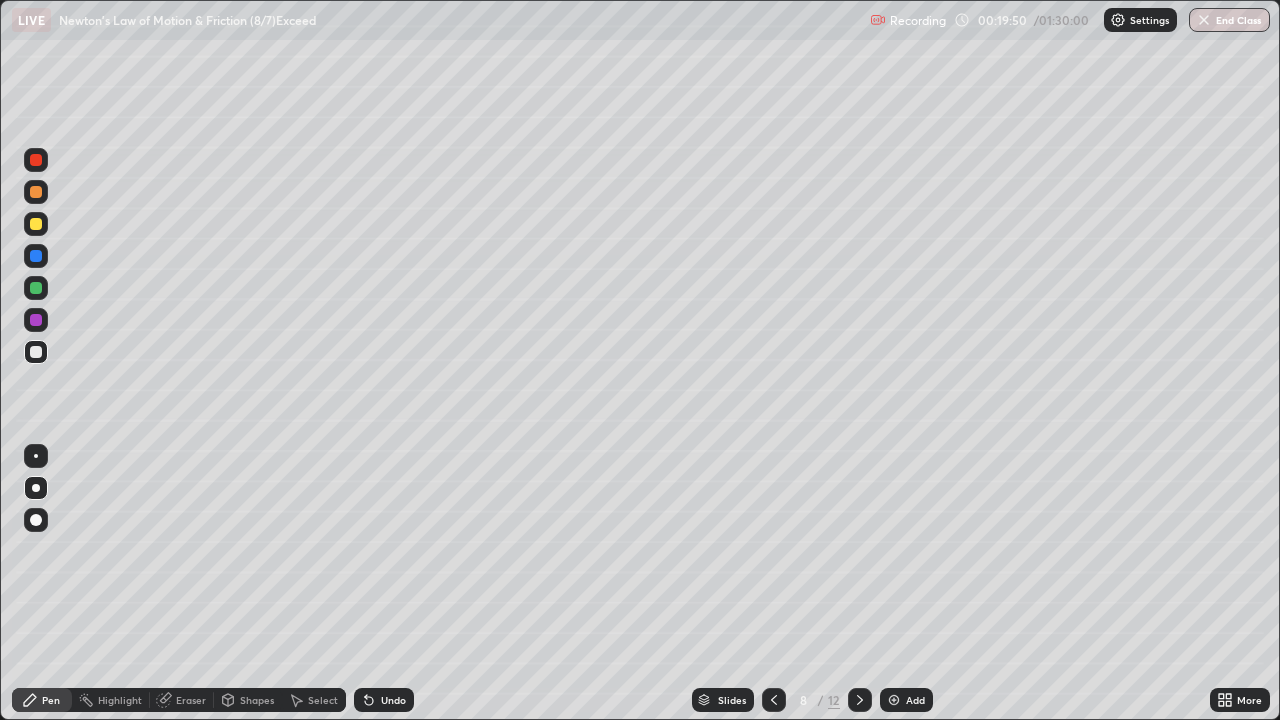 click at bounding box center [36, 224] 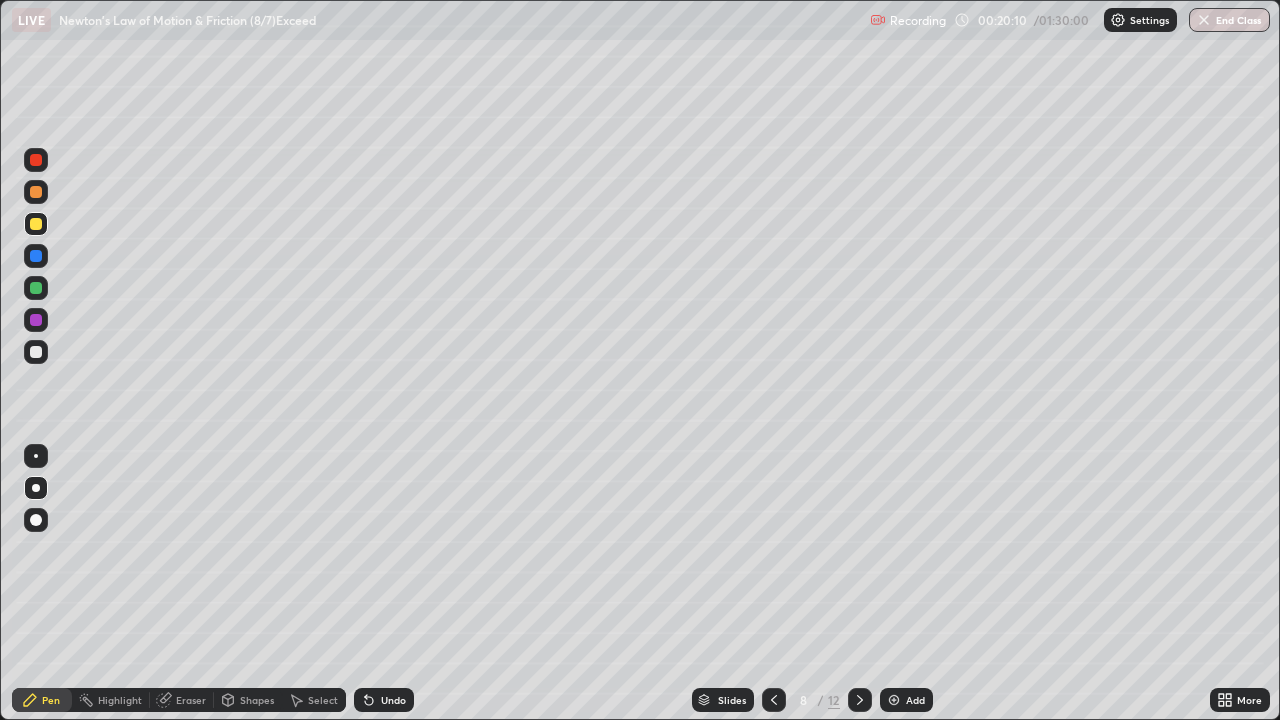 click on "Undo" at bounding box center (384, 700) 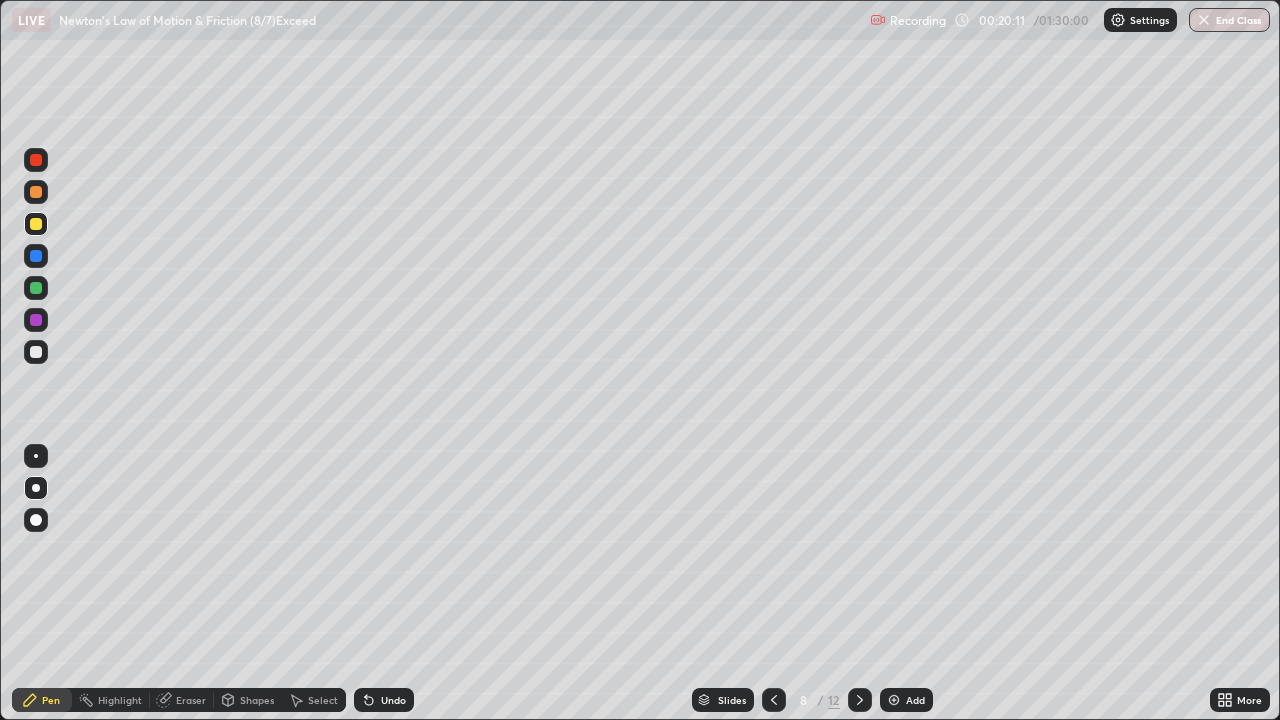 click on "Undo" at bounding box center [384, 700] 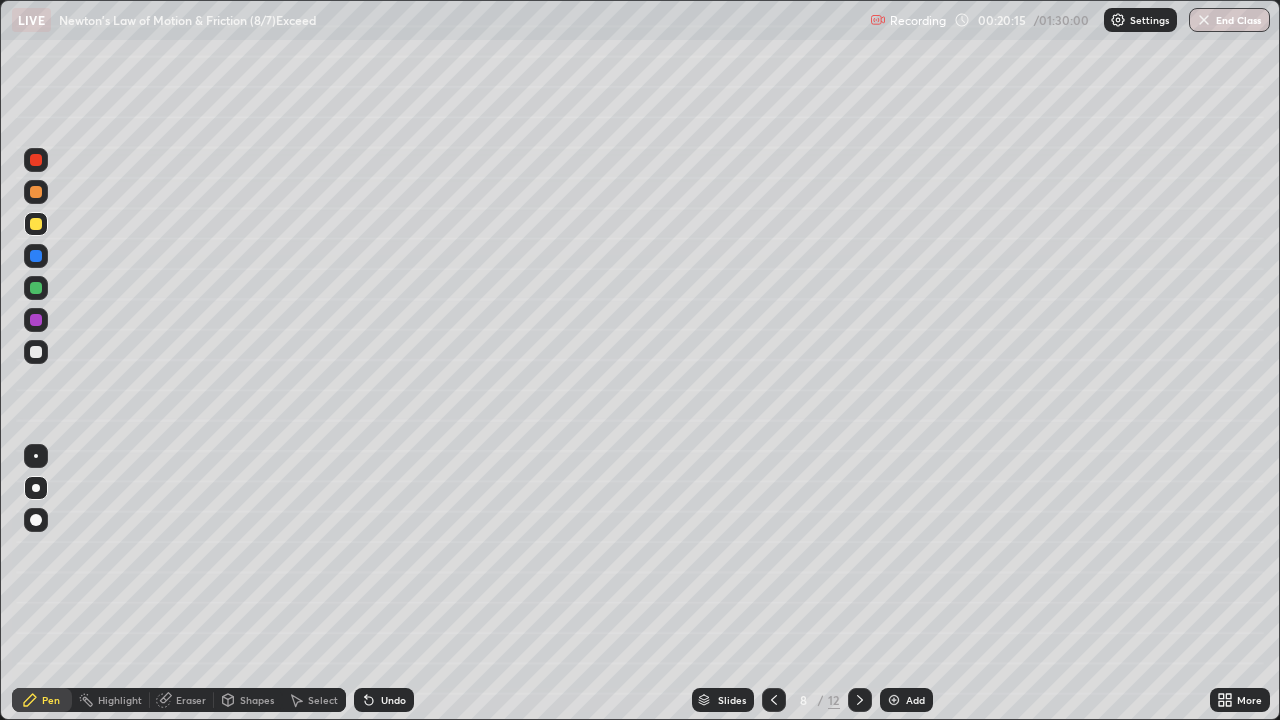 click on "Eraser" at bounding box center (191, 700) 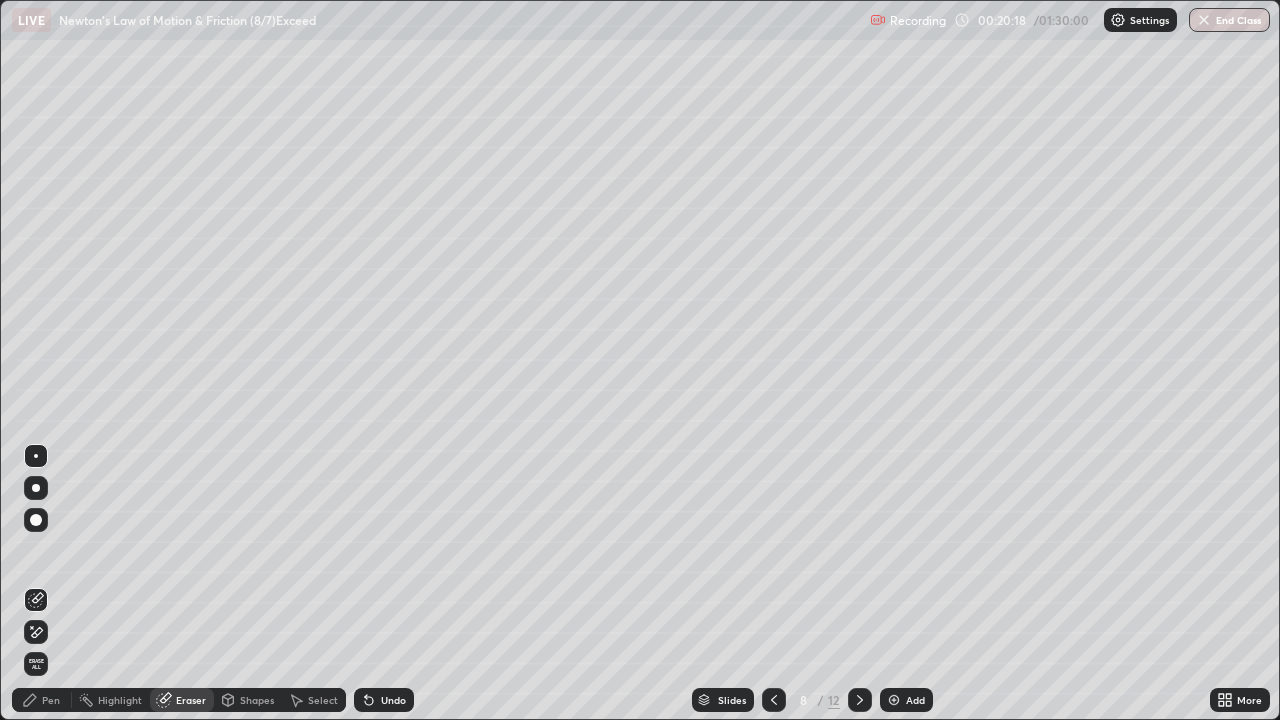 click on "Pen" at bounding box center (51, 700) 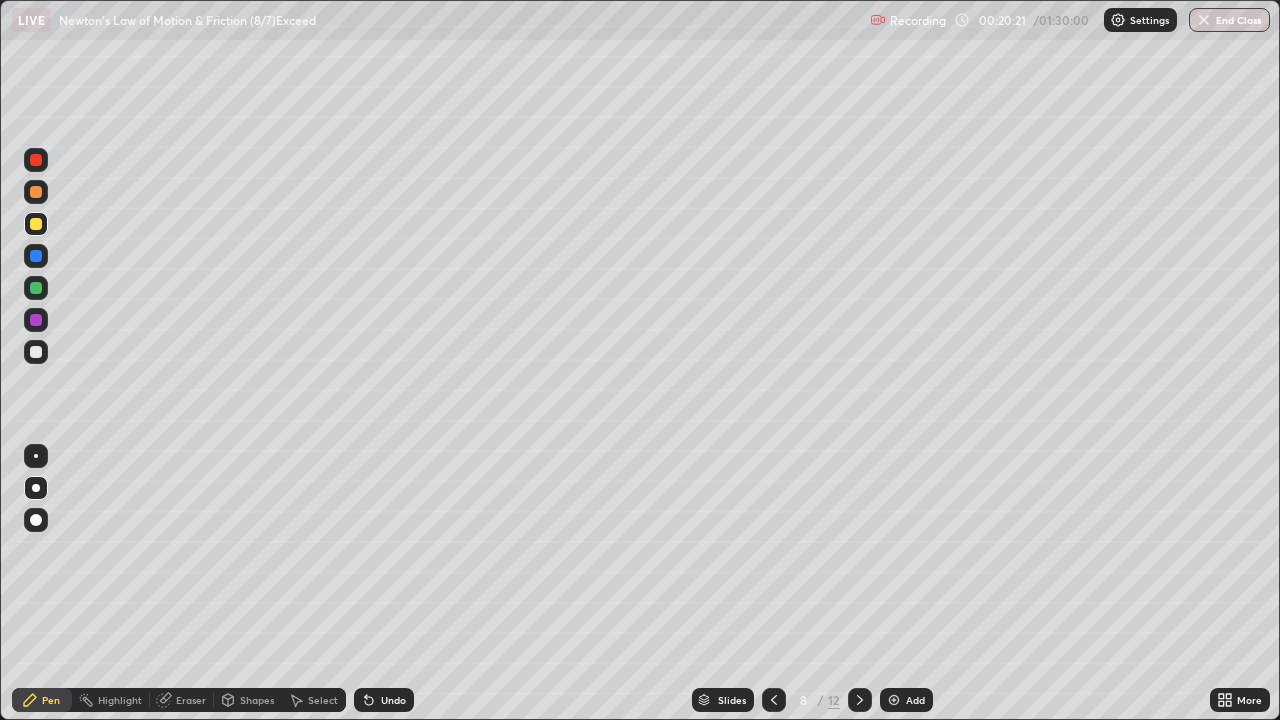 click at bounding box center [36, 352] 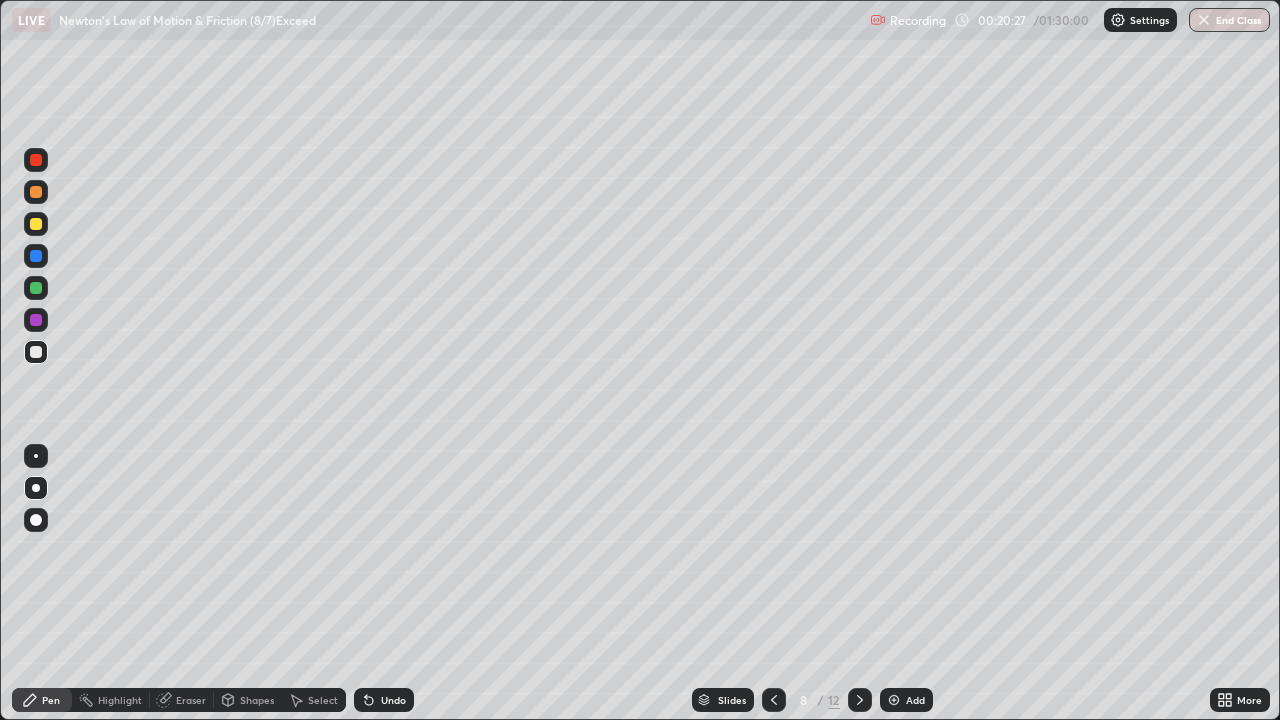 click at bounding box center [36, 224] 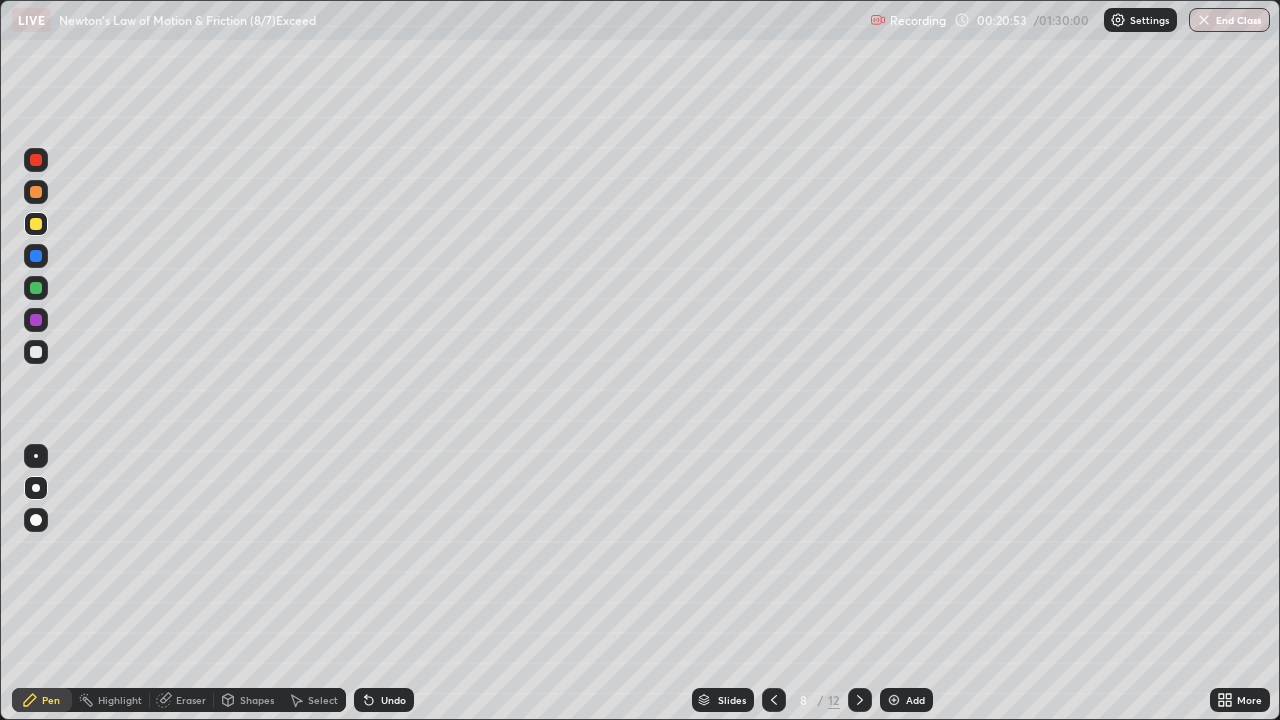 click at bounding box center (36, 160) 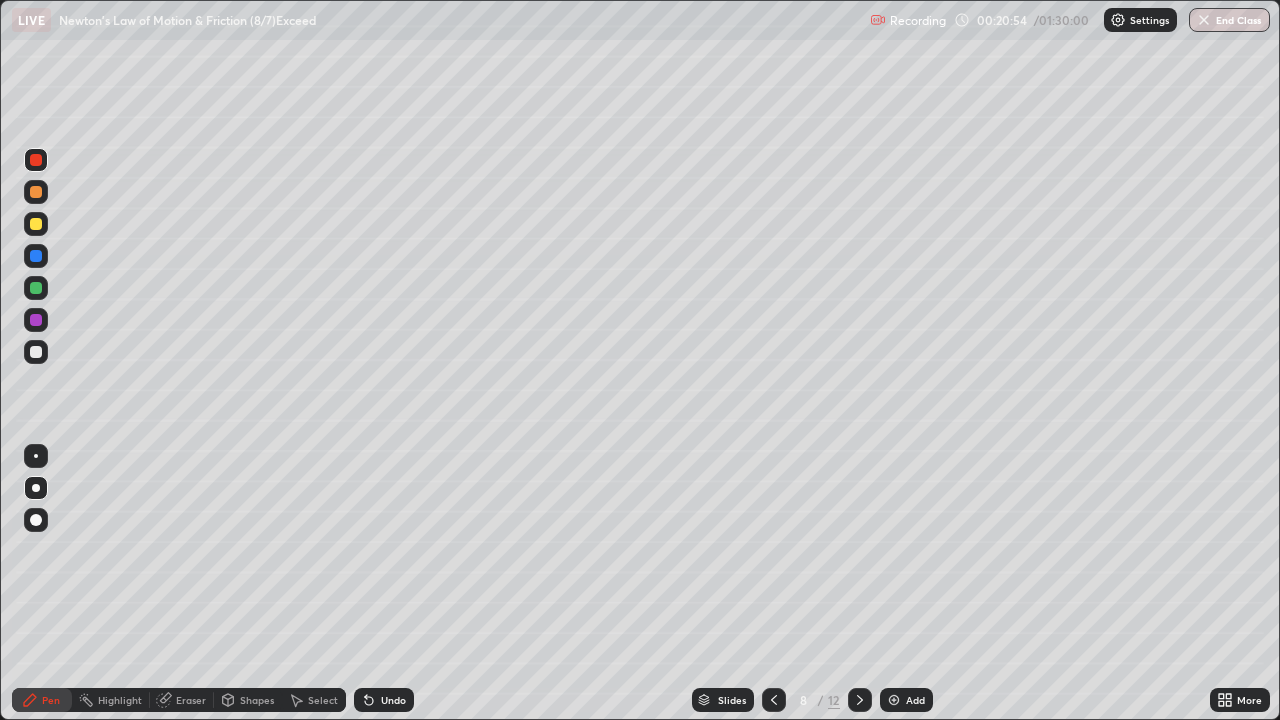 click at bounding box center (36, 256) 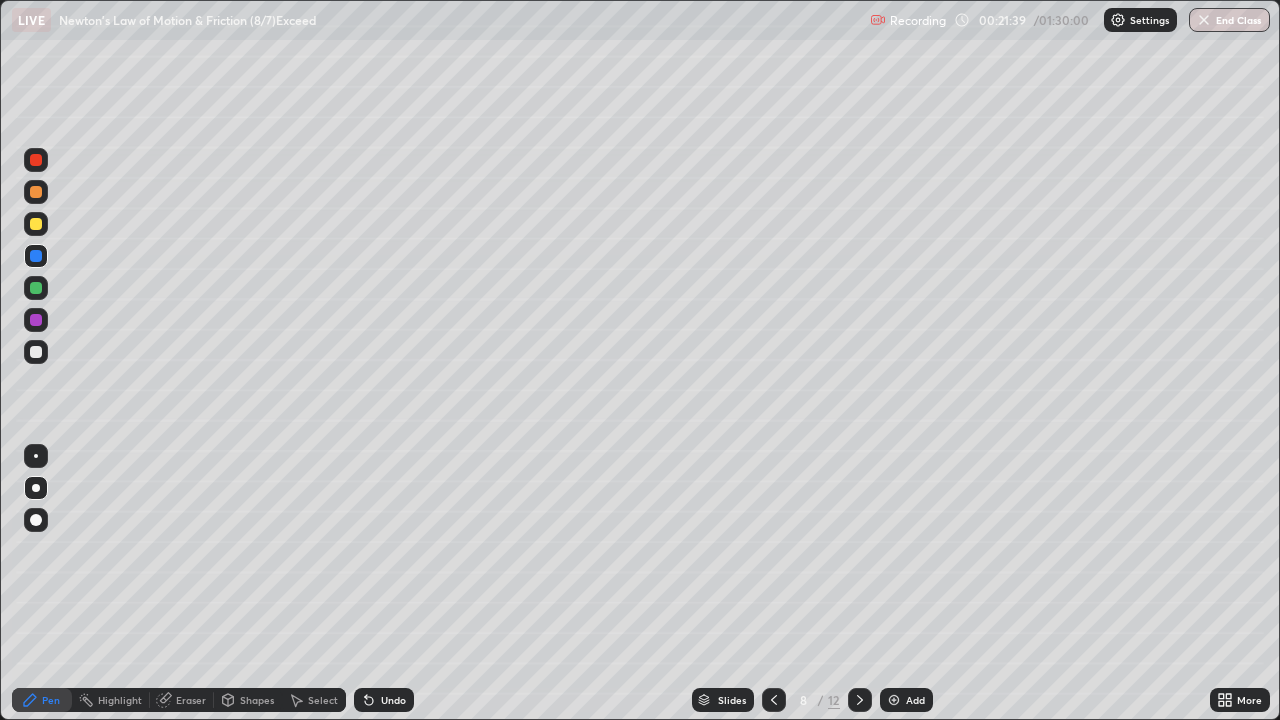 click at bounding box center [36, 352] 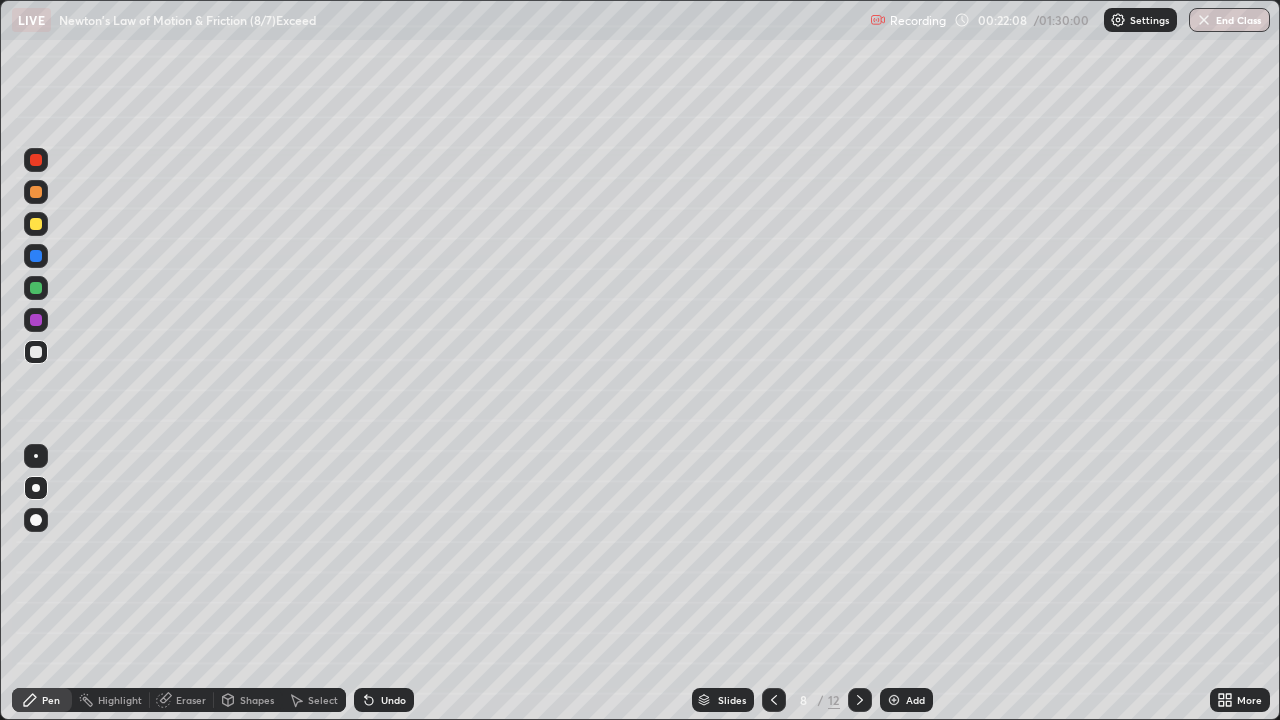 click on "Shapes" at bounding box center [248, 700] 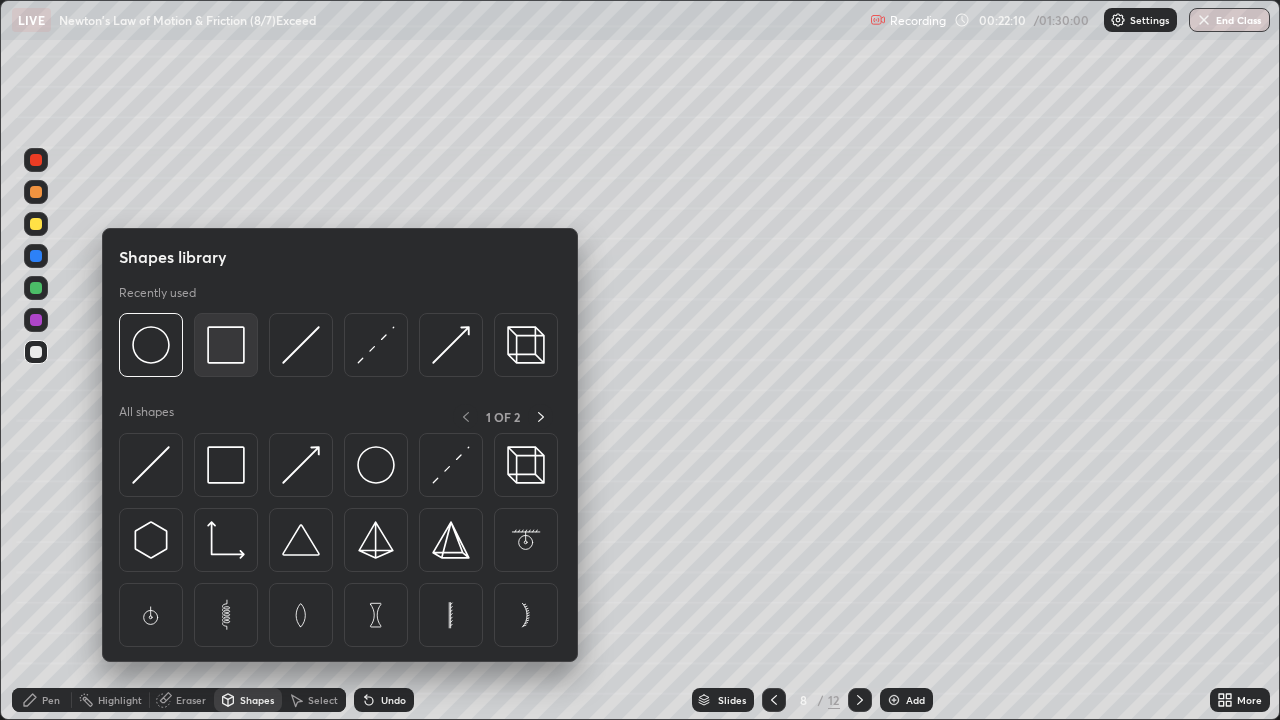 click at bounding box center [226, 345] 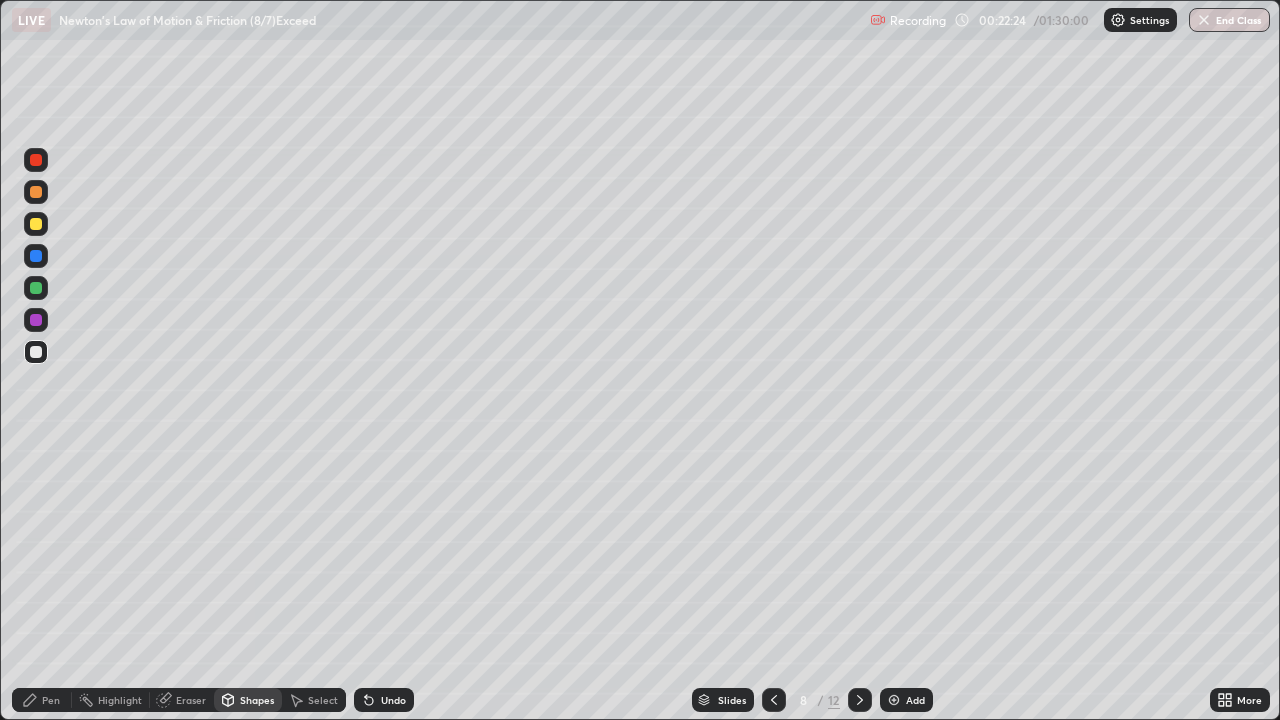 click on "Eraser" at bounding box center [191, 700] 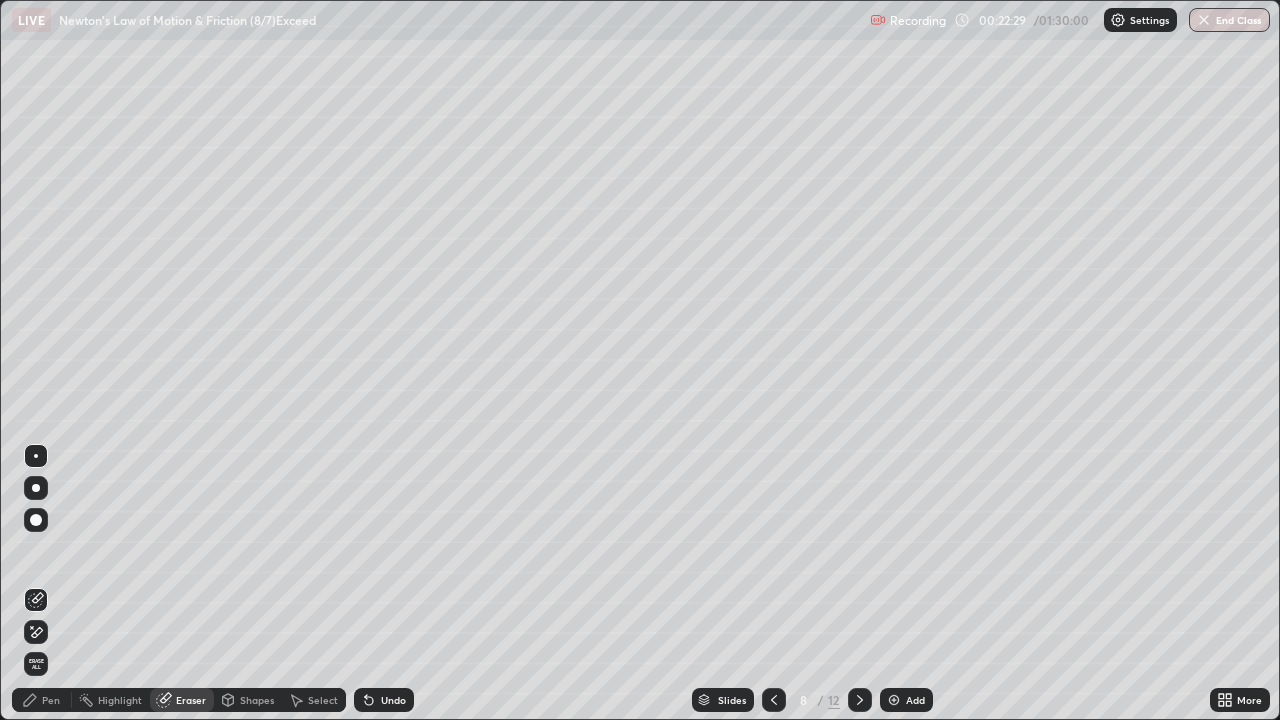 click on "Pen" at bounding box center (51, 700) 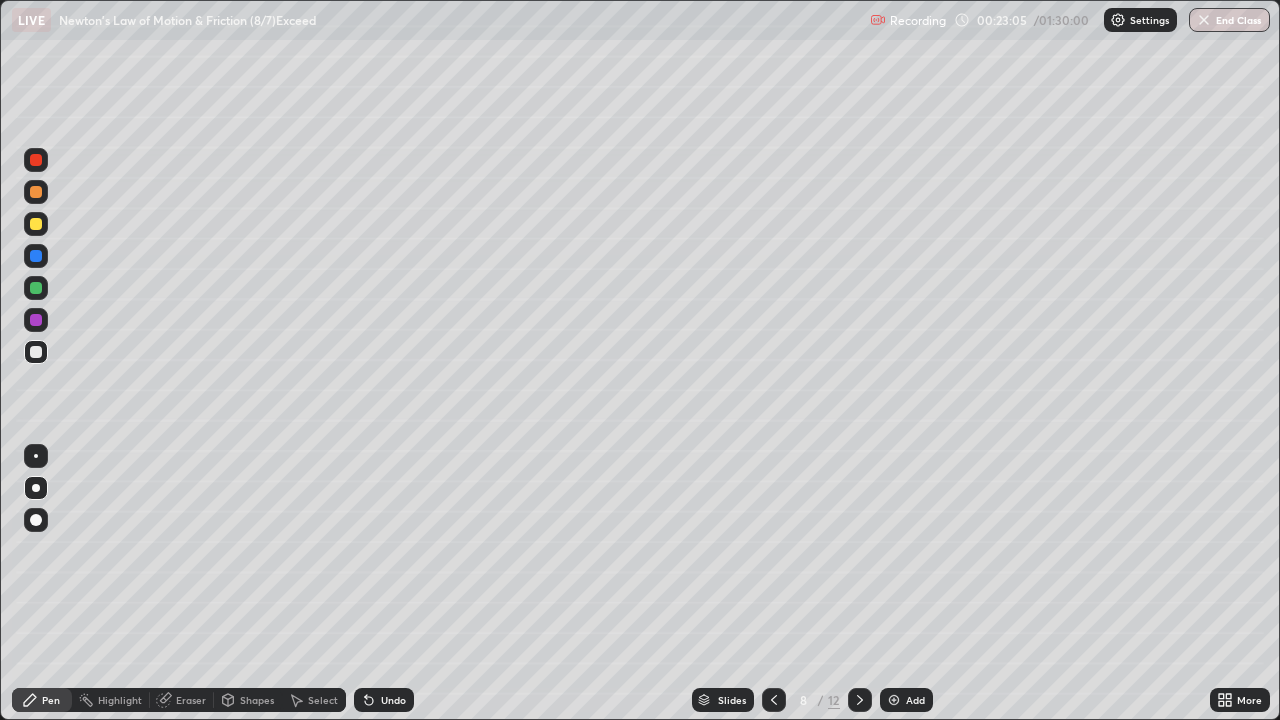 click on "Shapes" at bounding box center [248, 700] 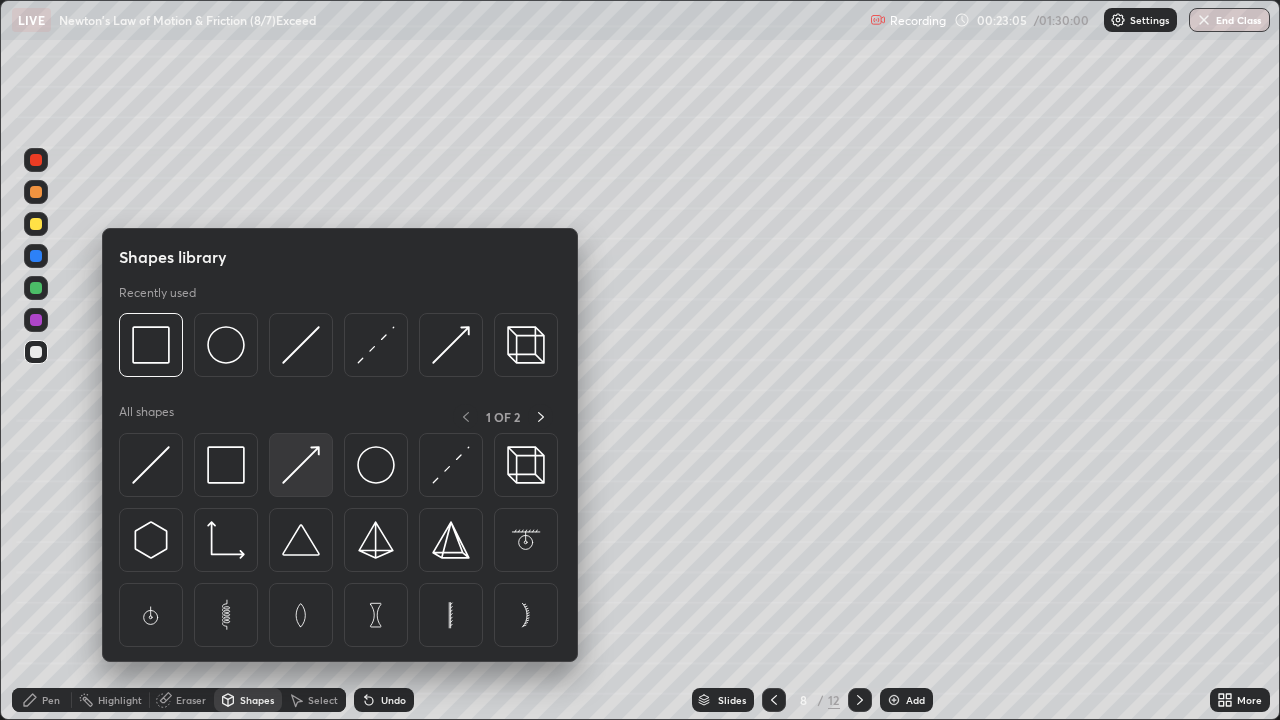 click at bounding box center (301, 465) 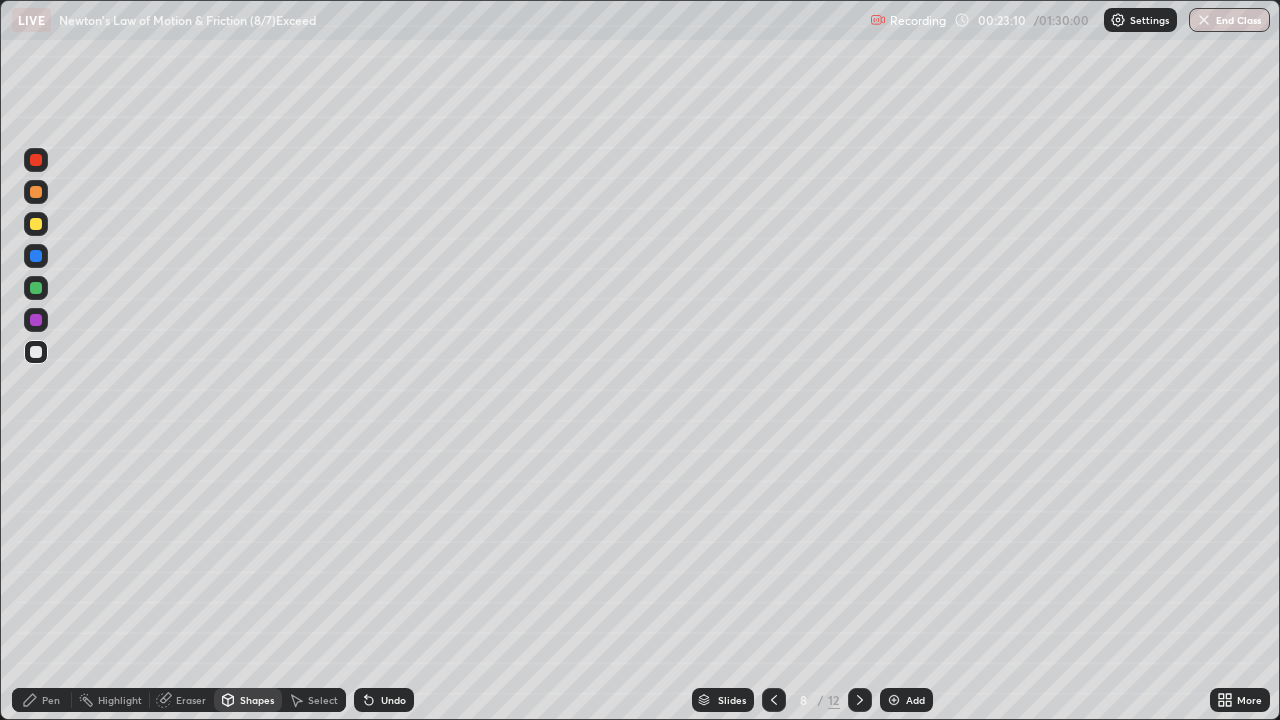 click at bounding box center (36, 320) 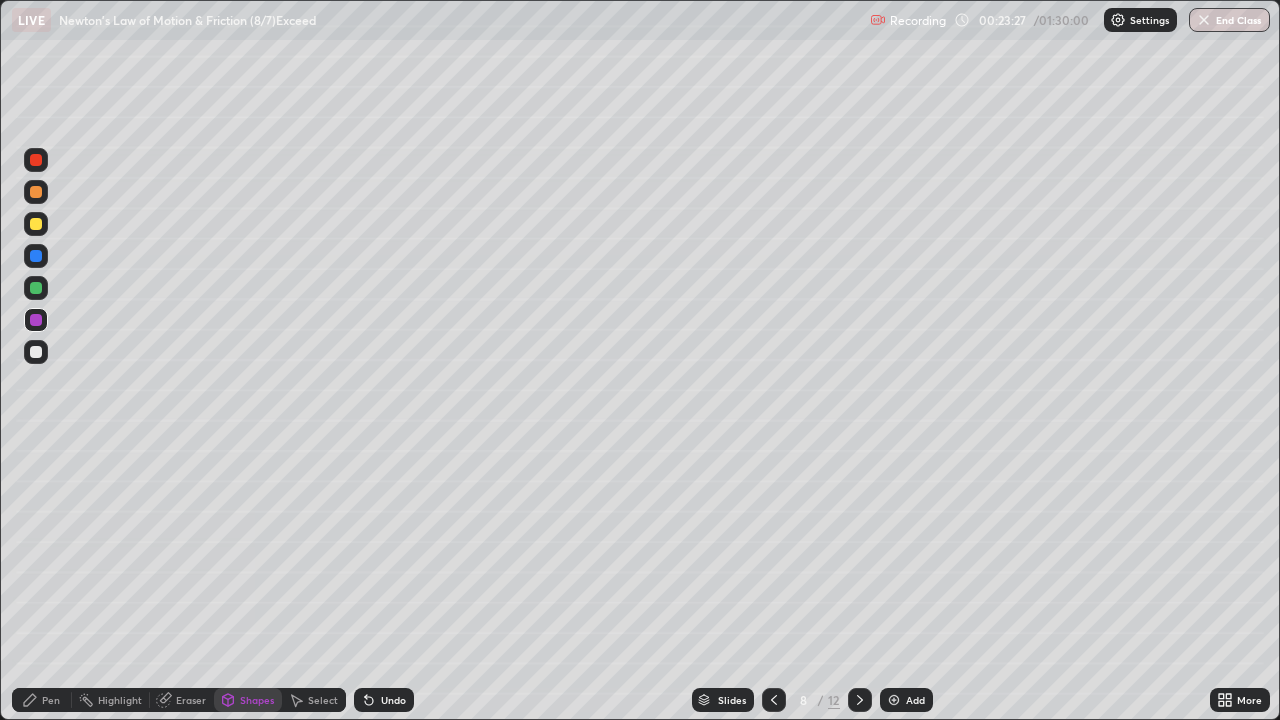 click on "Pen" at bounding box center (51, 700) 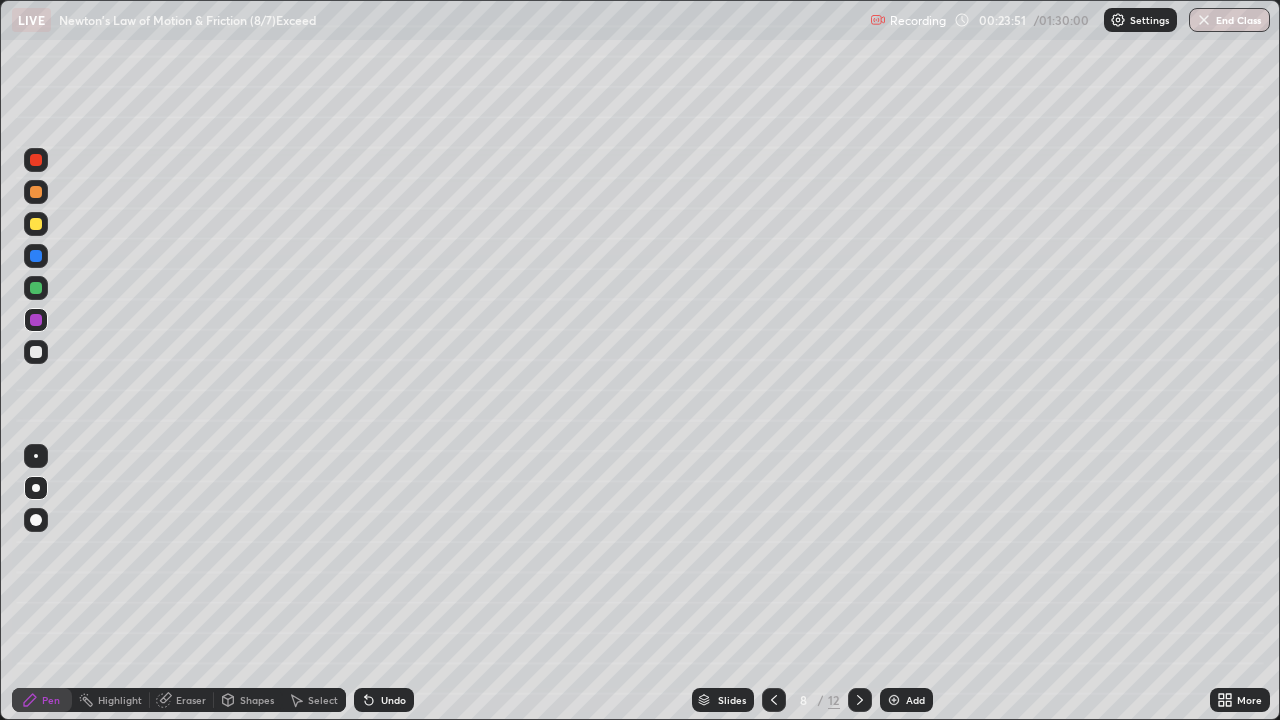 click on "Shapes" at bounding box center [257, 700] 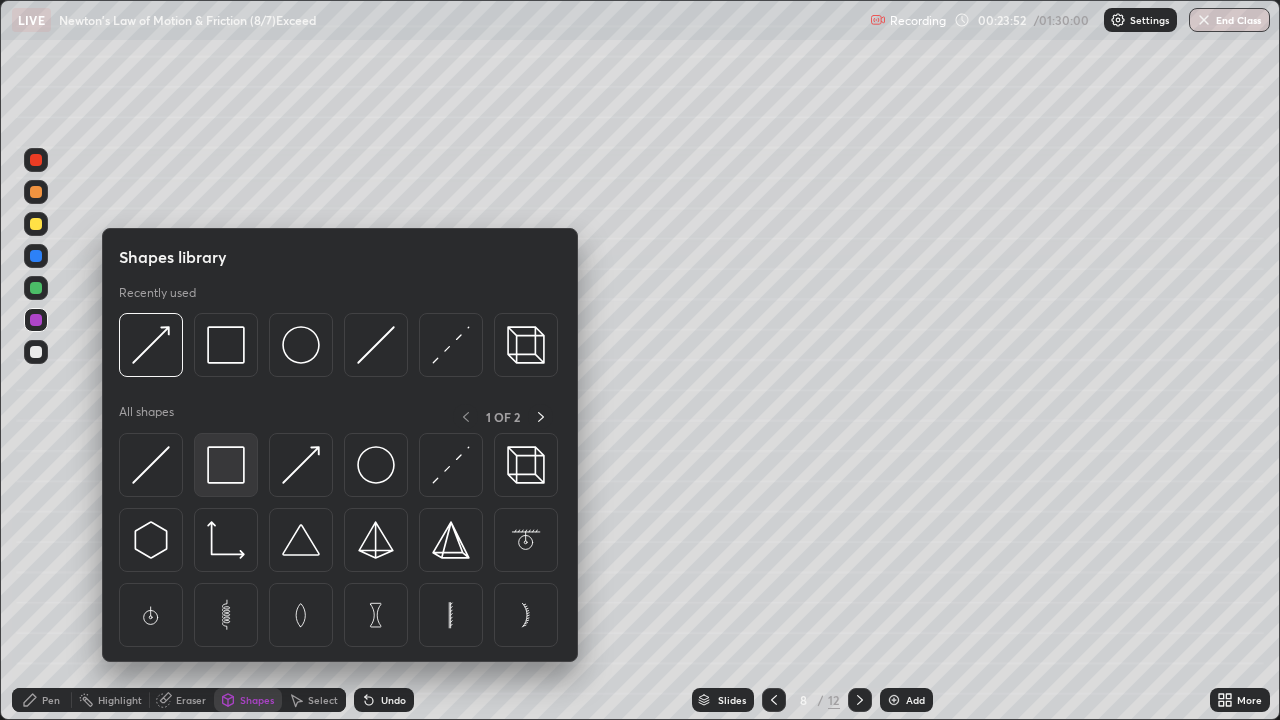 click at bounding box center (226, 465) 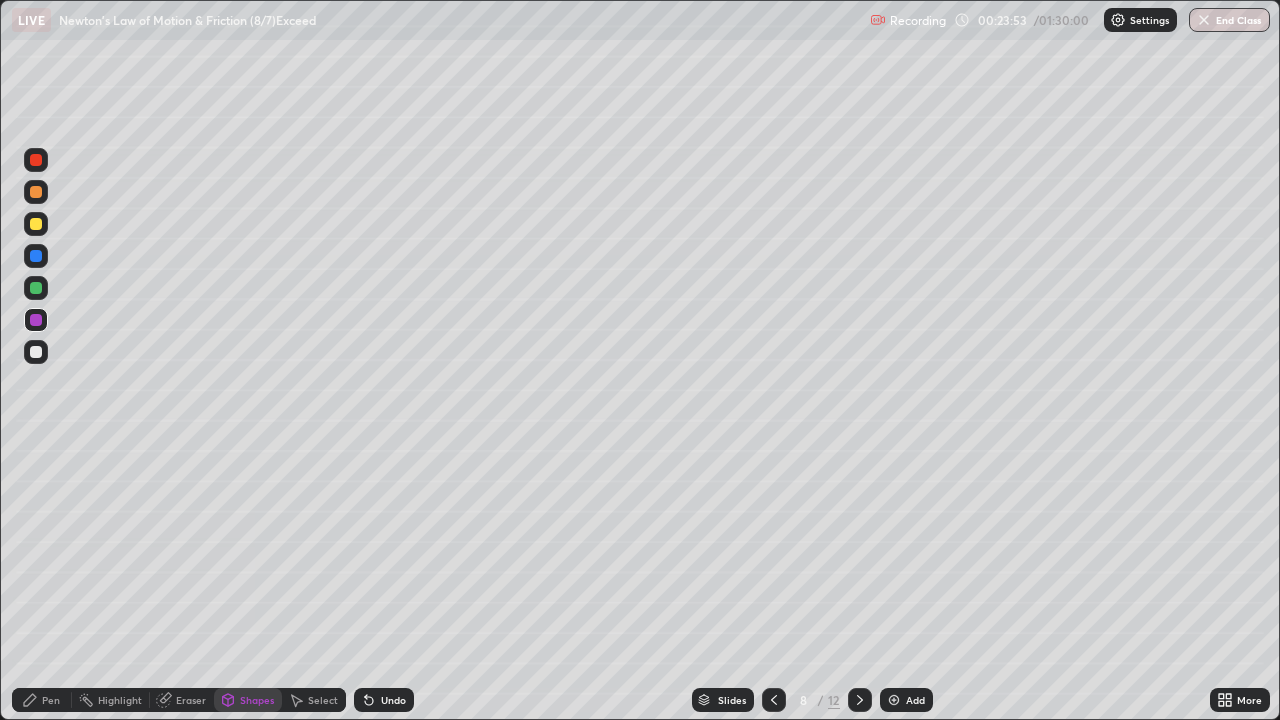 click at bounding box center [36, 352] 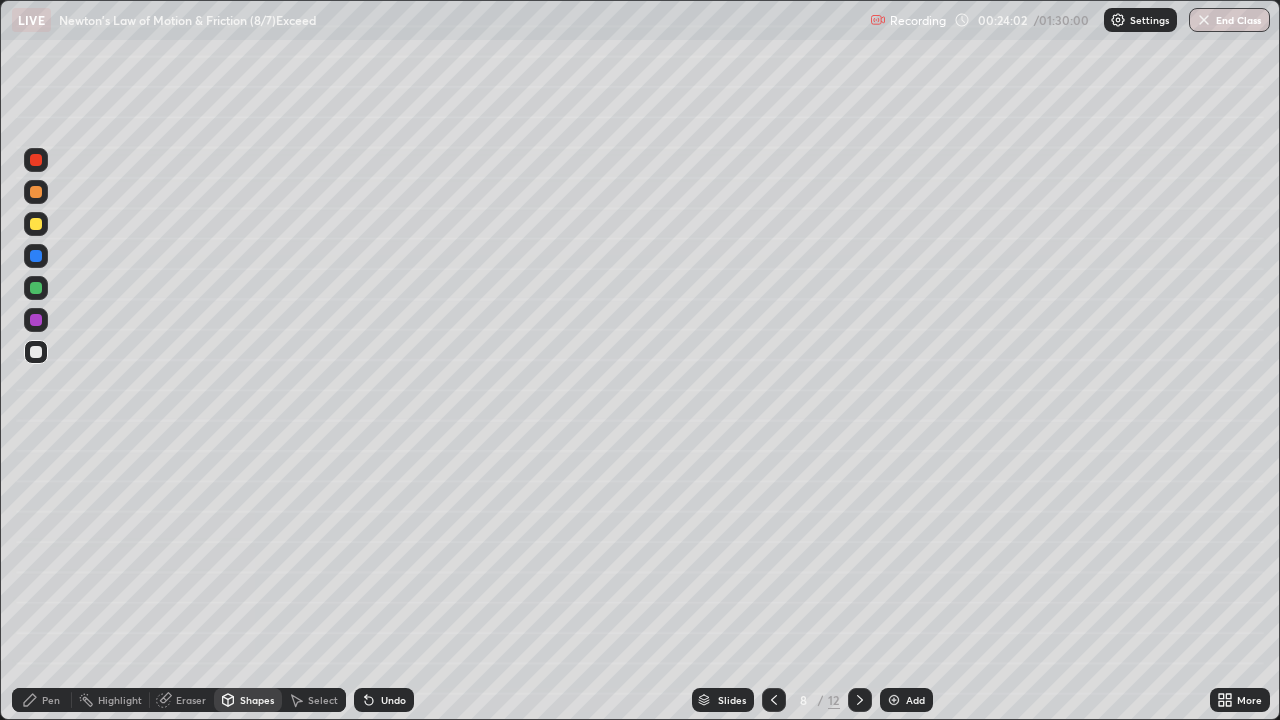 click on "Shapes" at bounding box center [257, 700] 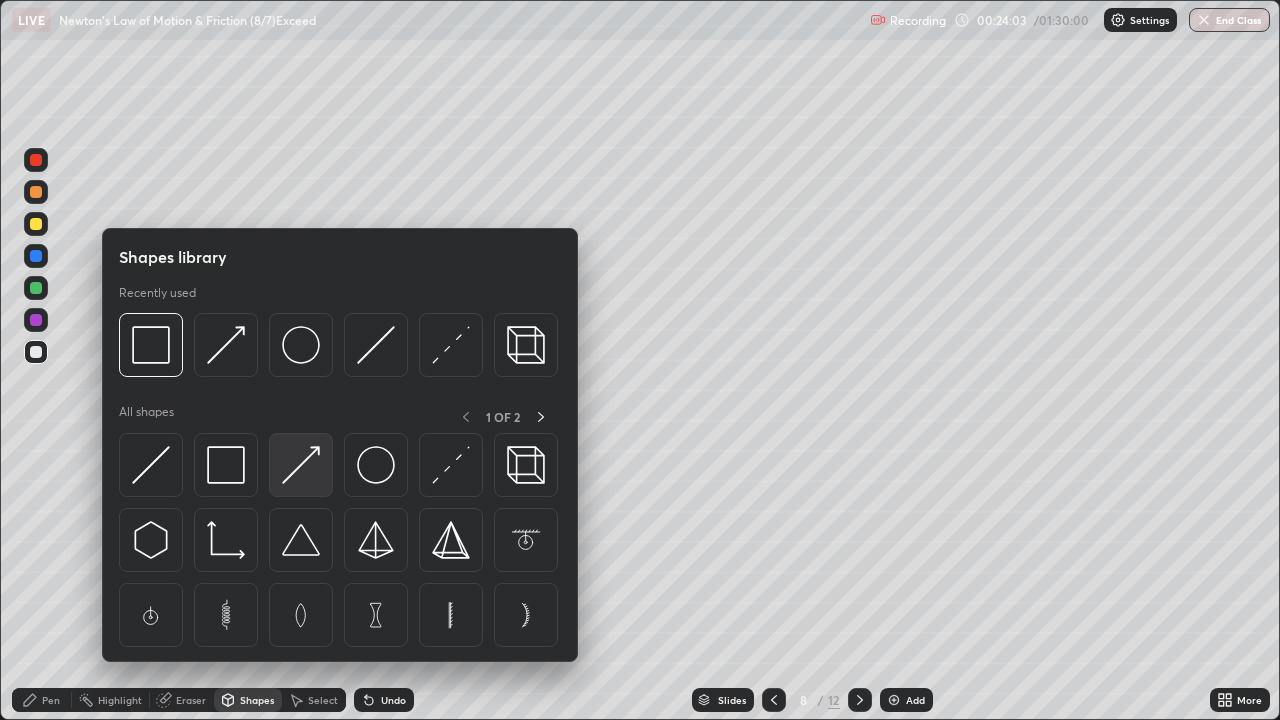 click at bounding box center [301, 465] 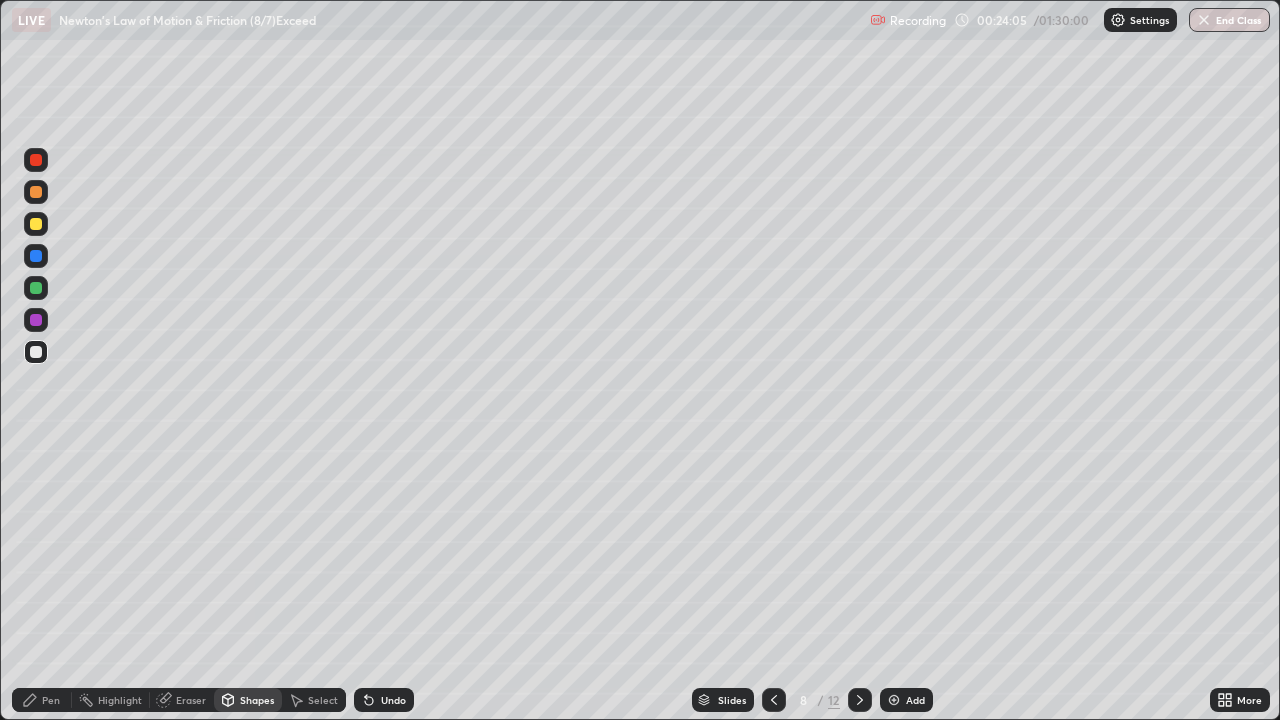 click at bounding box center (36, 224) 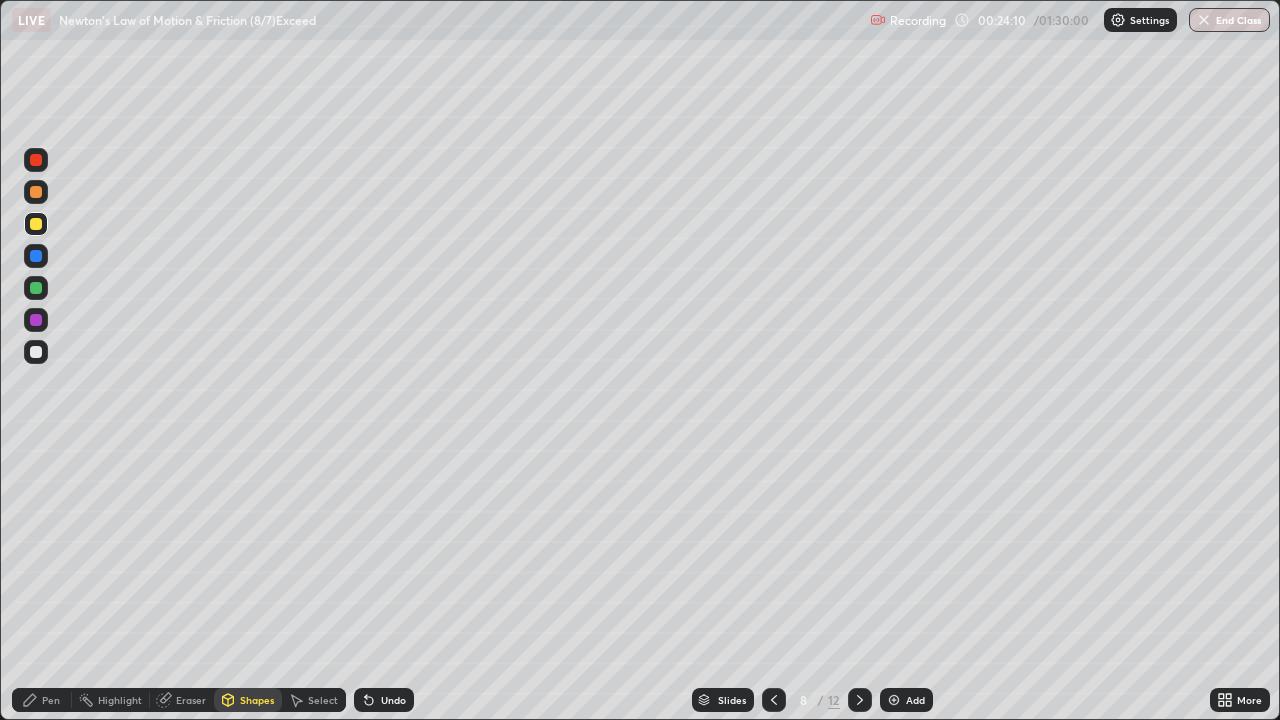 click on "Pen" at bounding box center [42, 700] 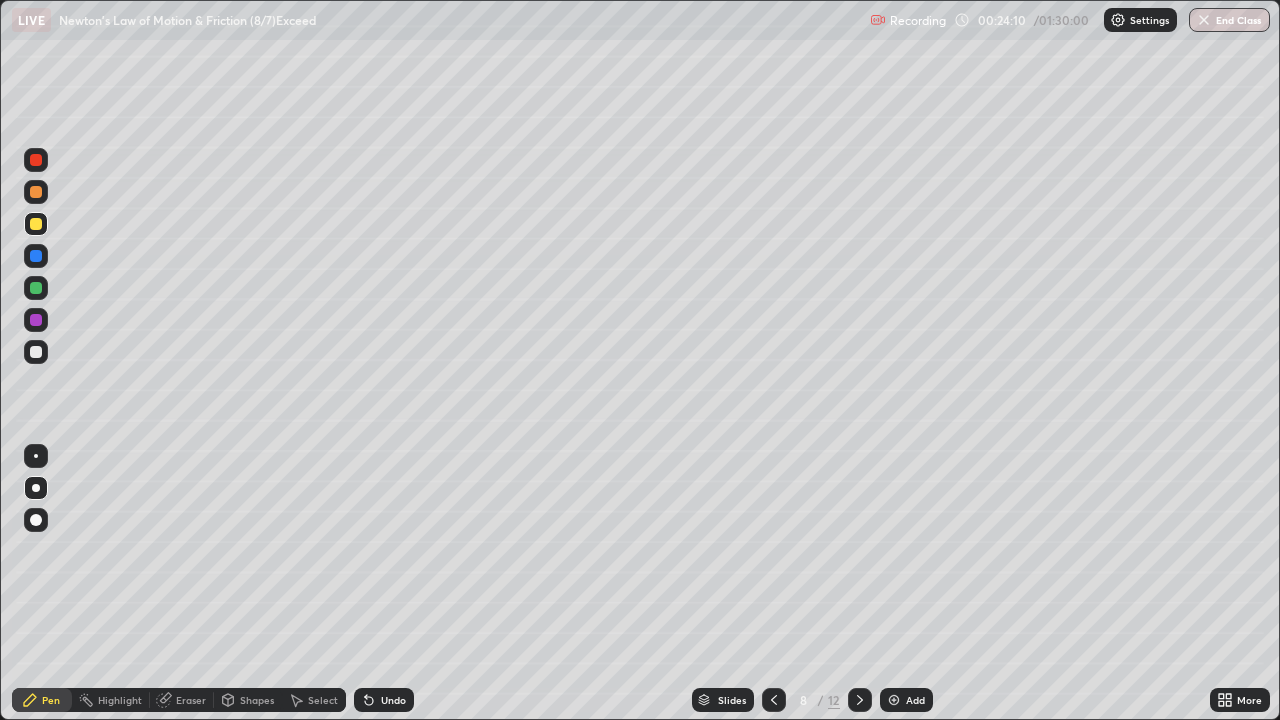 click at bounding box center (36, 320) 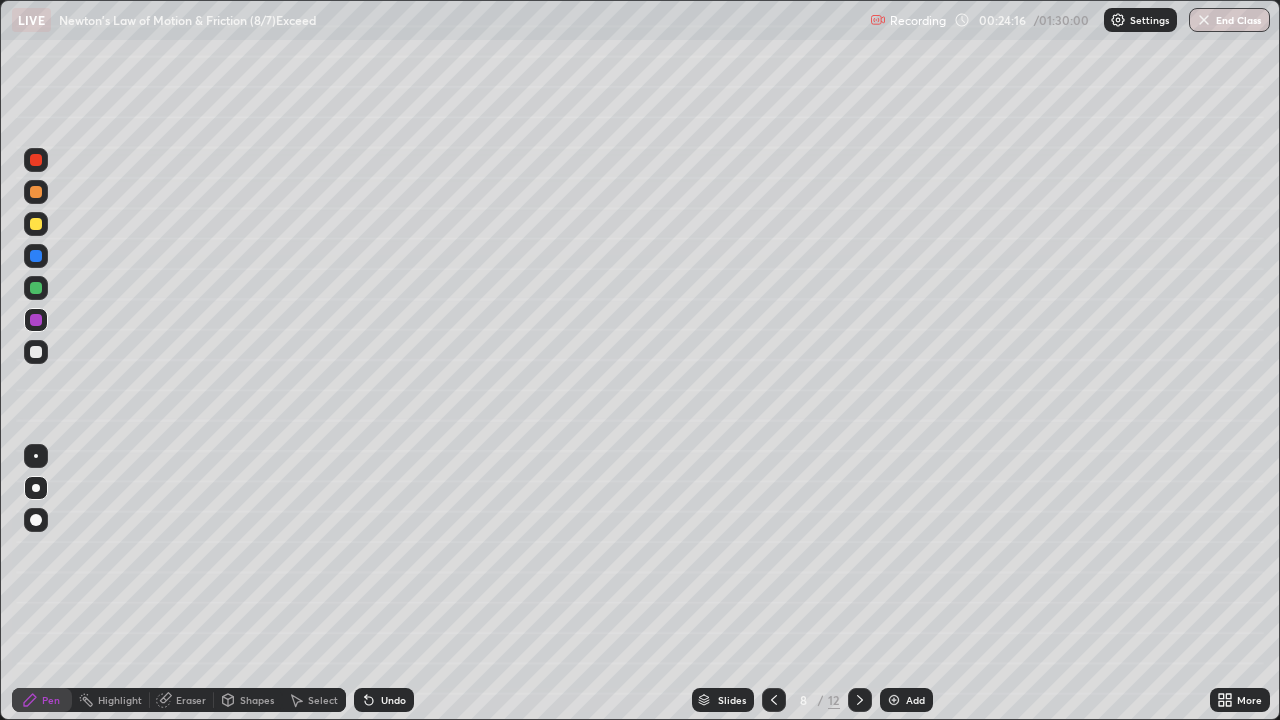 click on "Shapes" at bounding box center [257, 700] 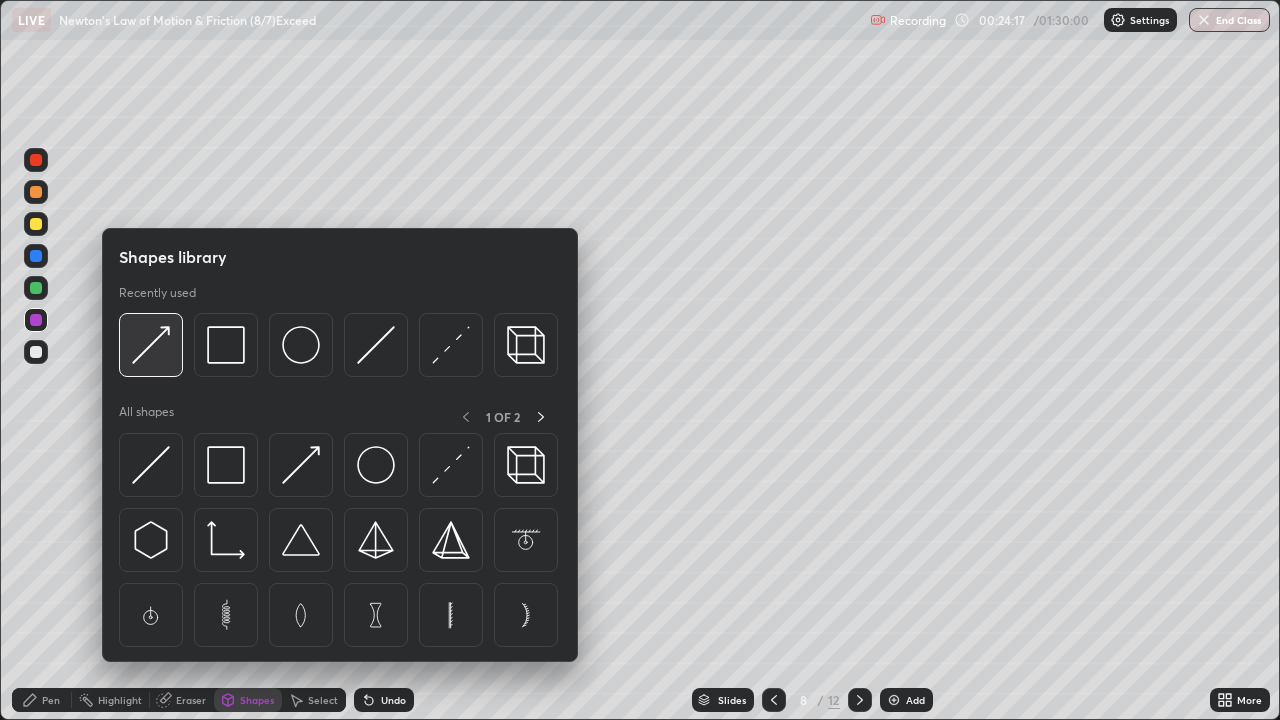 click at bounding box center [151, 345] 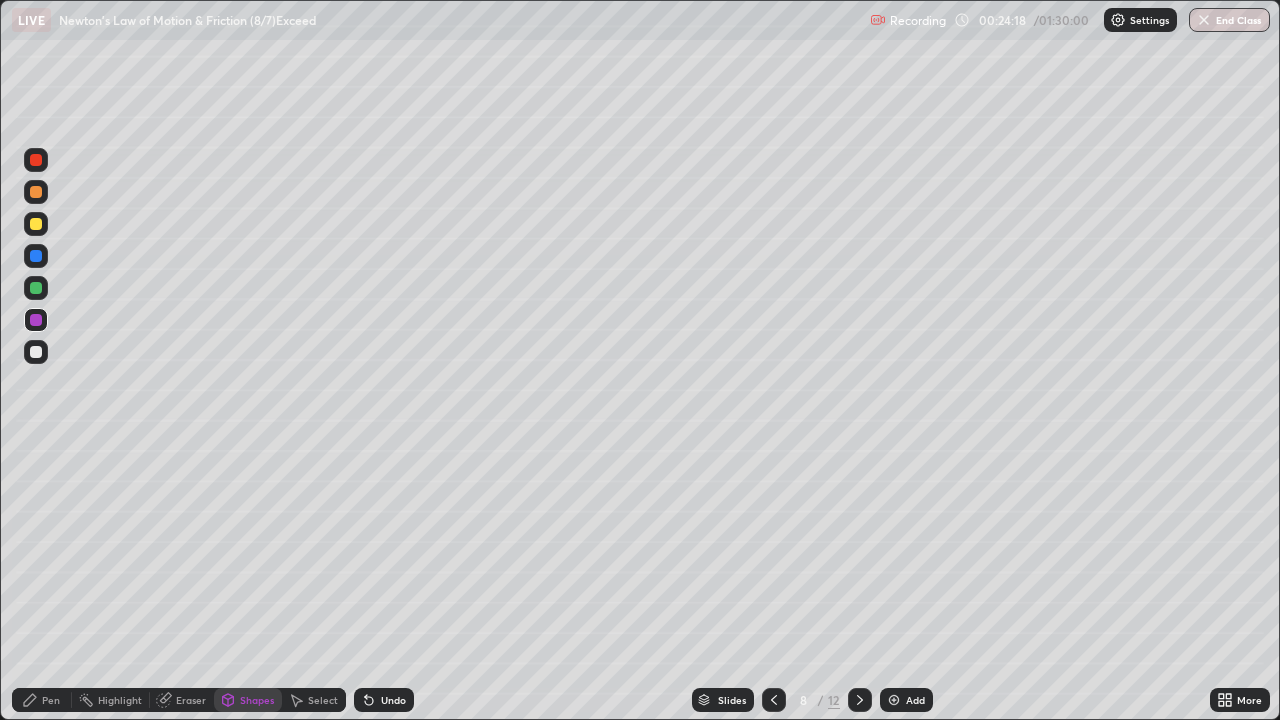 click at bounding box center [36, 224] 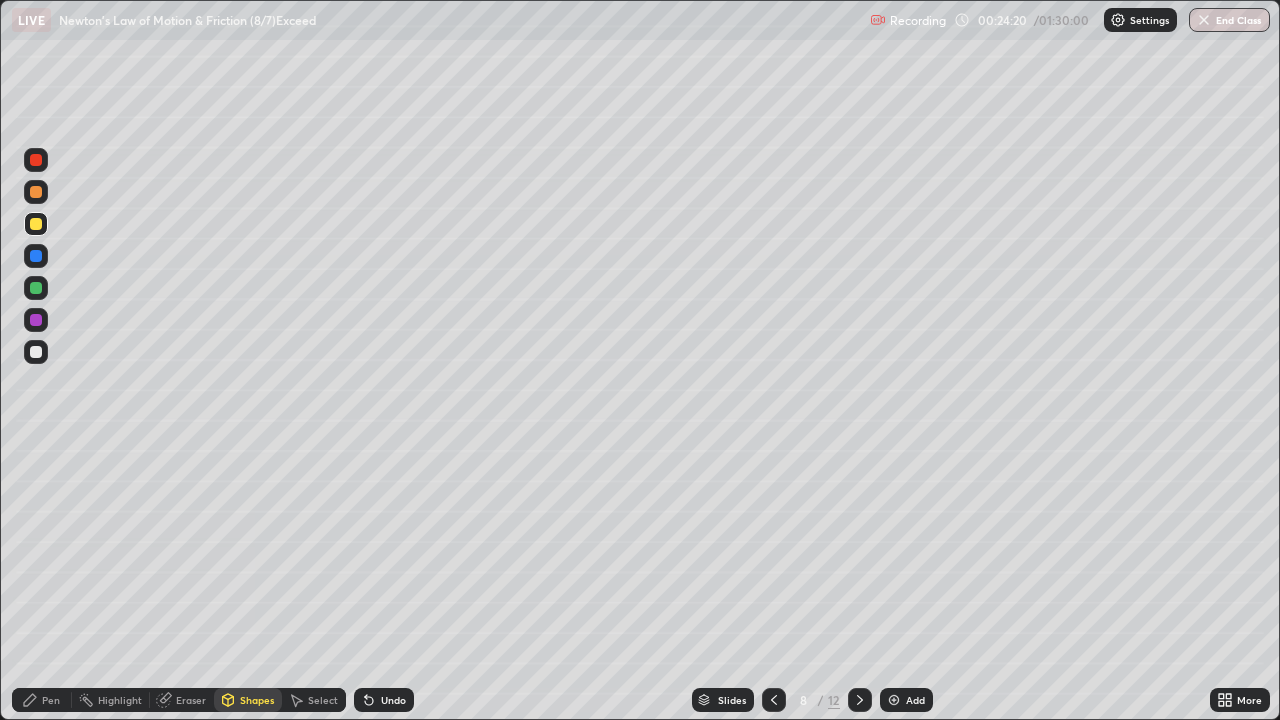 click at bounding box center [36, 288] 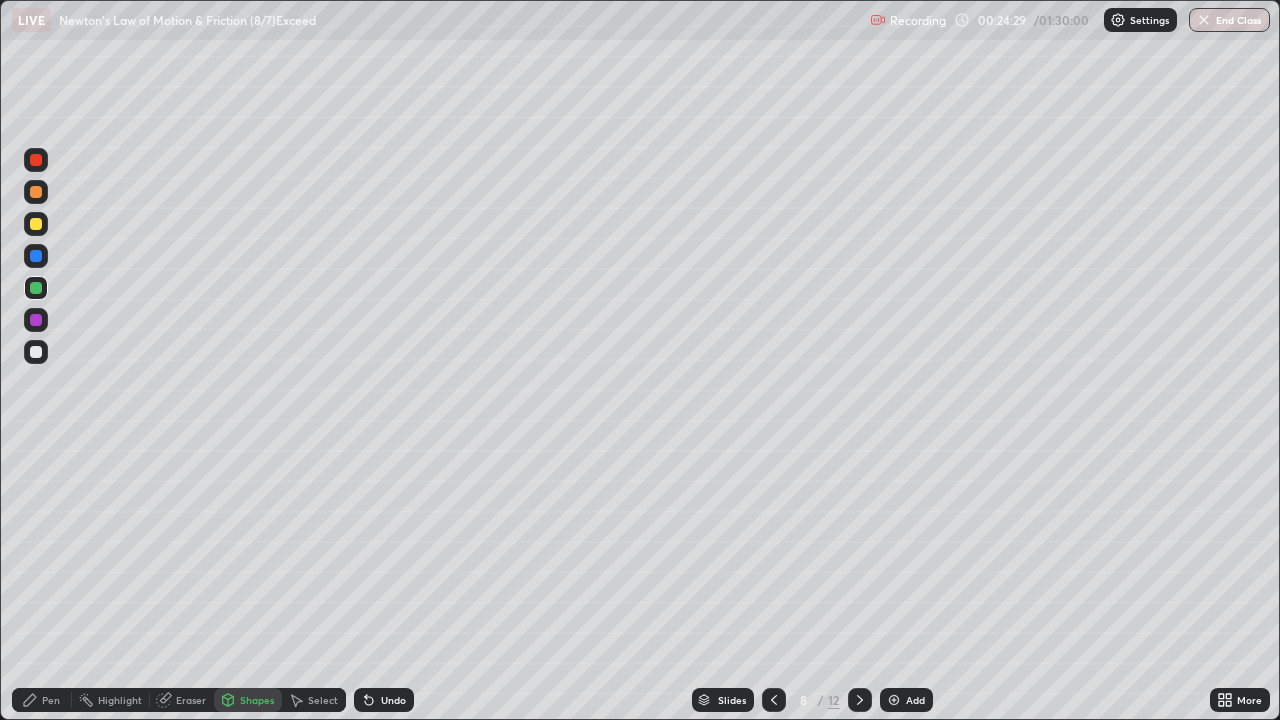click on "Pen" at bounding box center (51, 700) 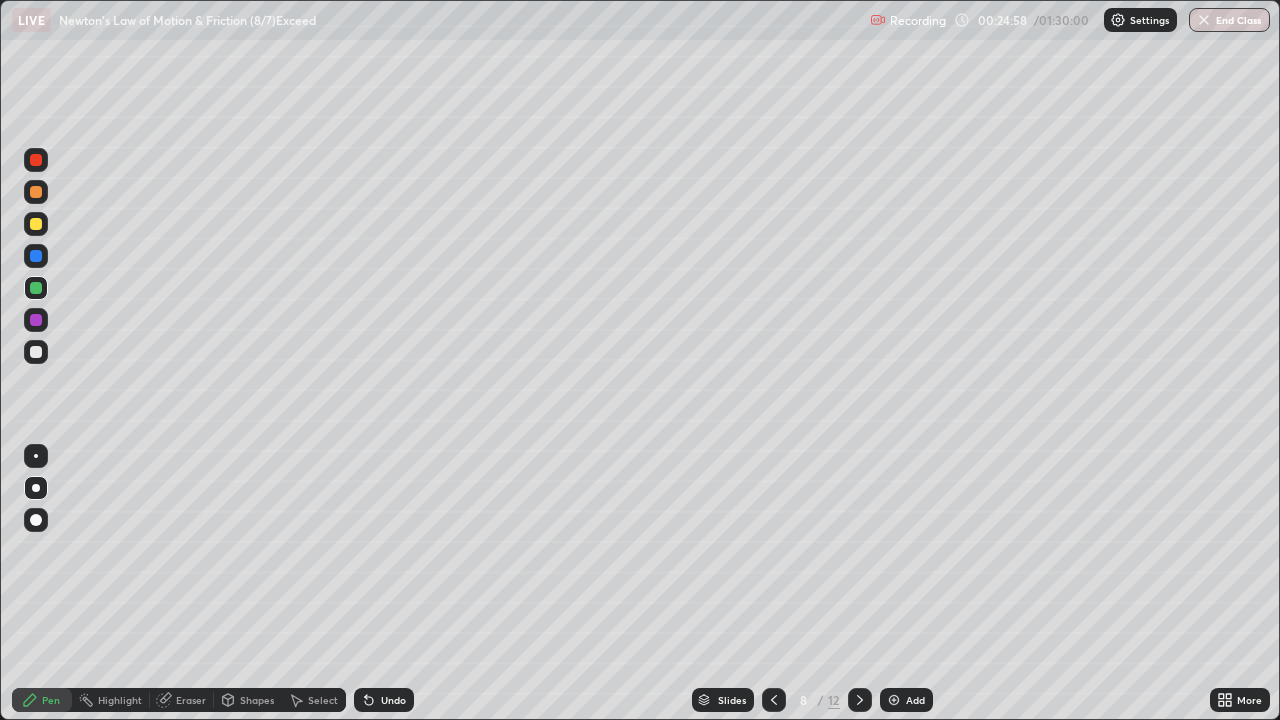 click at bounding box center (36, 320) 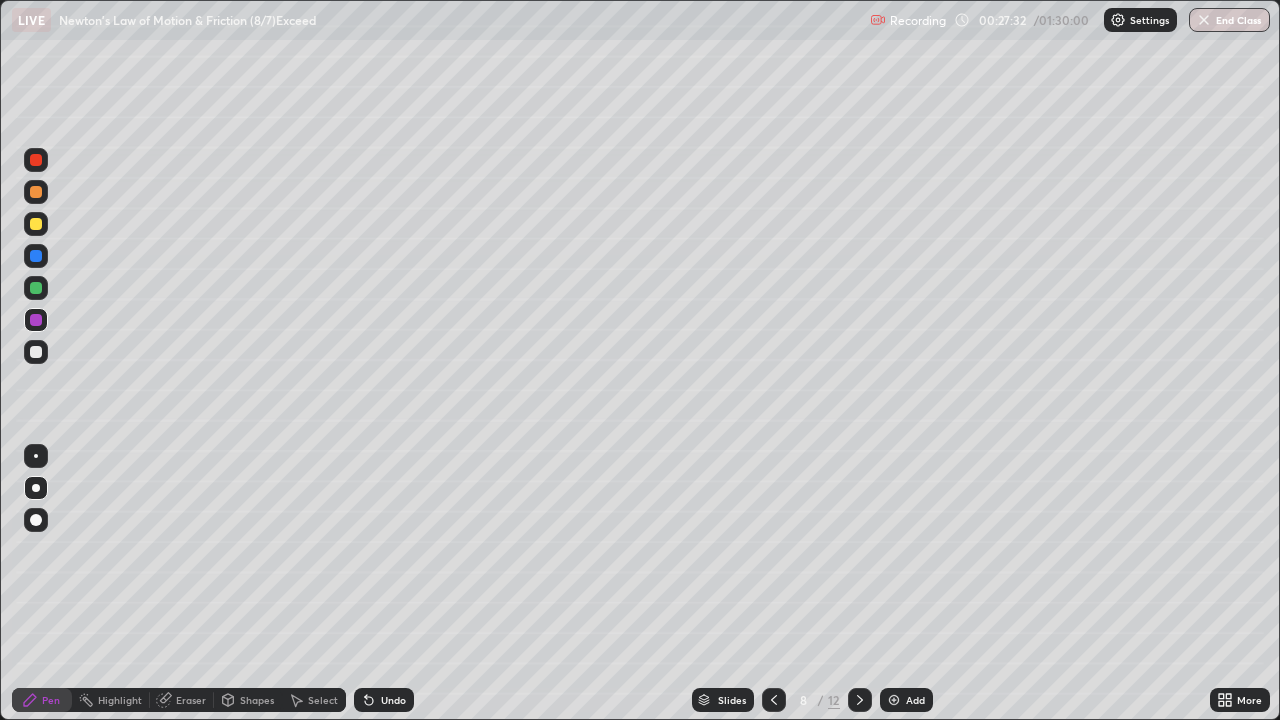 click on "Shapes" at bounding box center [257, 700] 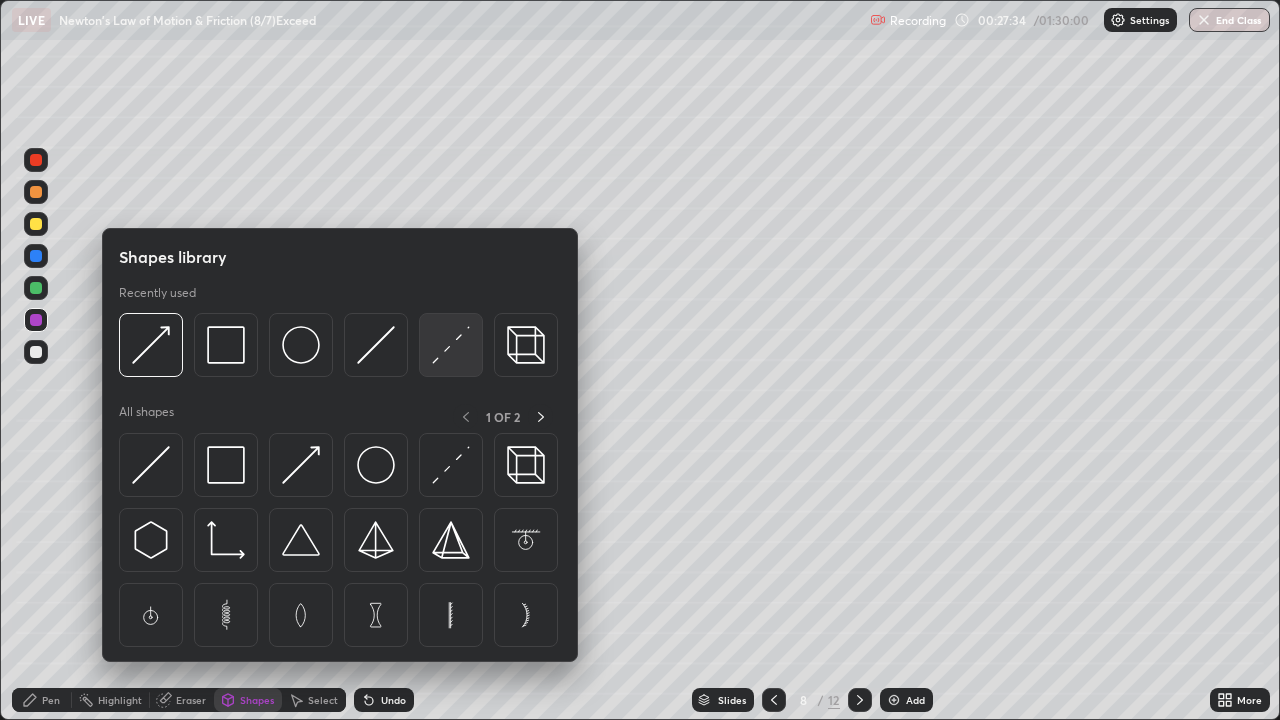 click at bounding box center [451, 345] 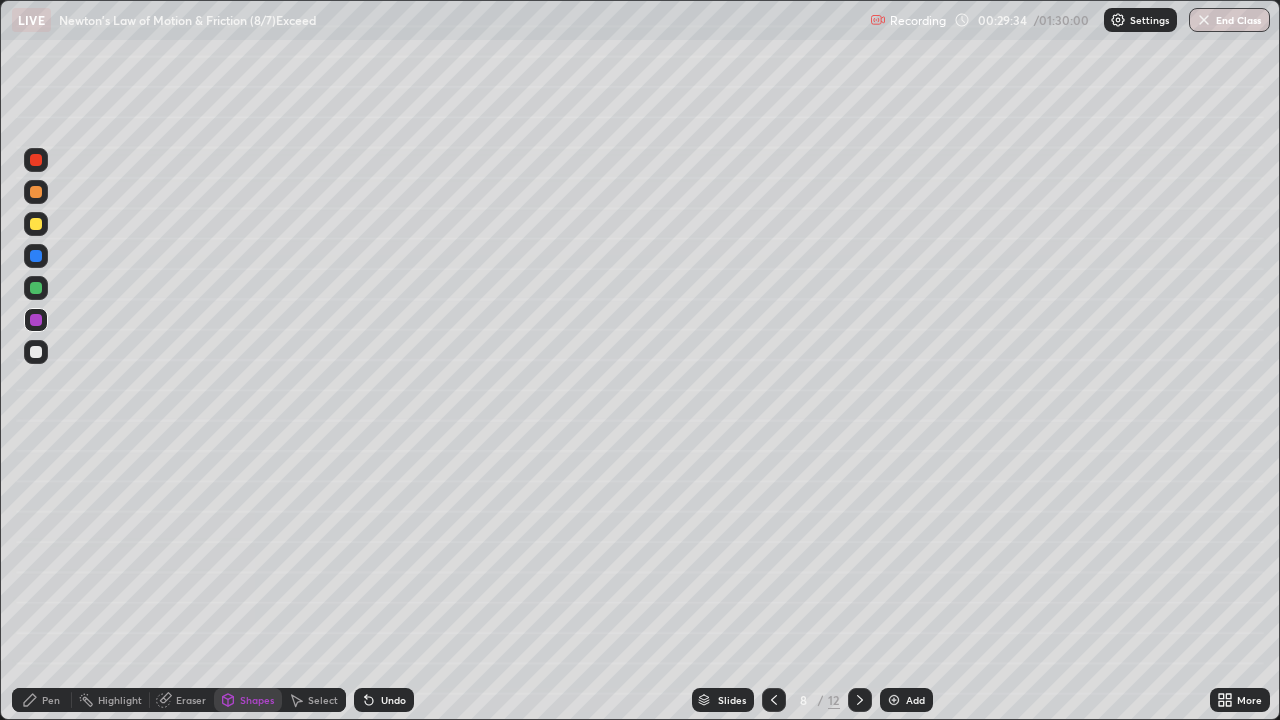 click at bounding box center (36, 352) 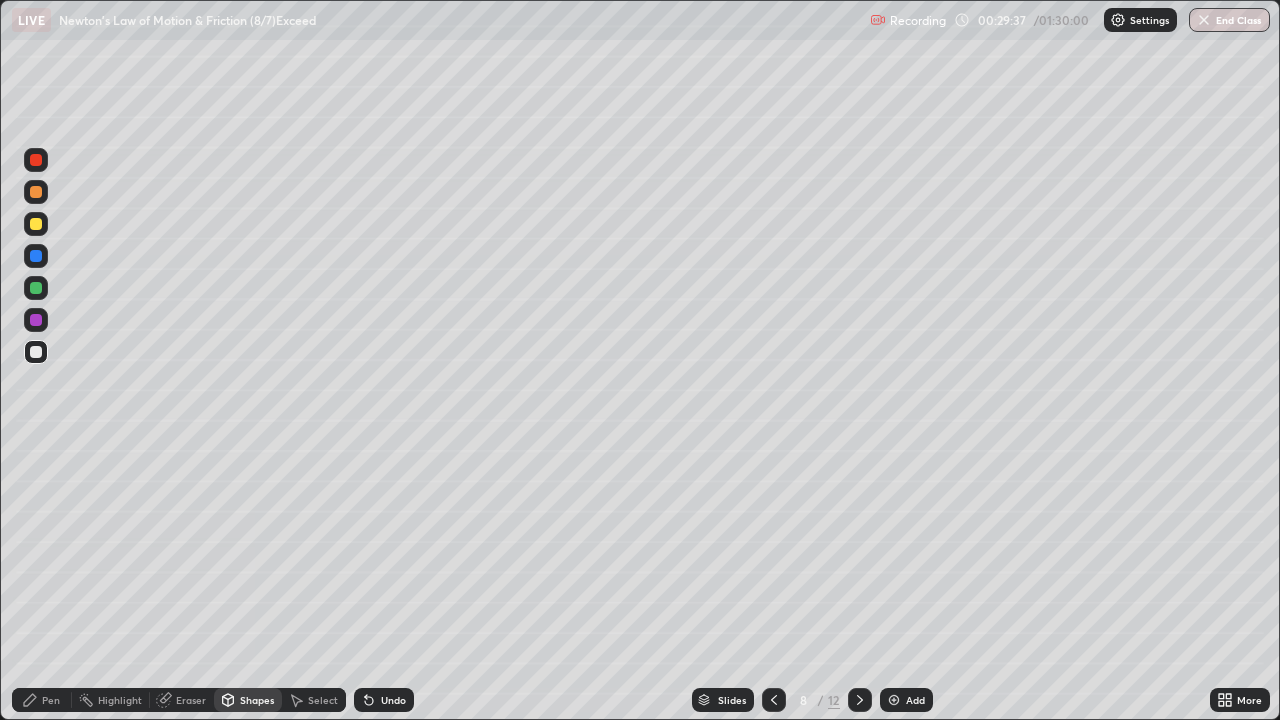 click on "Pen" at bounding box center [42, 700] 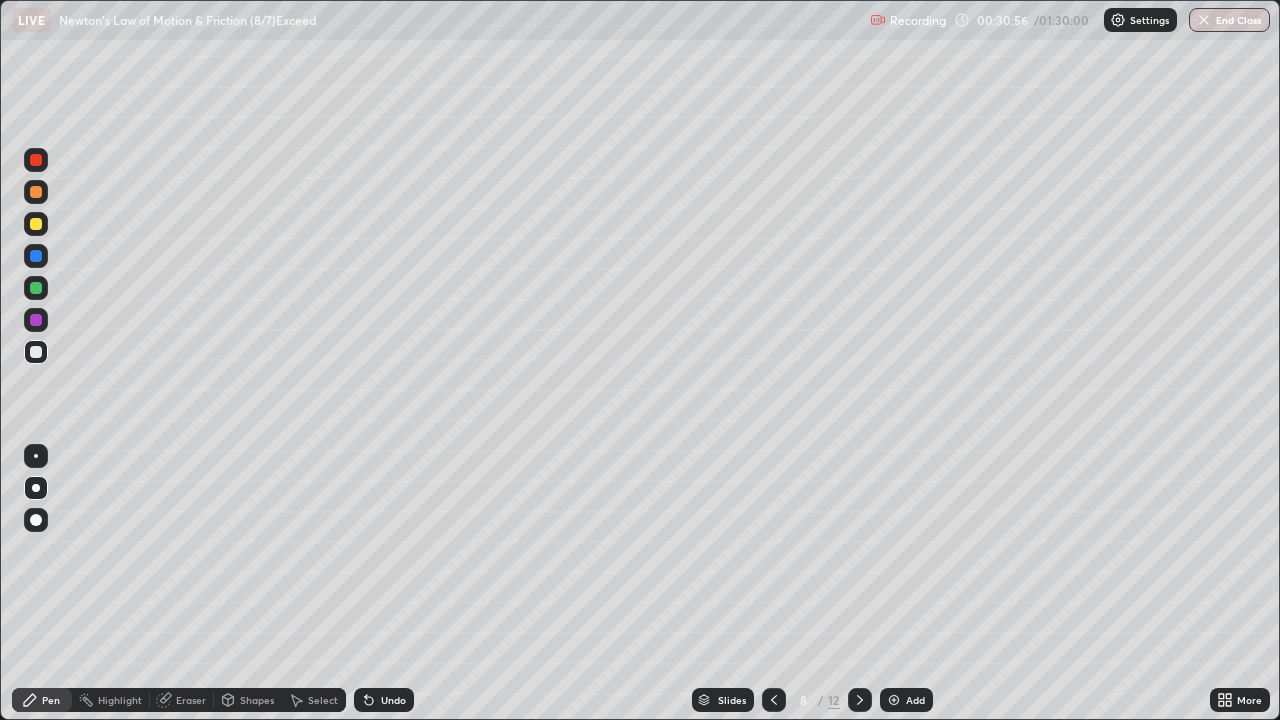 click on "Add" at bounding box center (915, 700) 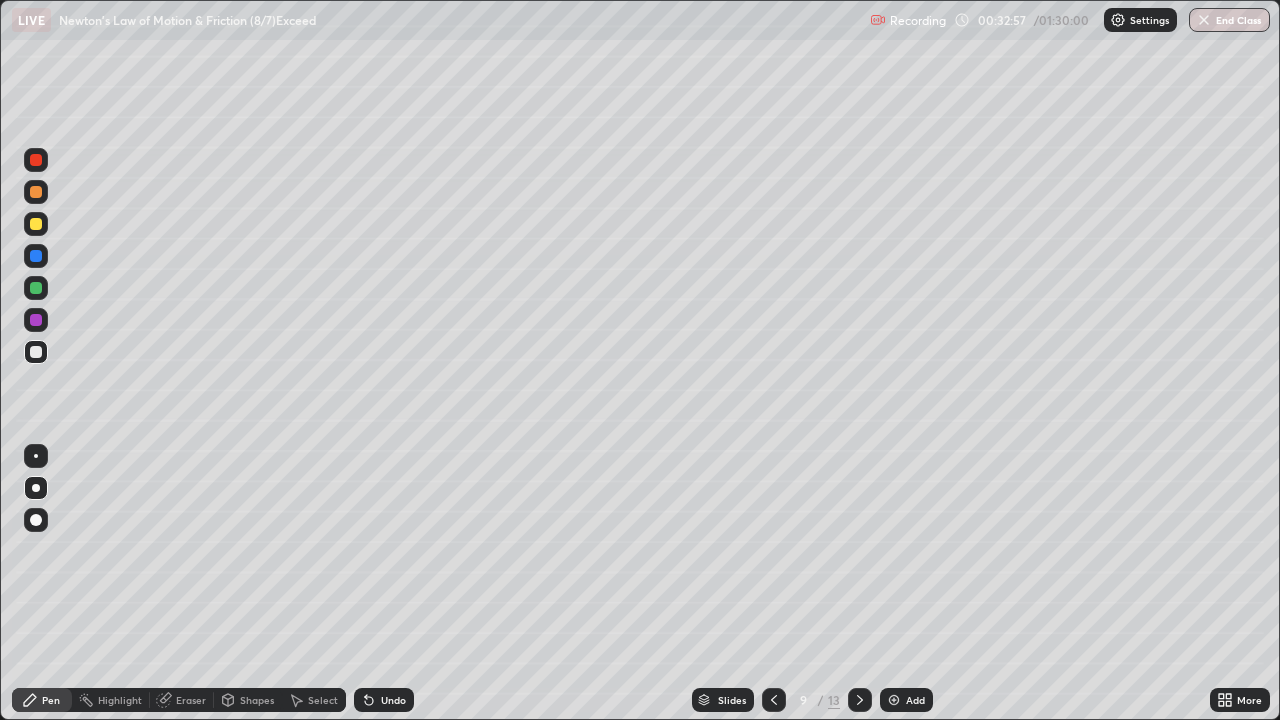 click at bounding box center (36, 224) 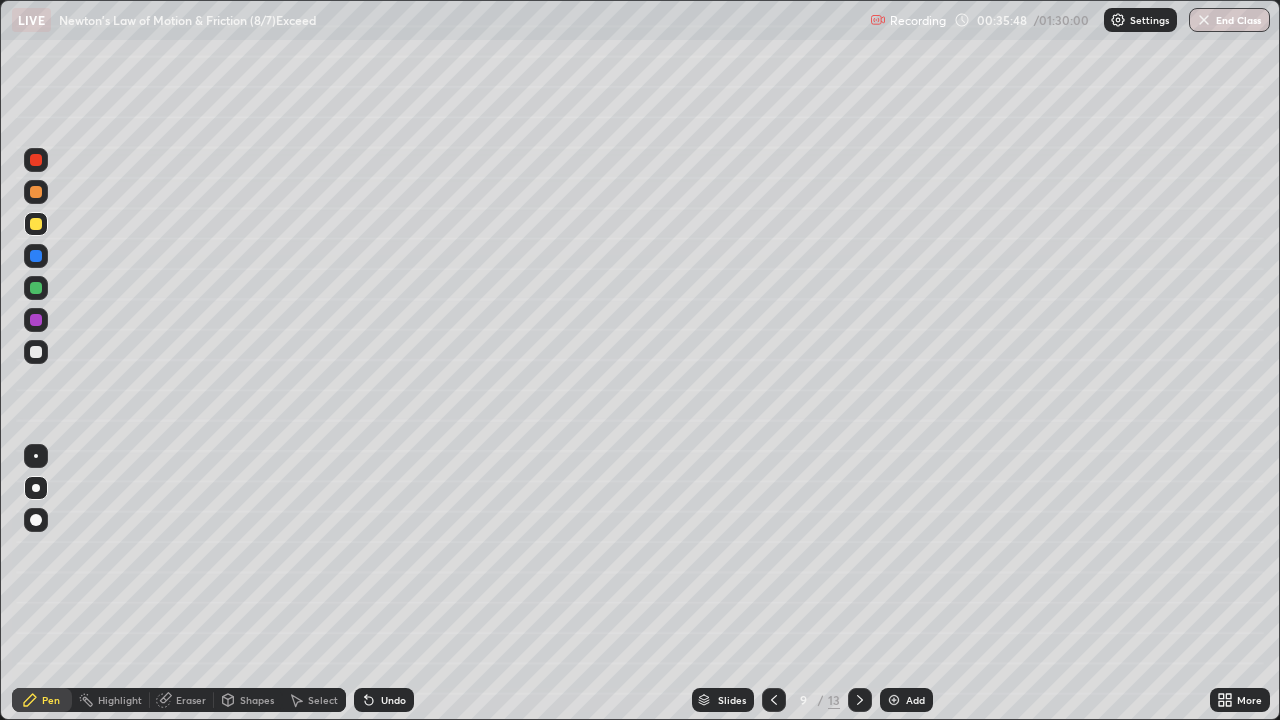 click on "Add" at bounding box center (915, 700) 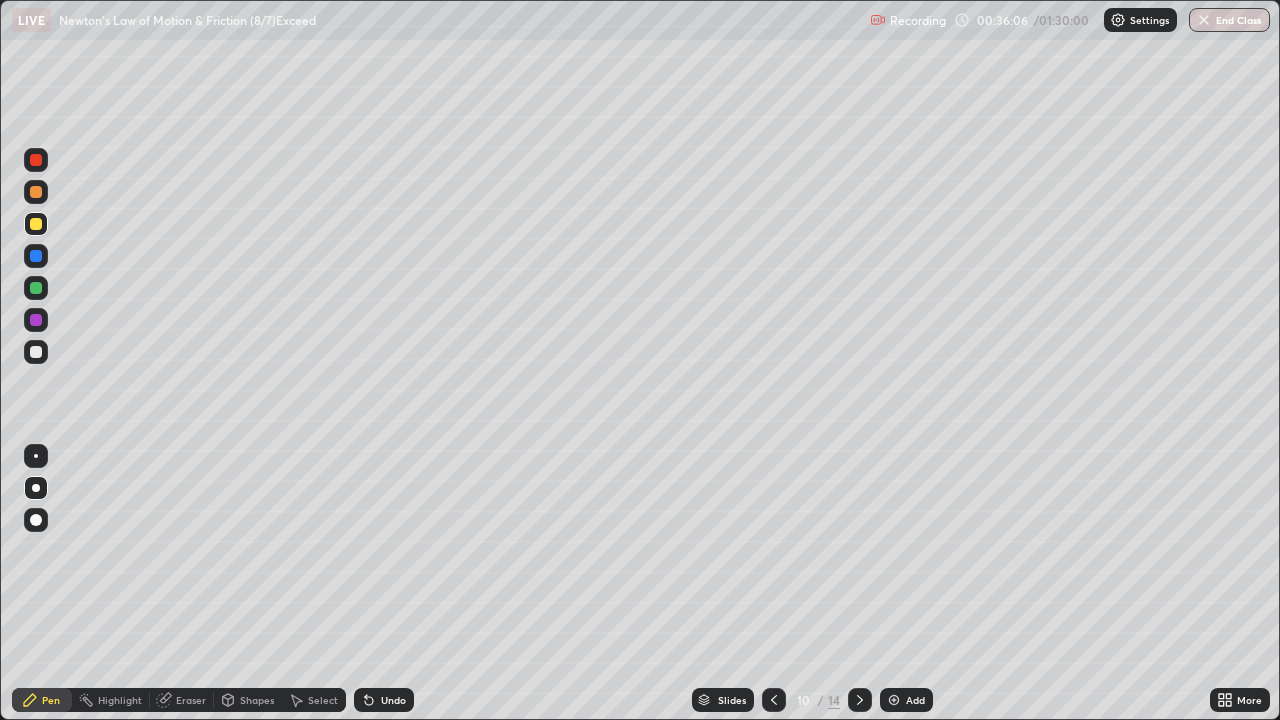 click at bounding box center [36, 352] 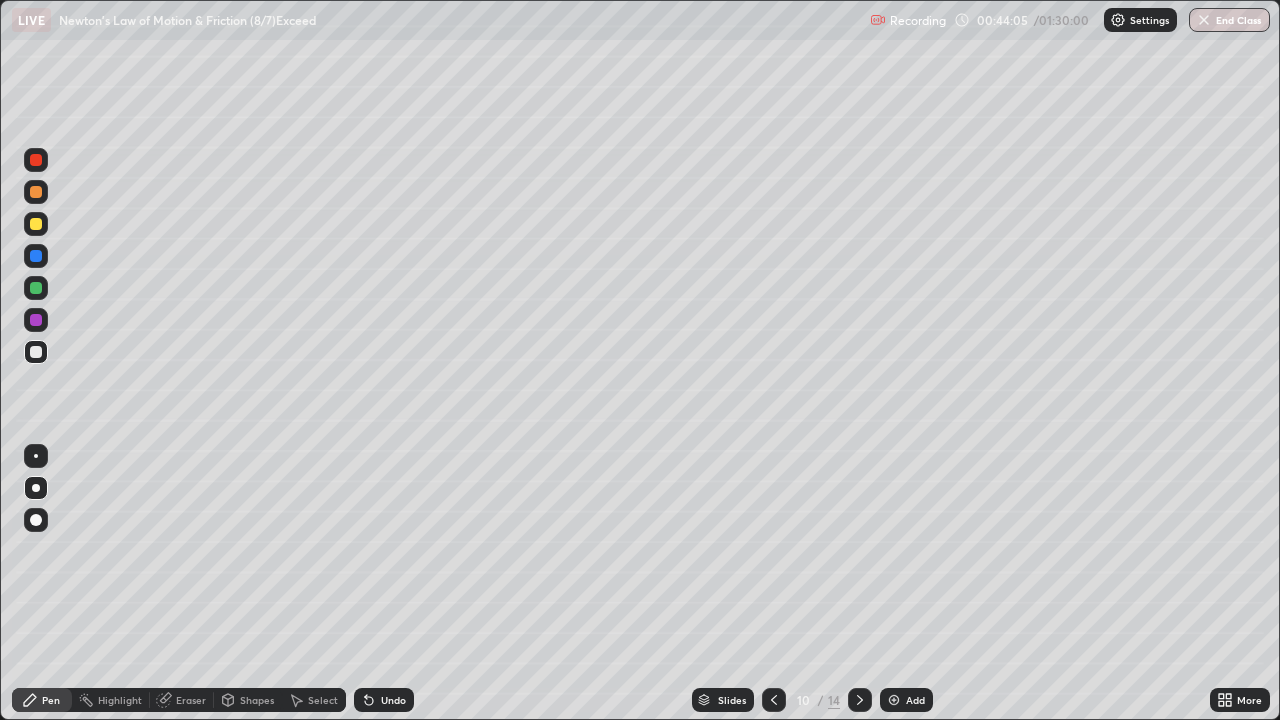 click on "Add" at bounding box center (915, 700) 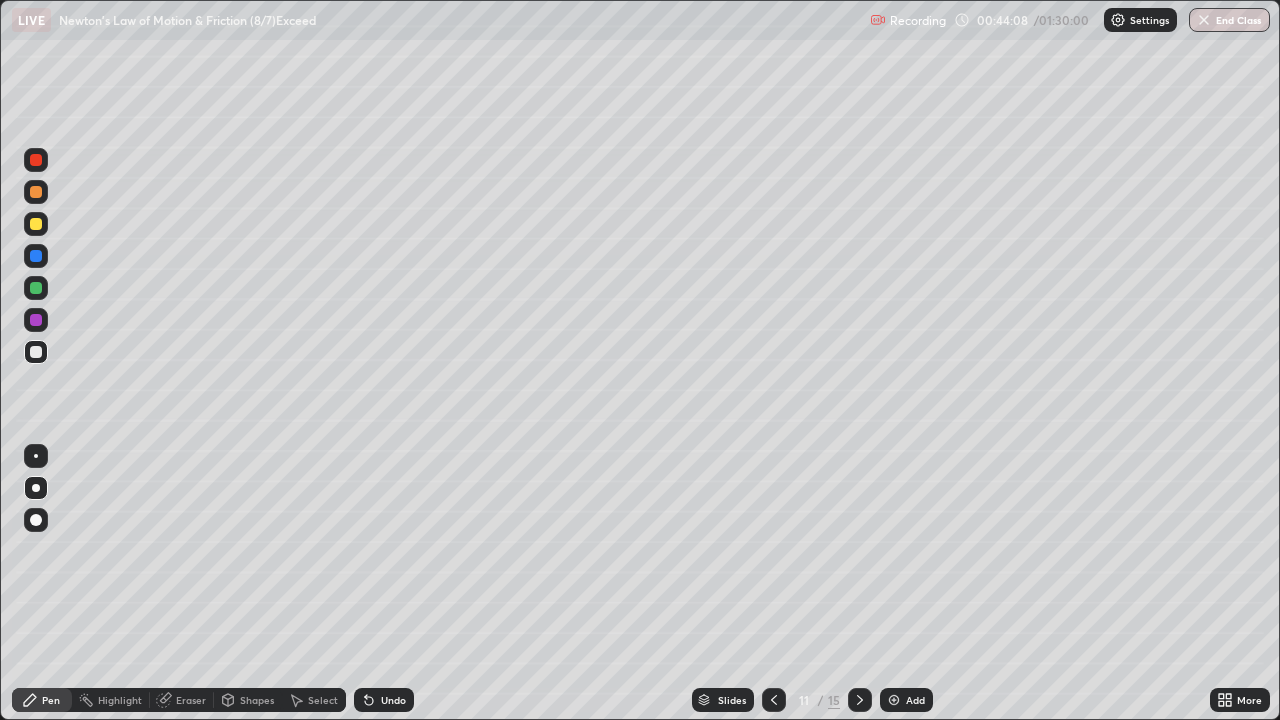 click on "Shapes" at bounding box center [257, 700] 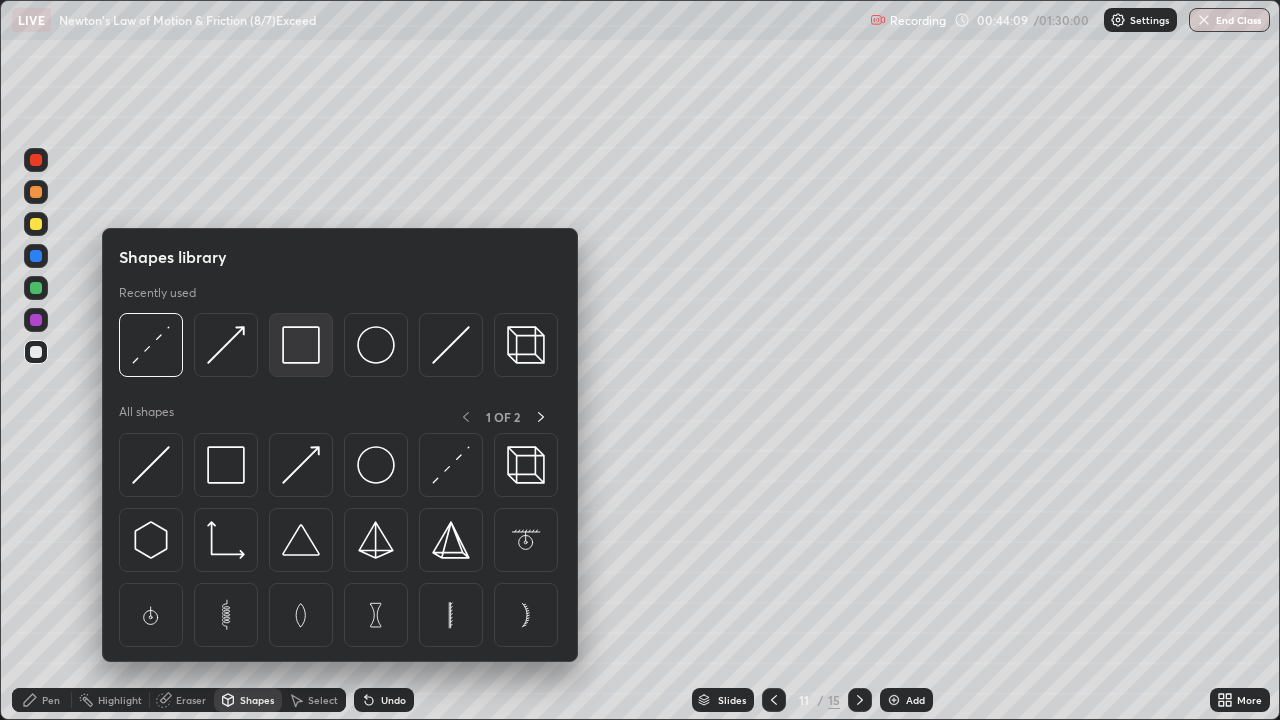 click at bounding box center (301, 345) 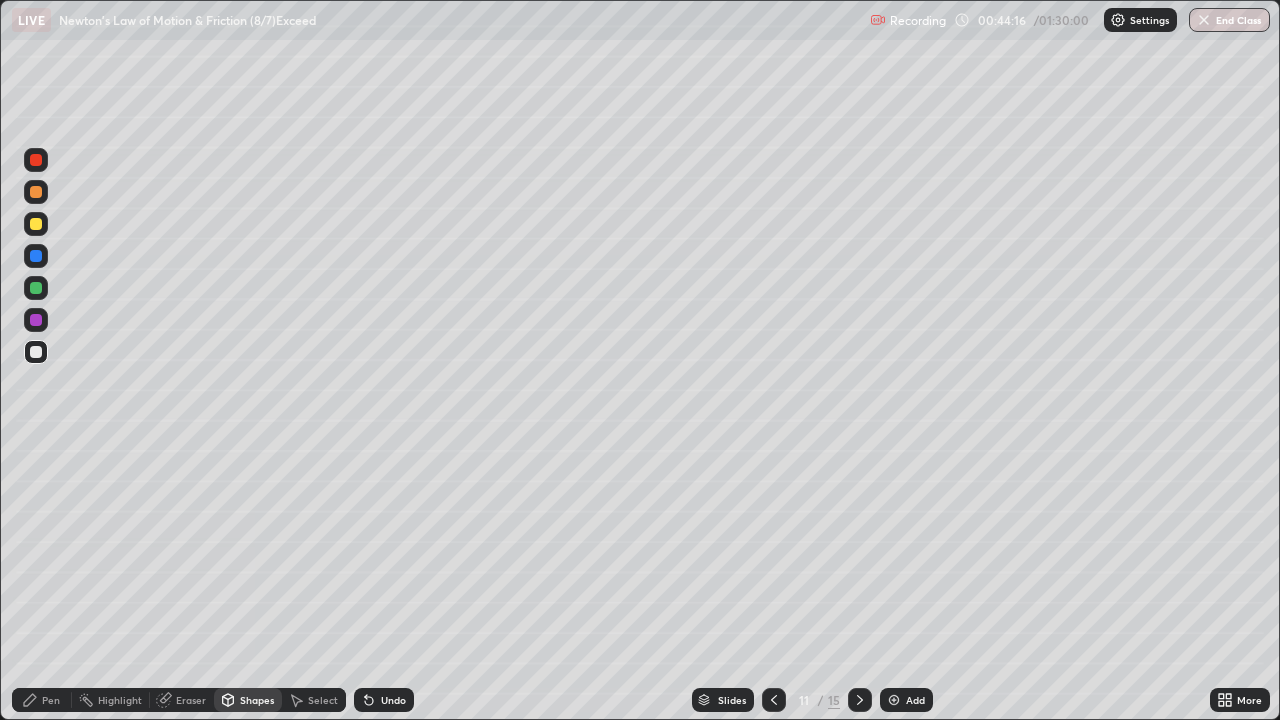 click at bounding box center (36, 288) 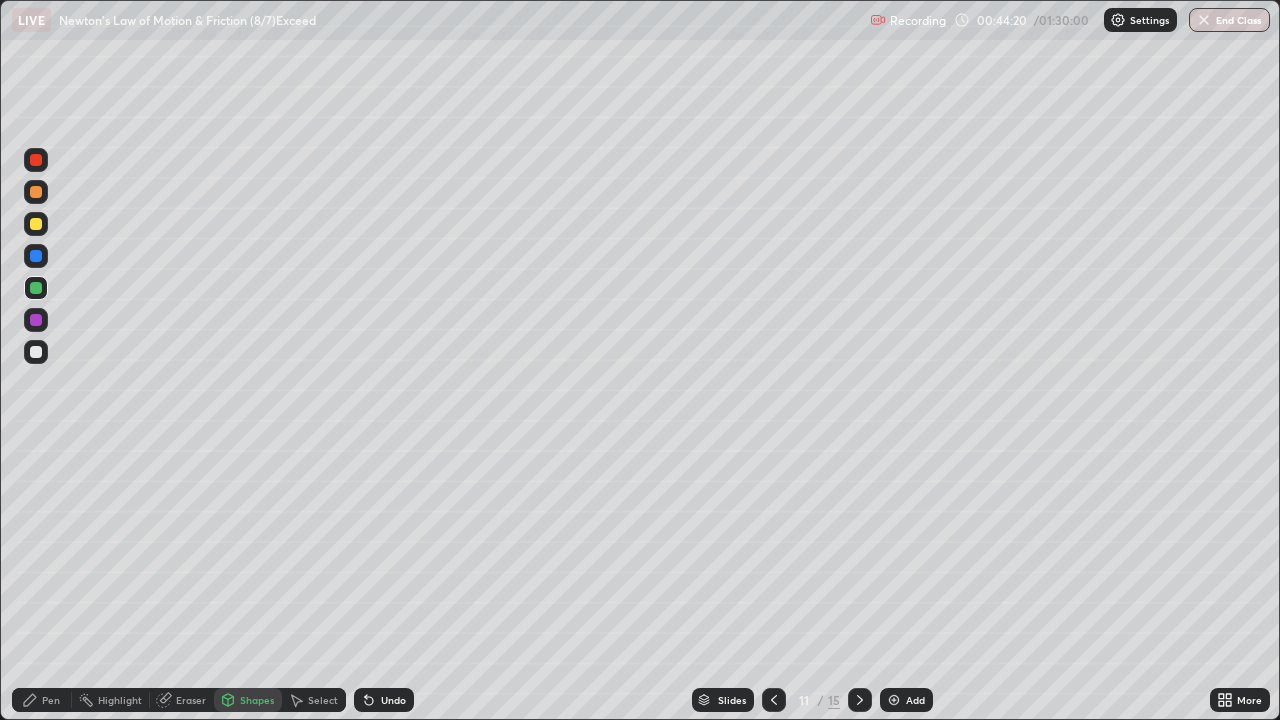 click on "Pen" at bounding box center [42, 700] 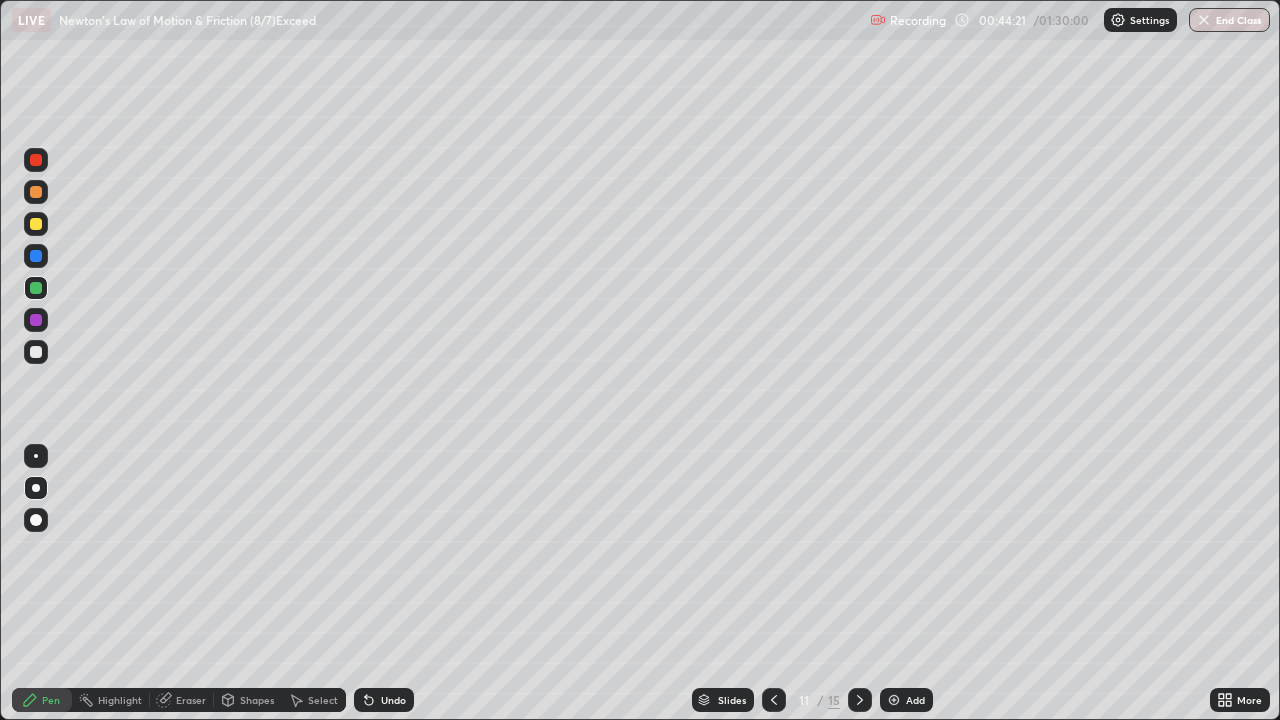 click at bounding box center (36, 352) 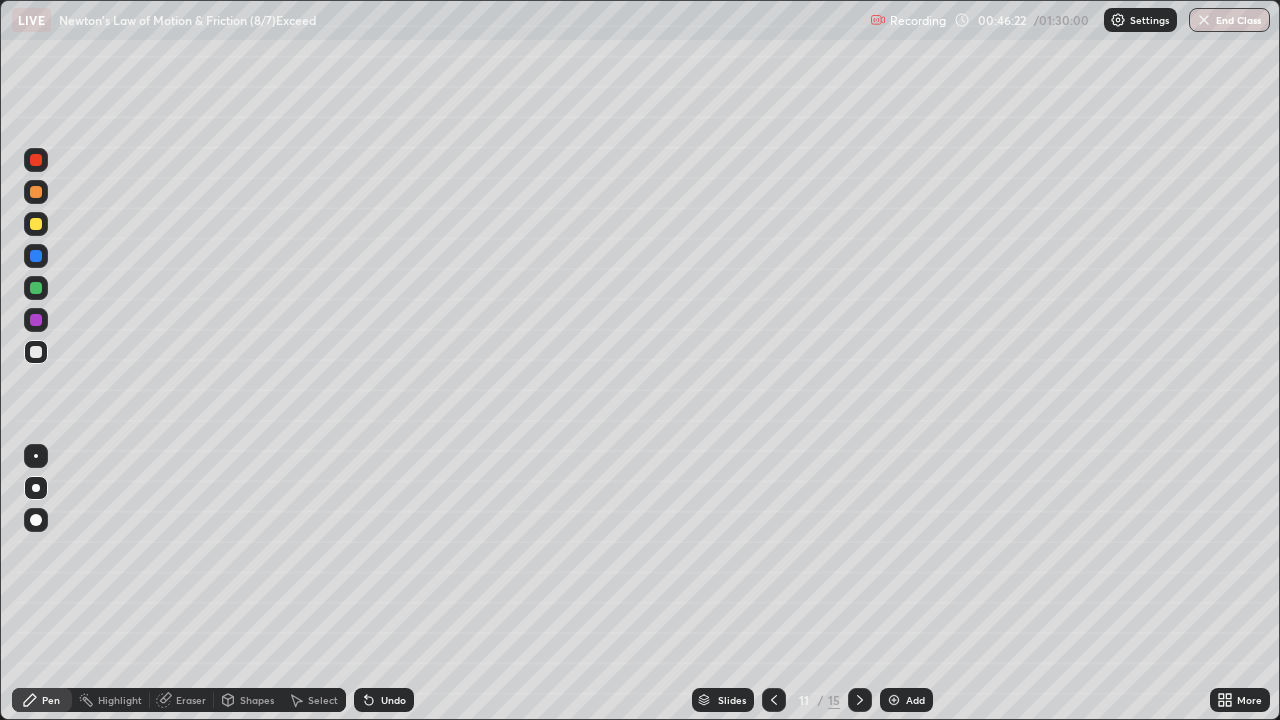 click on "Shapes" at bounding box center [257, 700] 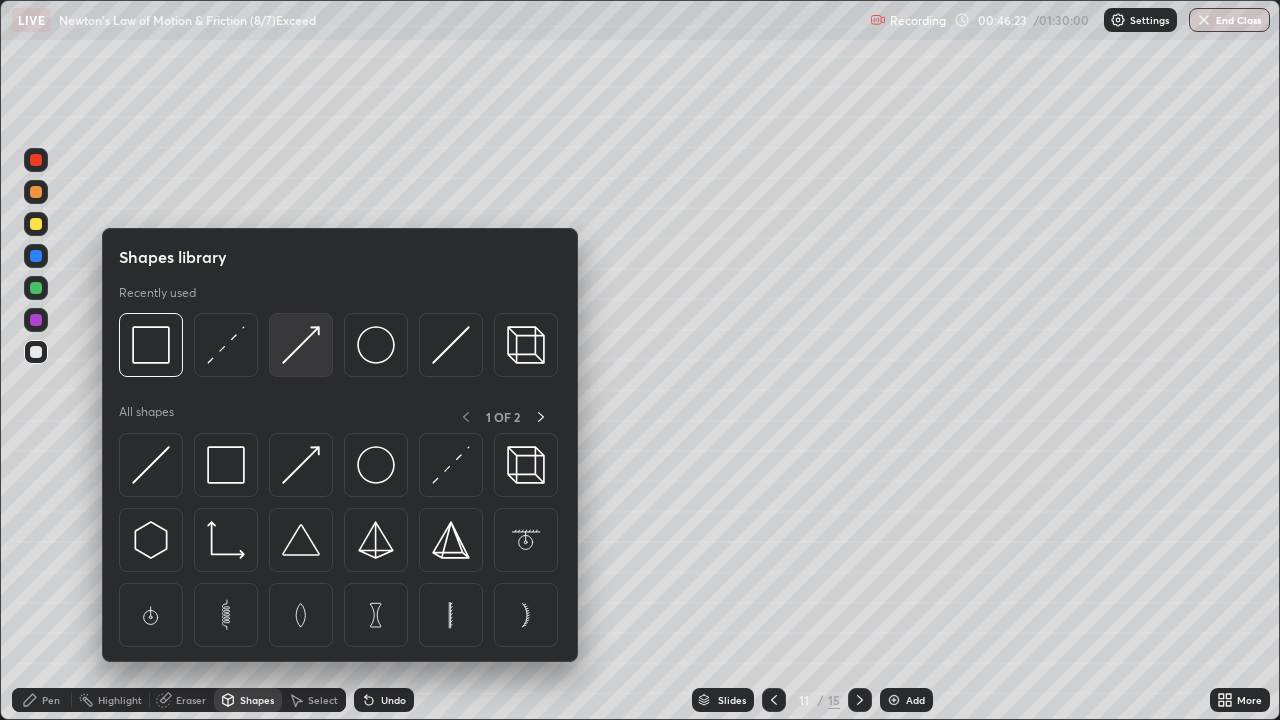 click at bounding box center (301, 345) 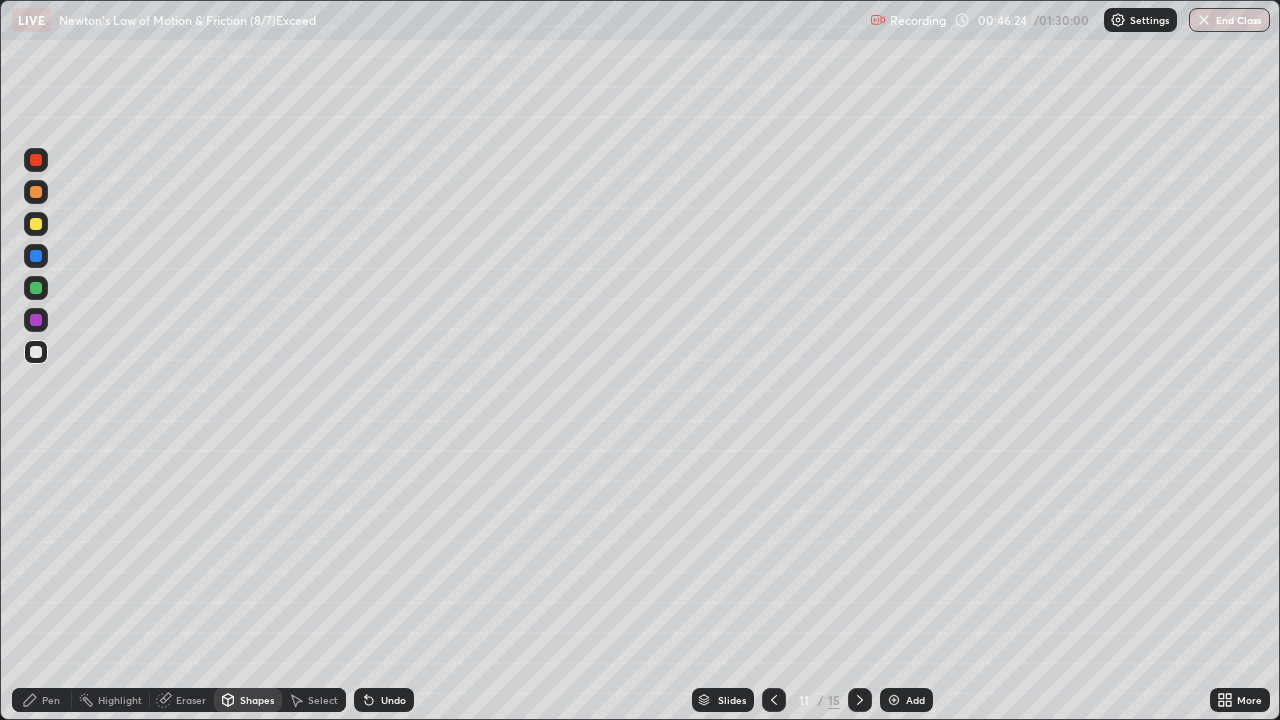 click at bounding box center [36, 192] 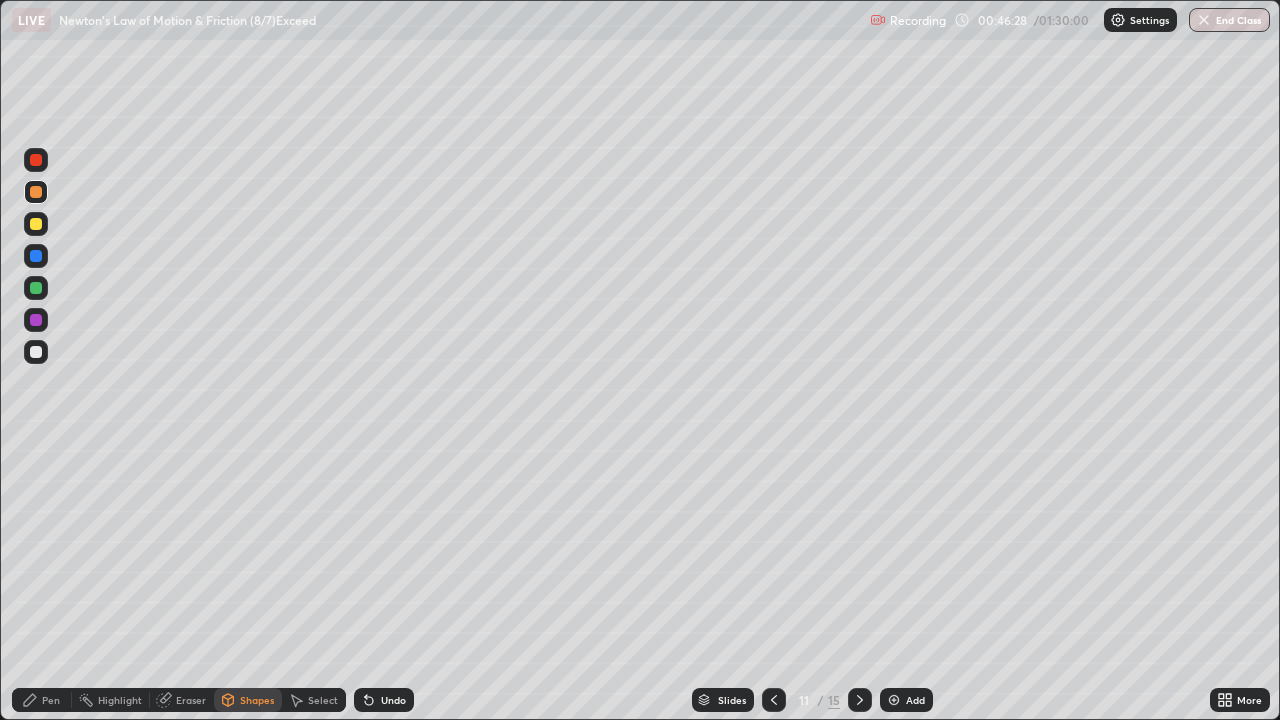 click on "Pen" at bounding box center [51, 700] 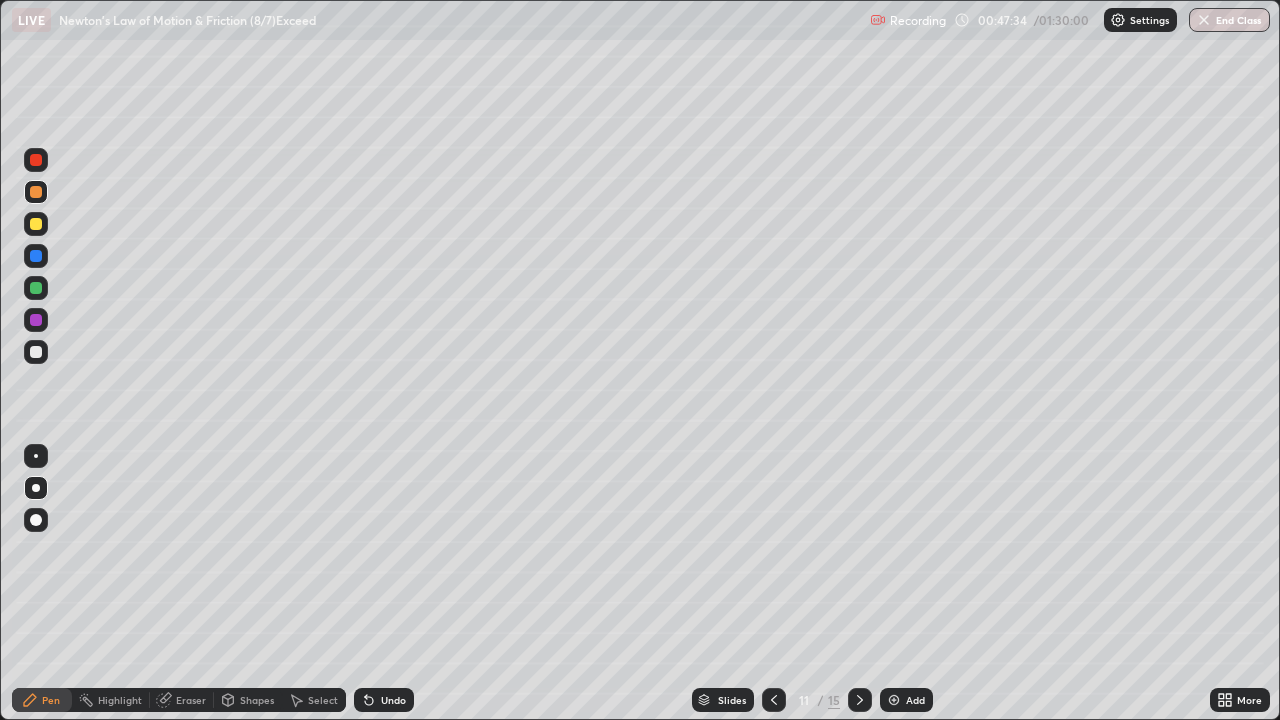 click on "Shapes" at bounding box center [248, 700] 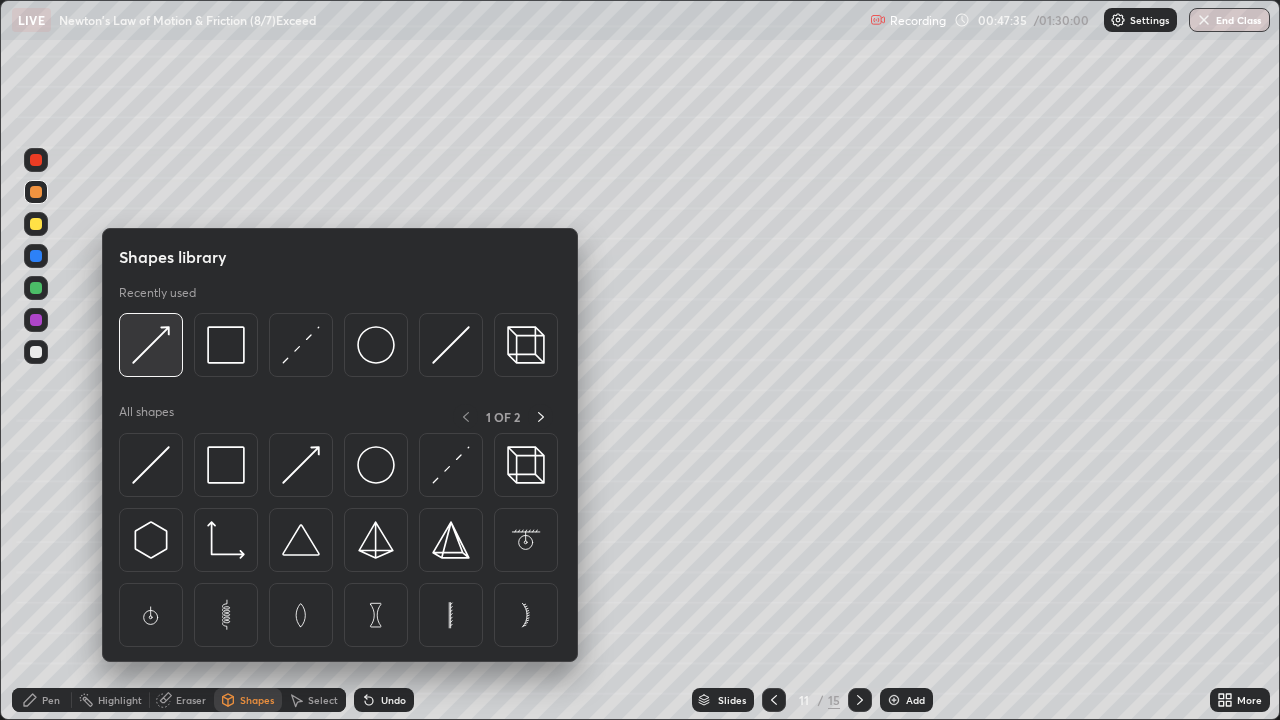 click at bounding box center [151, 345] 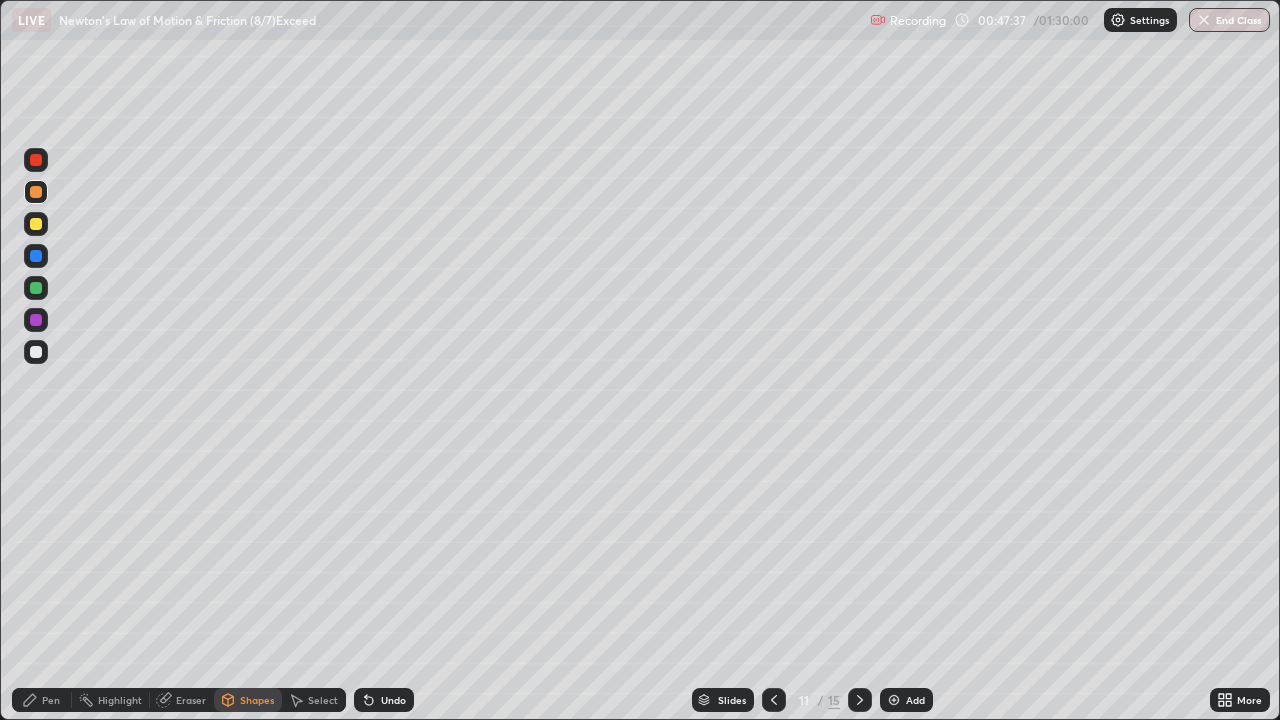 click at bounding box center [36, 224] 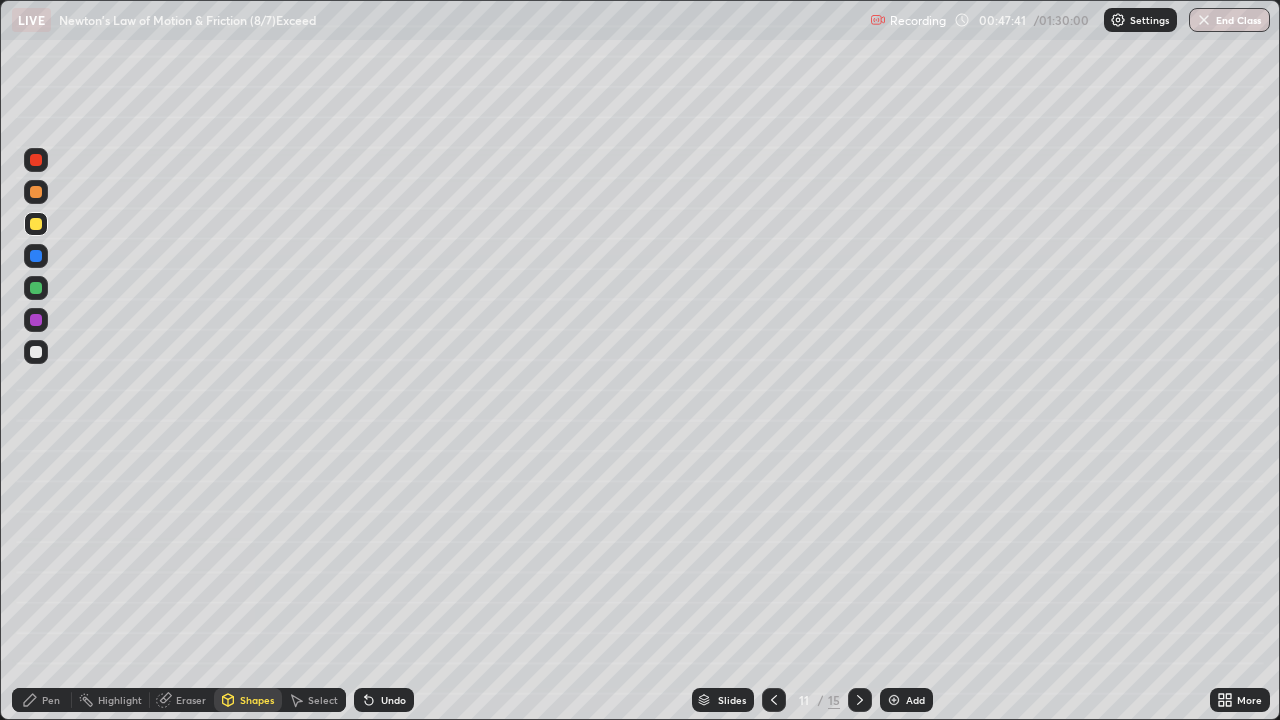 click on "Pen" at bounding box center [51, 700] 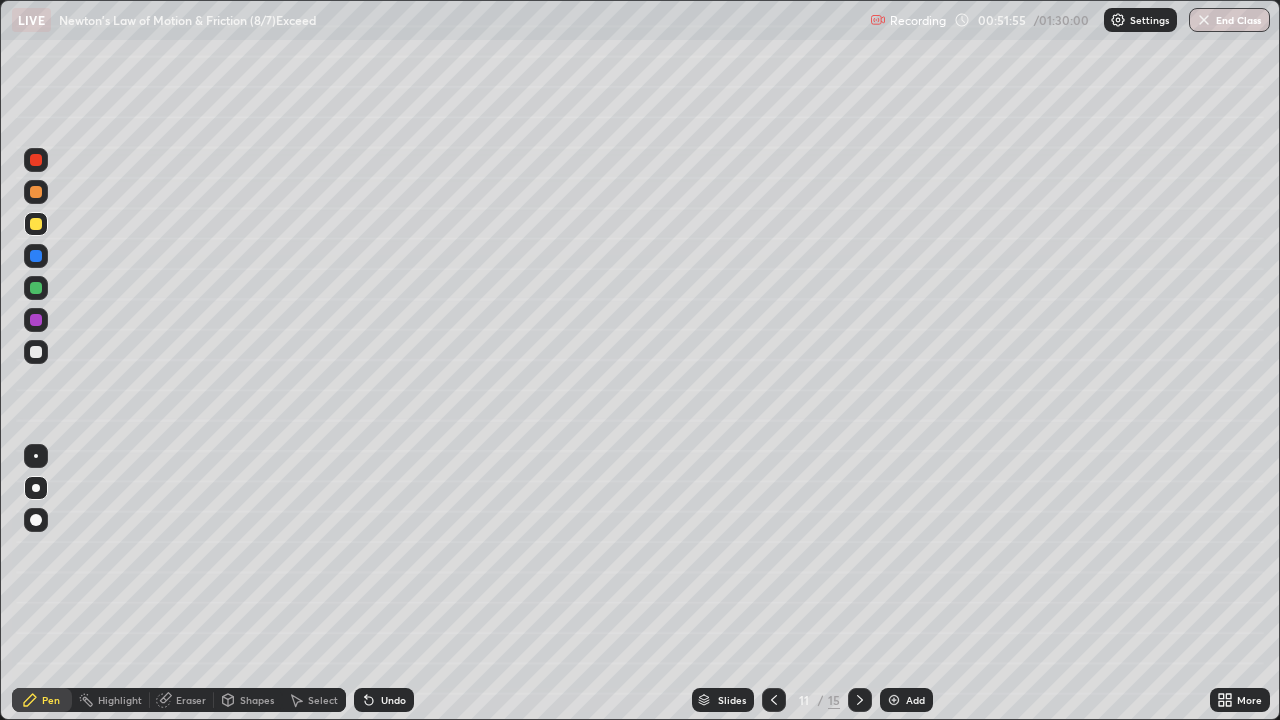 click on "Add" at bounding box center [915, 700] 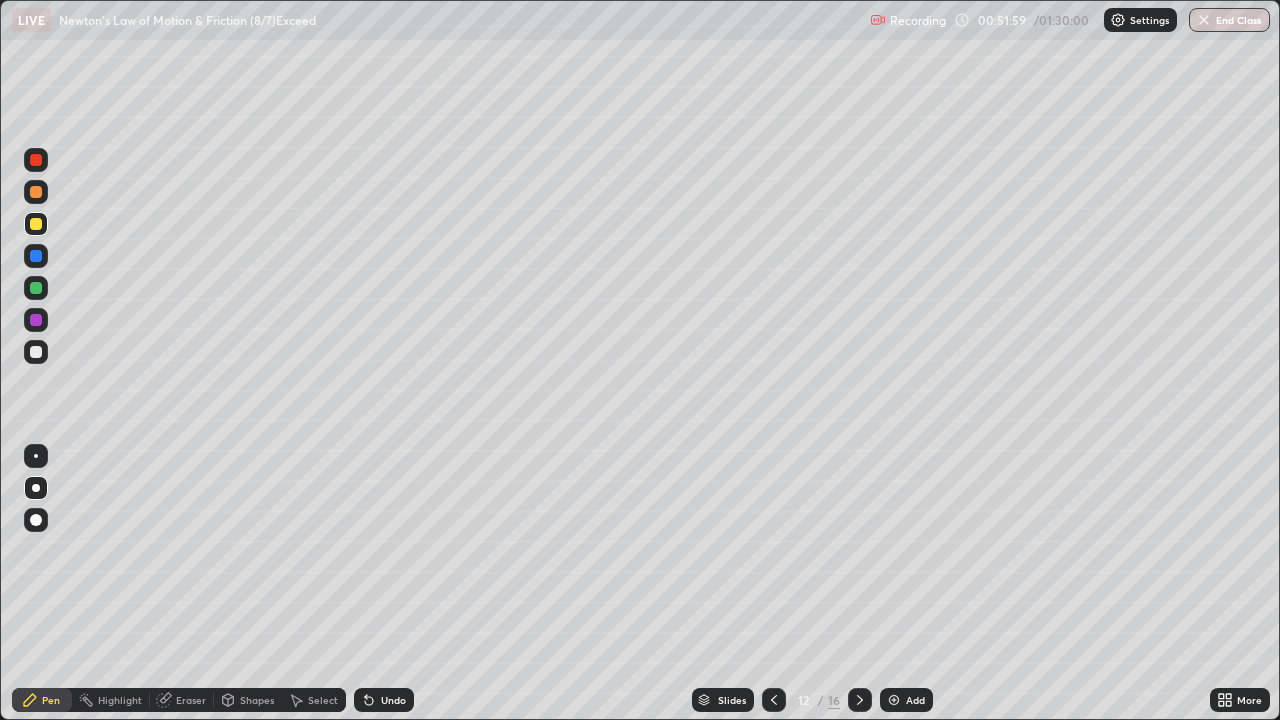 click on "Shapes" at bounding box center (257, 700) 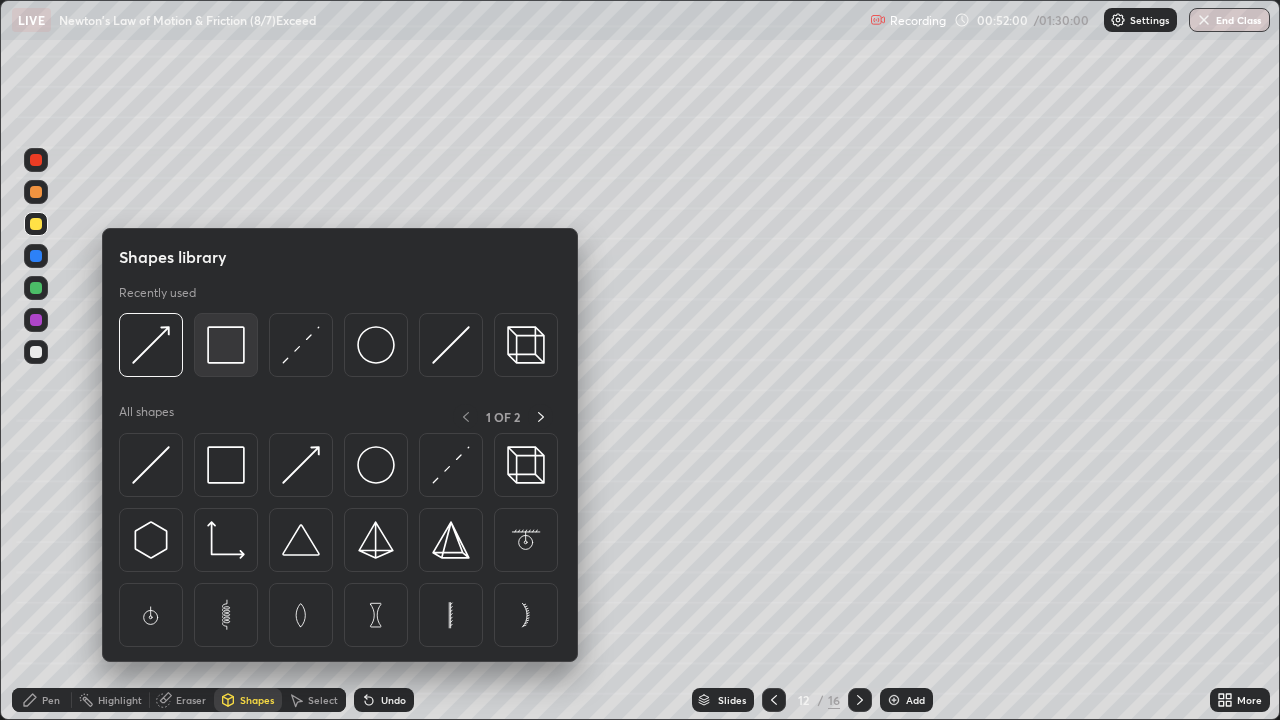 click at bounding box center [226, 345] 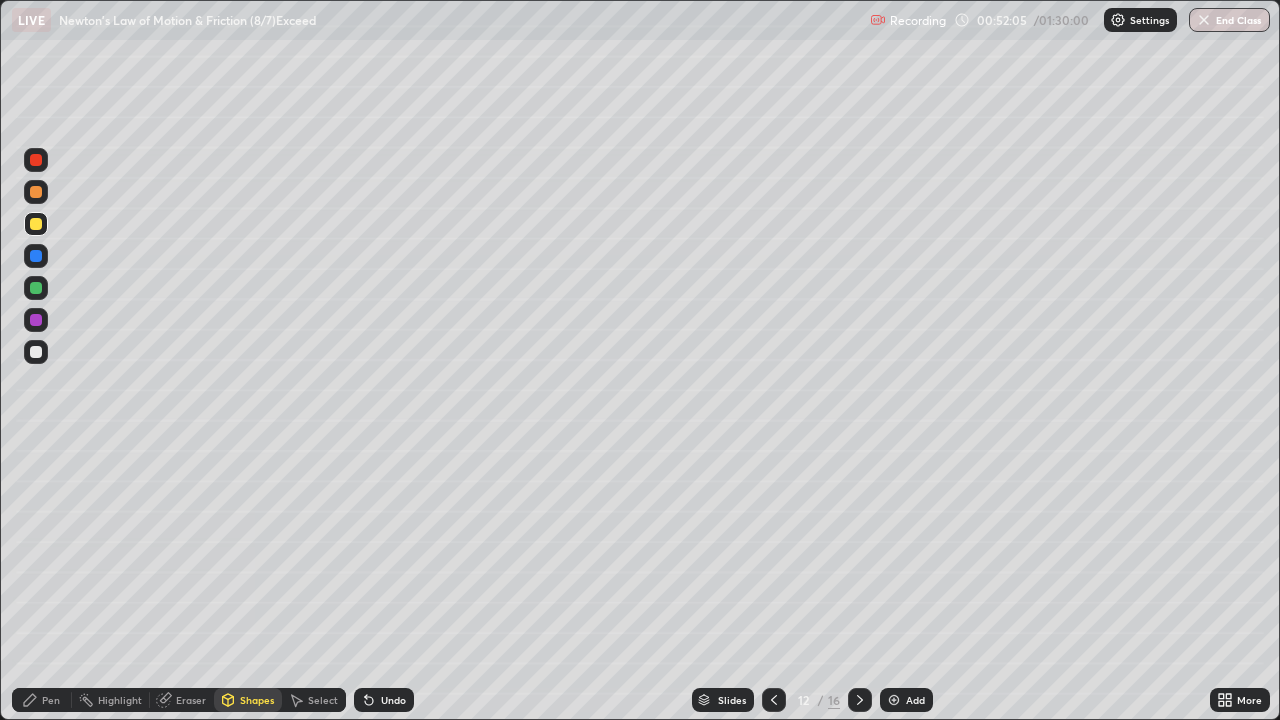 click at bounding box center [36, 352] 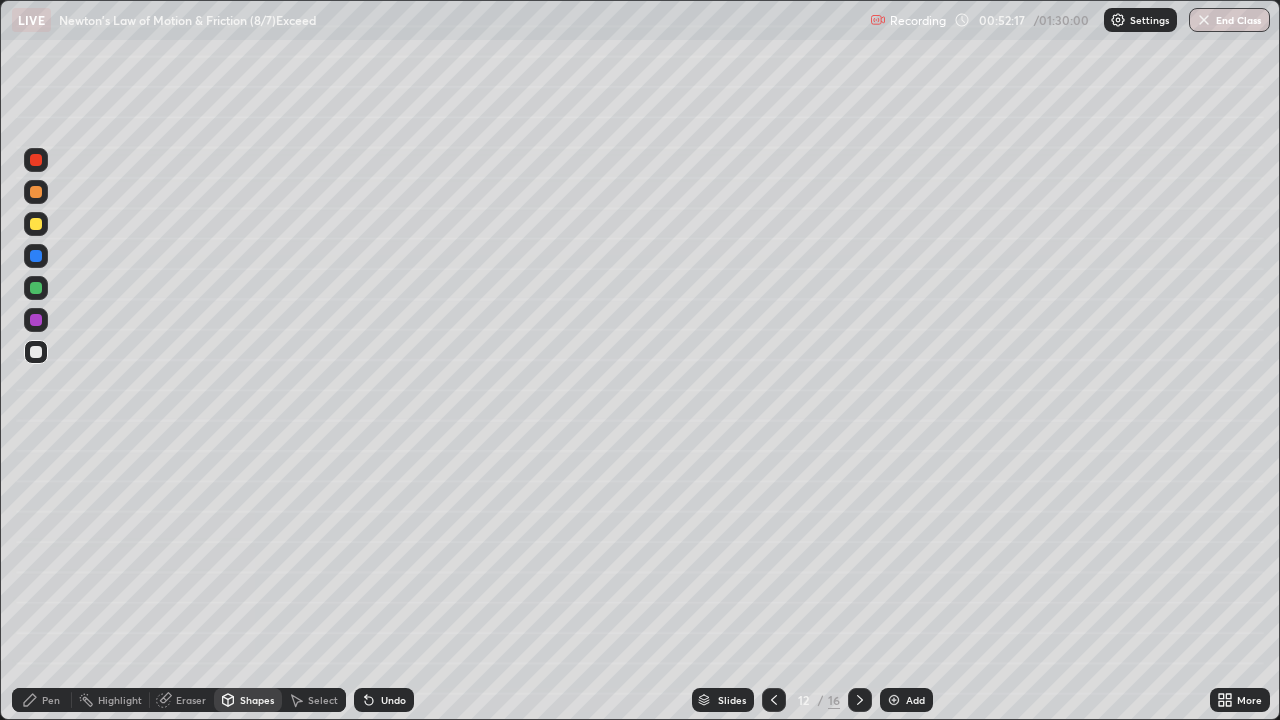 click on "Pen" at bounding box center (42, 700) 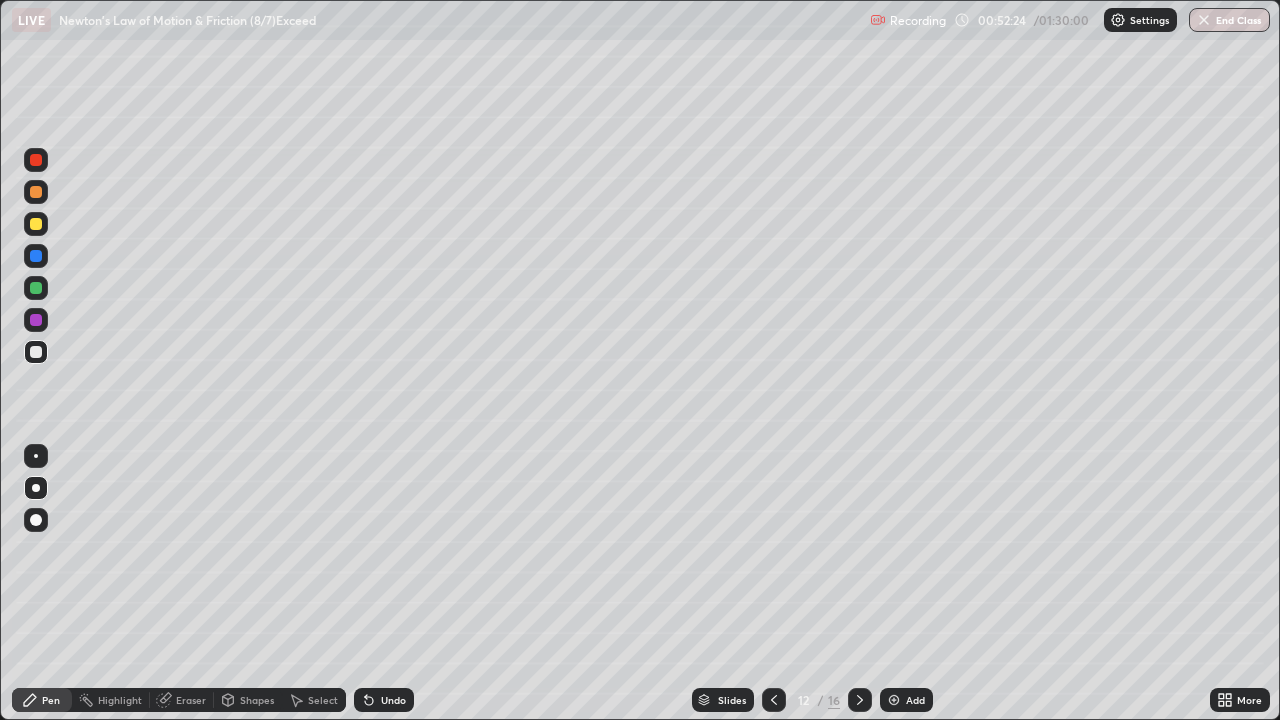click on "Pen" at bounding box center [51, 700] 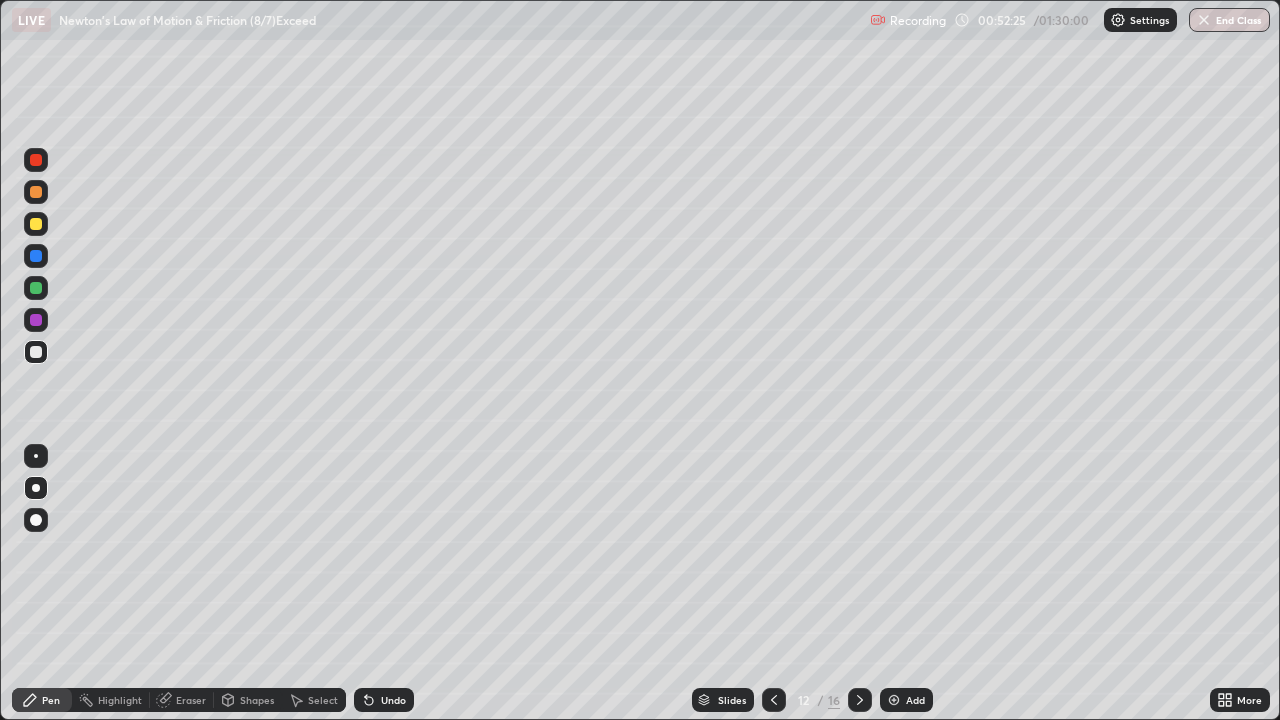 click at bounding box center (36, 224) 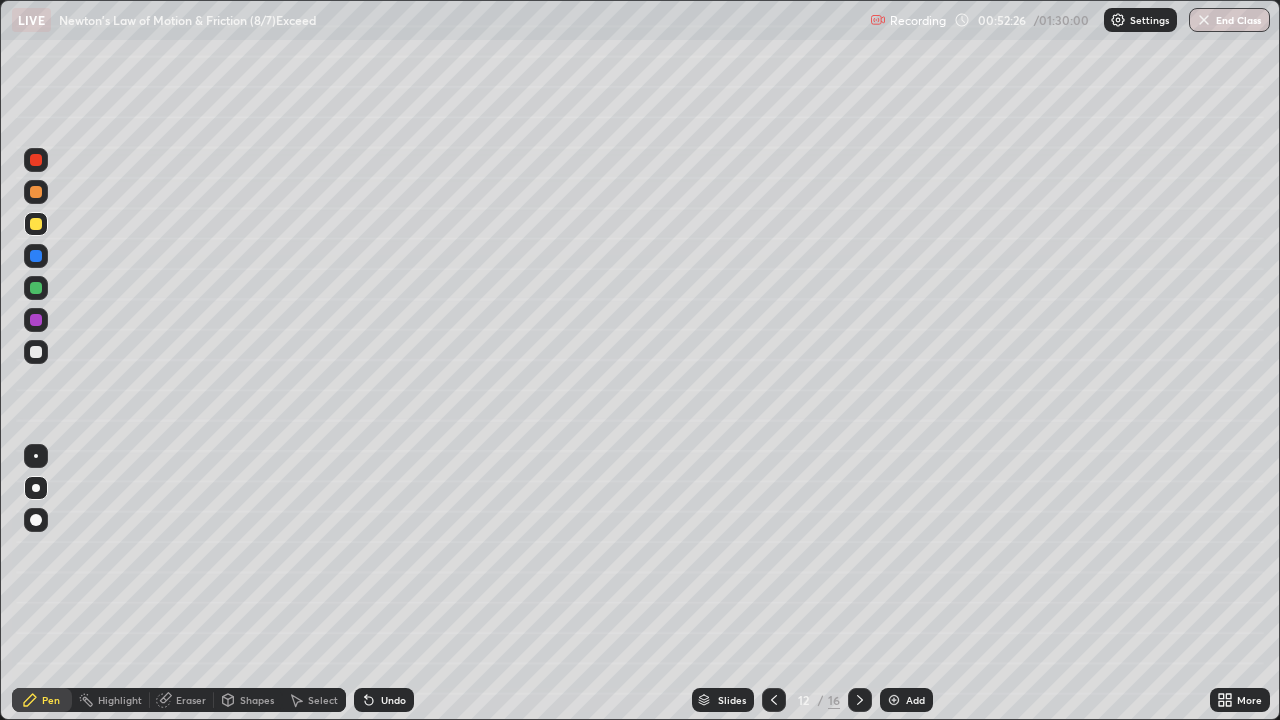 click at bounding box center [36, 192] 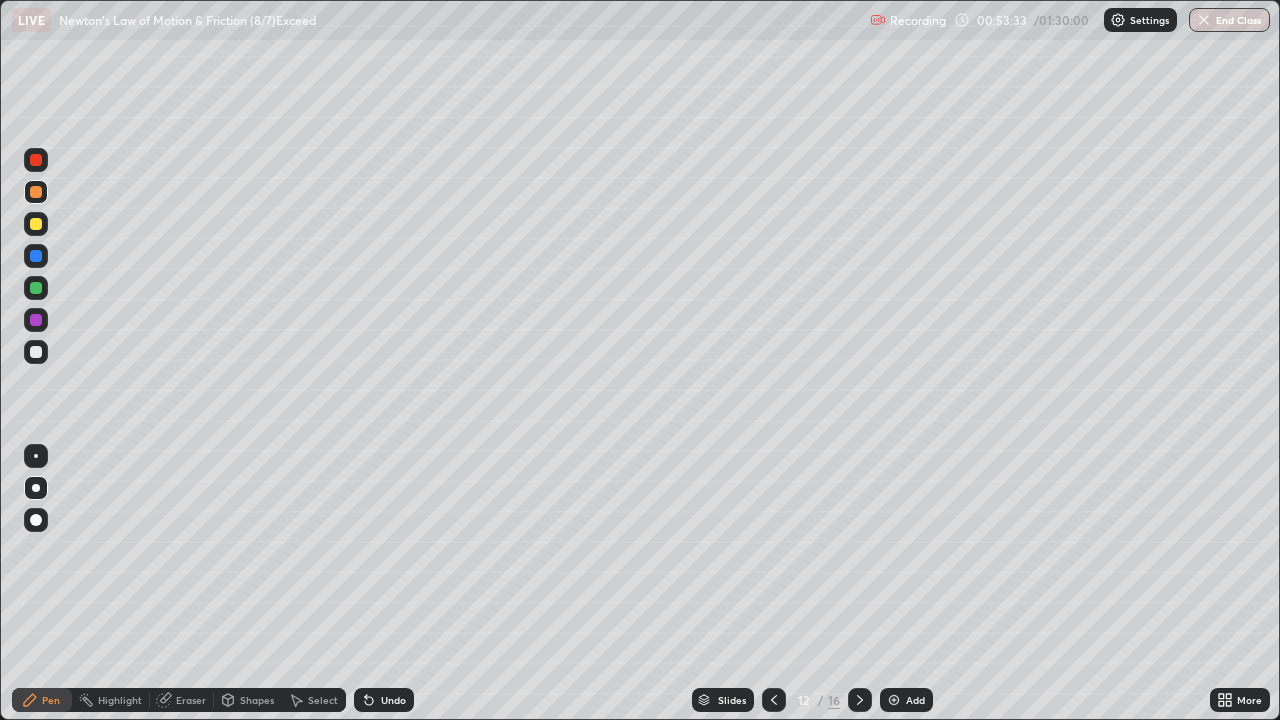 click at bounding box center (36, 224) 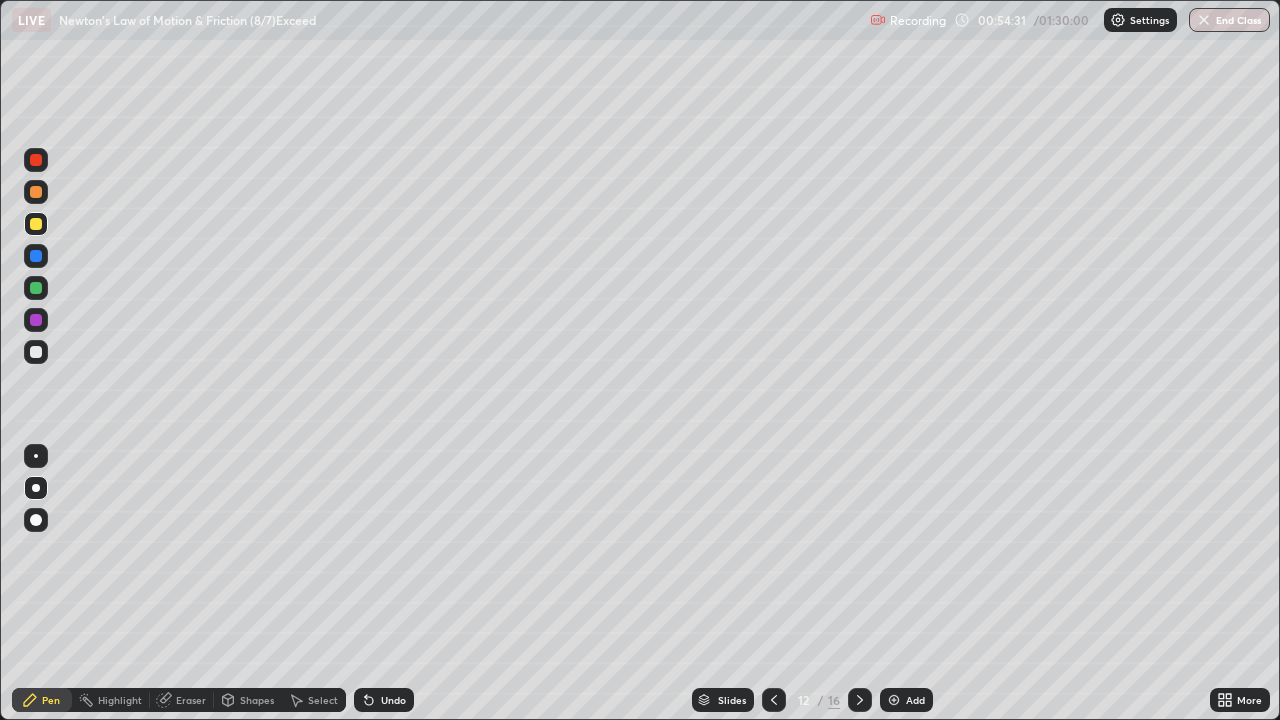 click at bounding box center (36, 192) 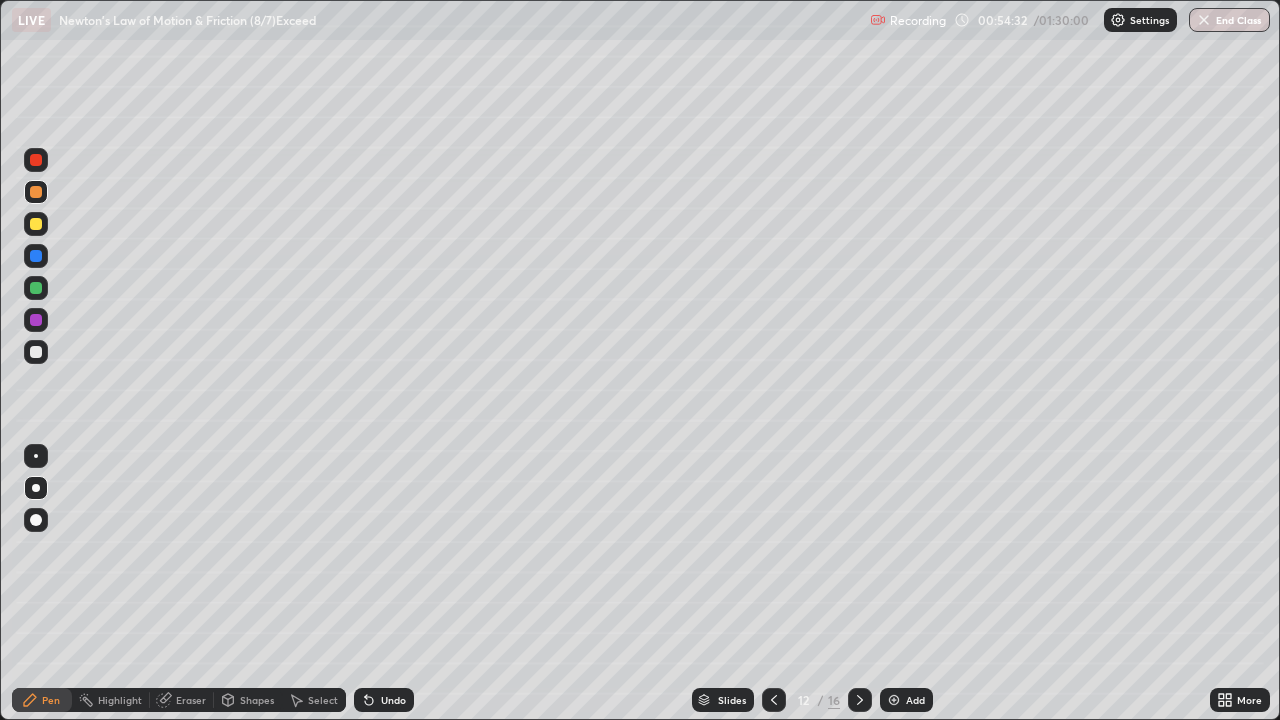 click on "Shapes" at bounding box center [257, 700] 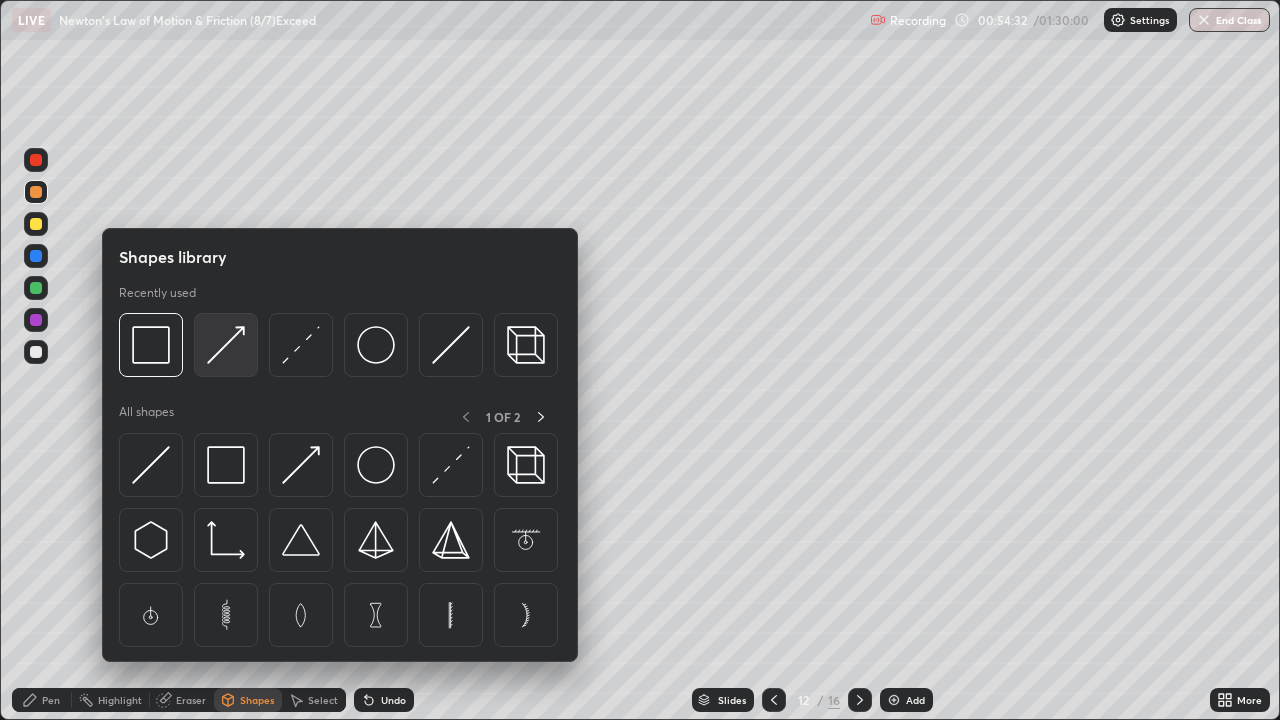 click at bounding box center [226, 345] 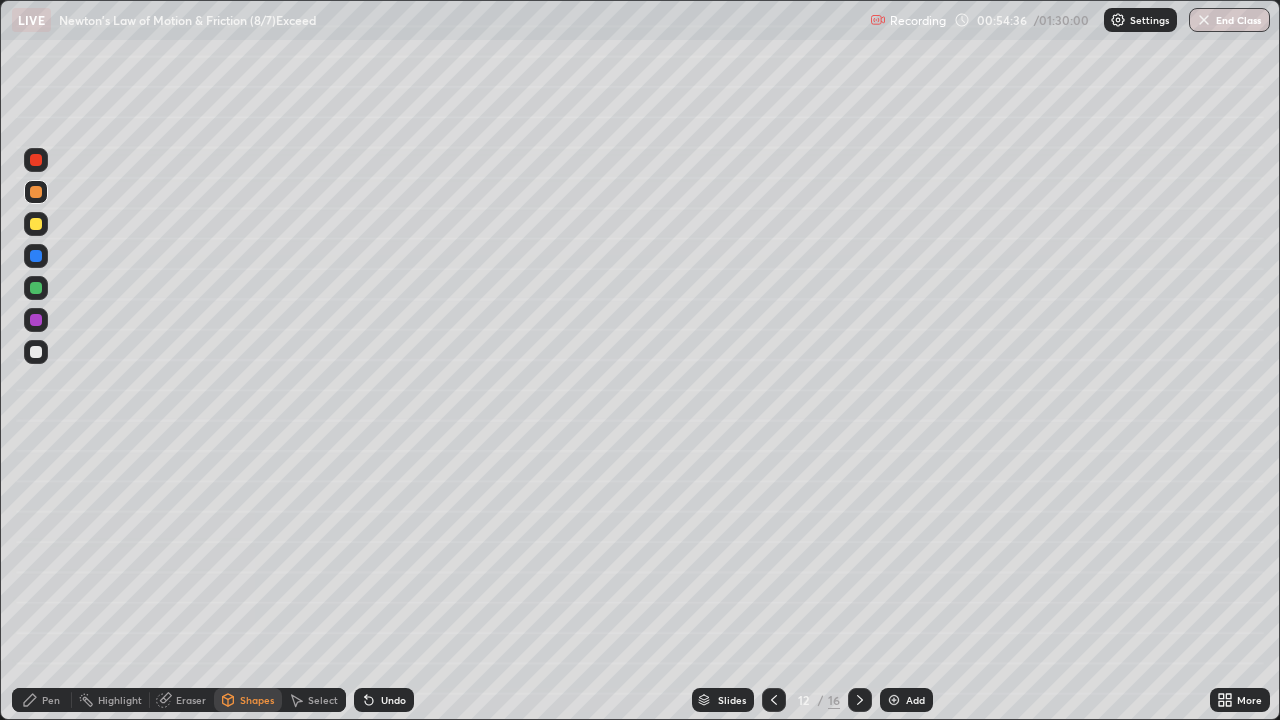 click on "Pen" at bounding box center [51, 700] 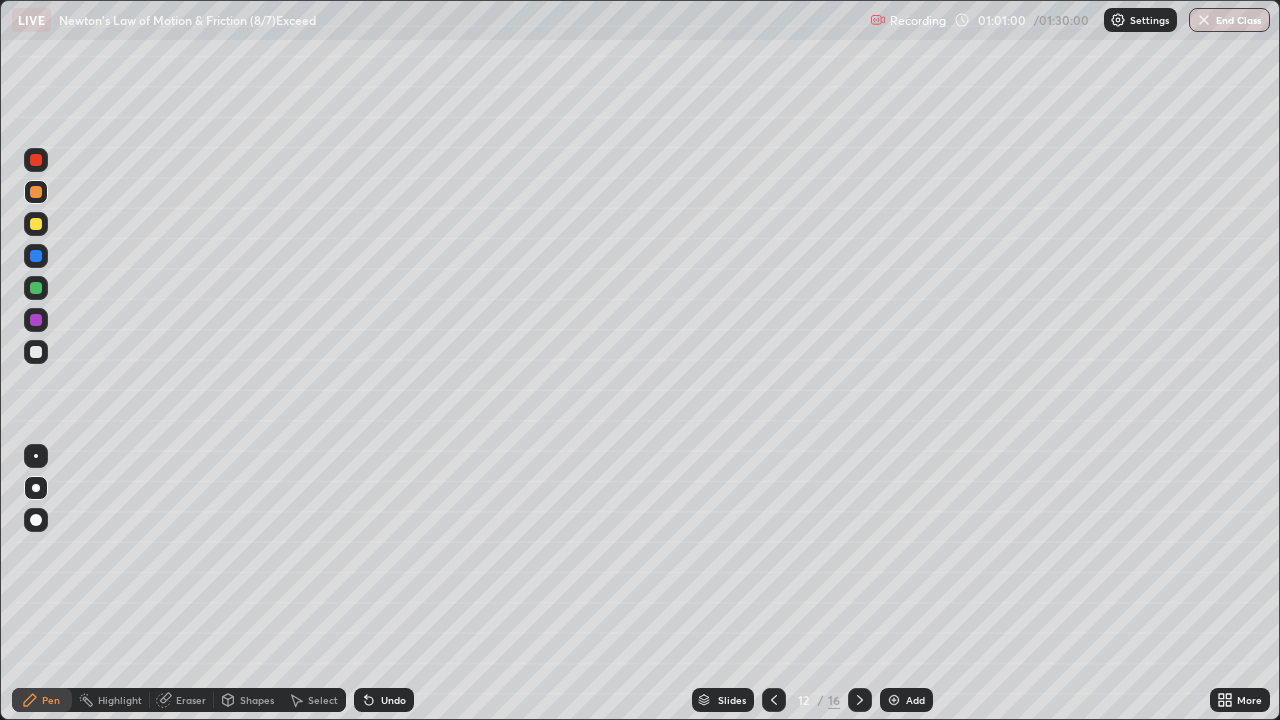click on "More" at bounding box center [1249, 700] 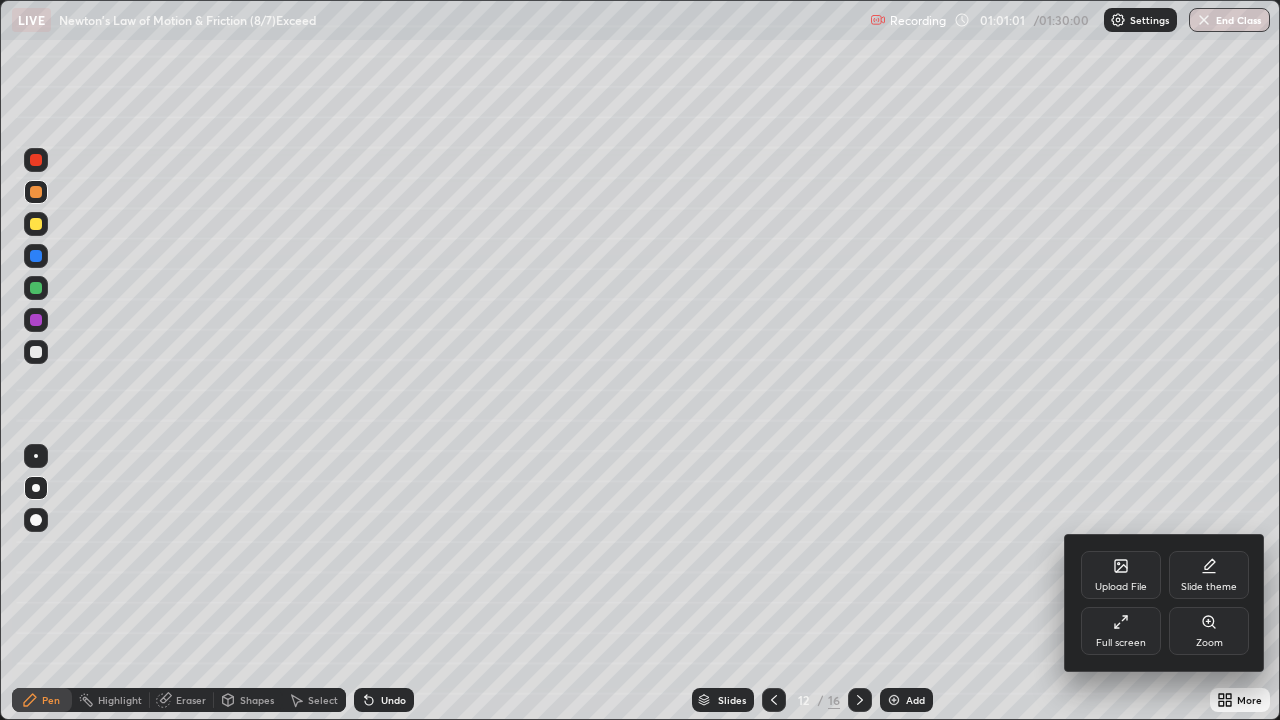 click on "Upload File" at bounding box center [1121, 587] 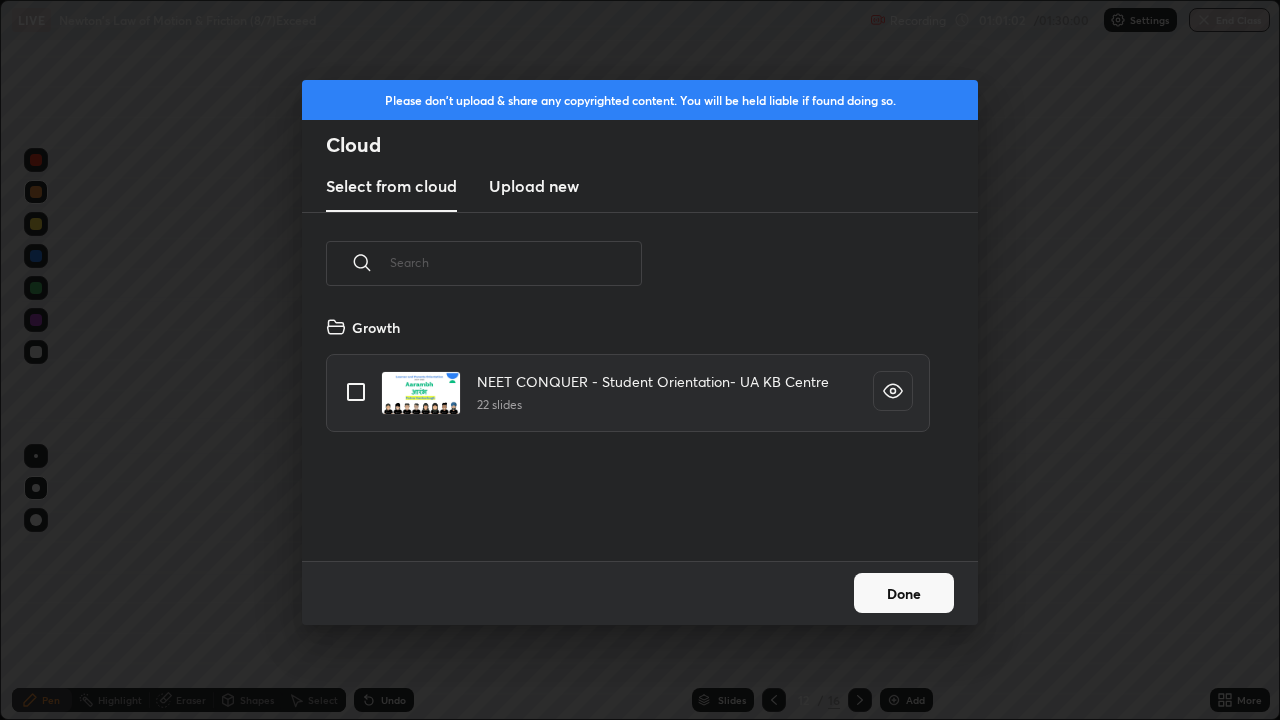 scroll, scrollTop: 7, scrollLeft: 11, axis: both 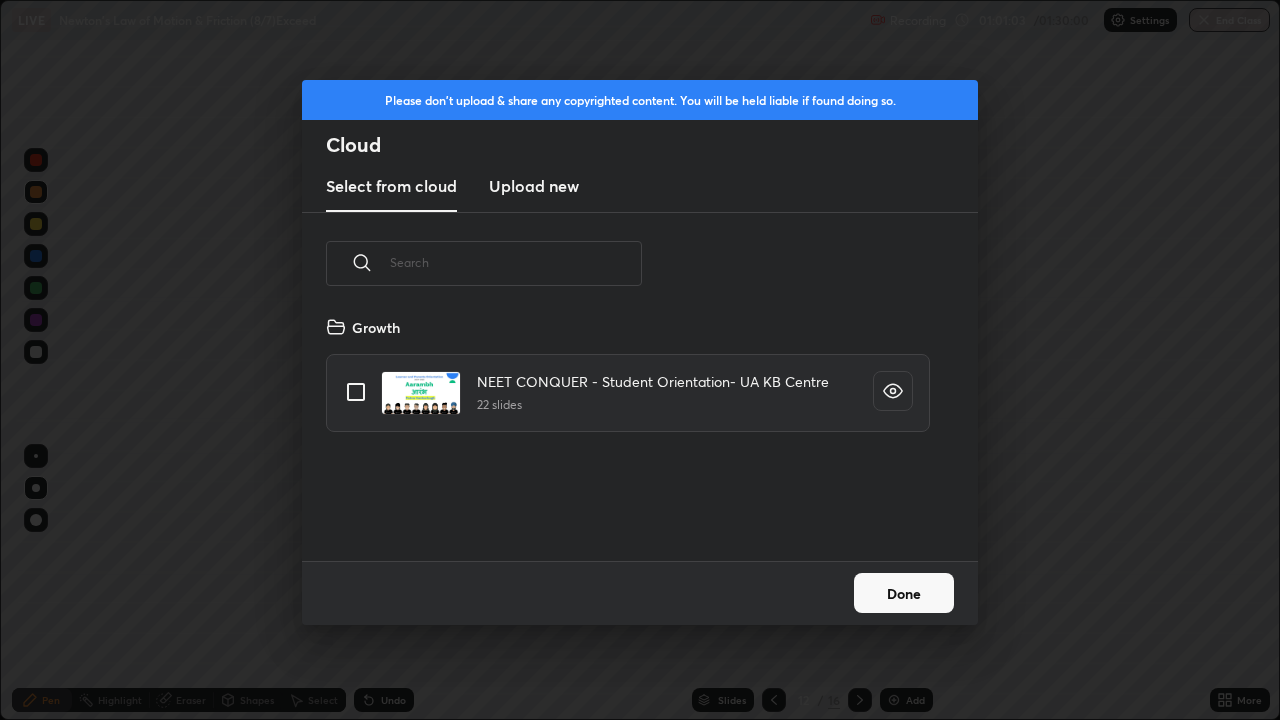 click on "Upload new" at bounding box center [534, 186] 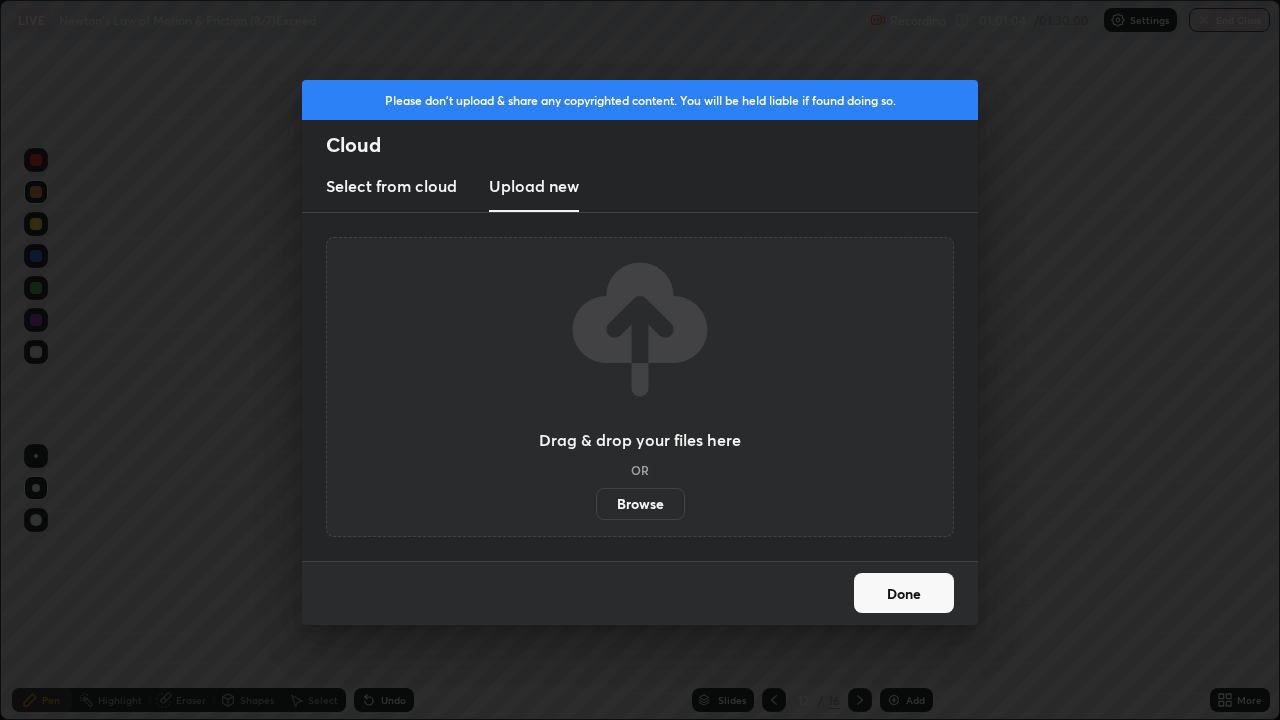 click on "Browse" at bounding box center [640, 504] 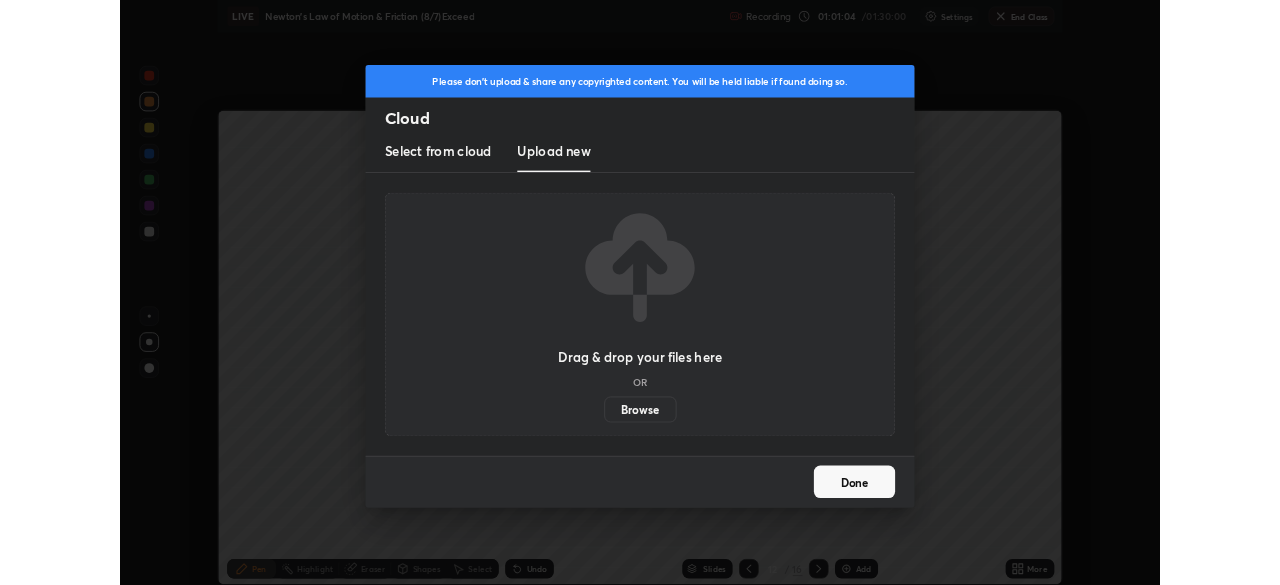 scroll, scrollTop: 585, scrollLeft: 1280, axis: both 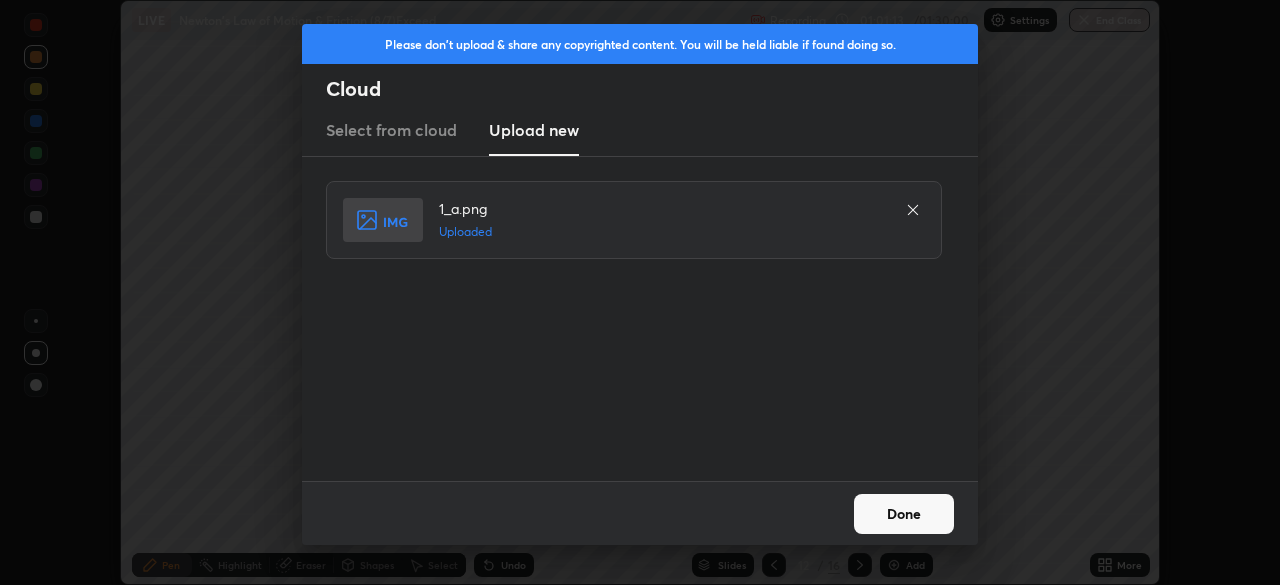 click on "Done" at bounding box center [904, 514] 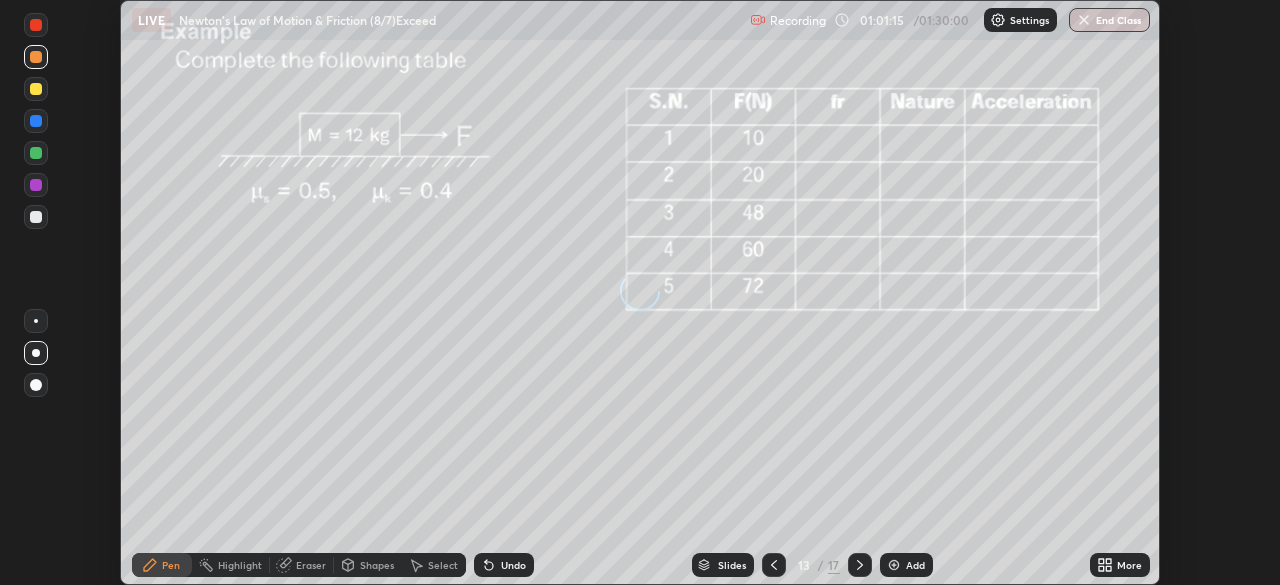 click on "More" at bounding box center (1120, 565) 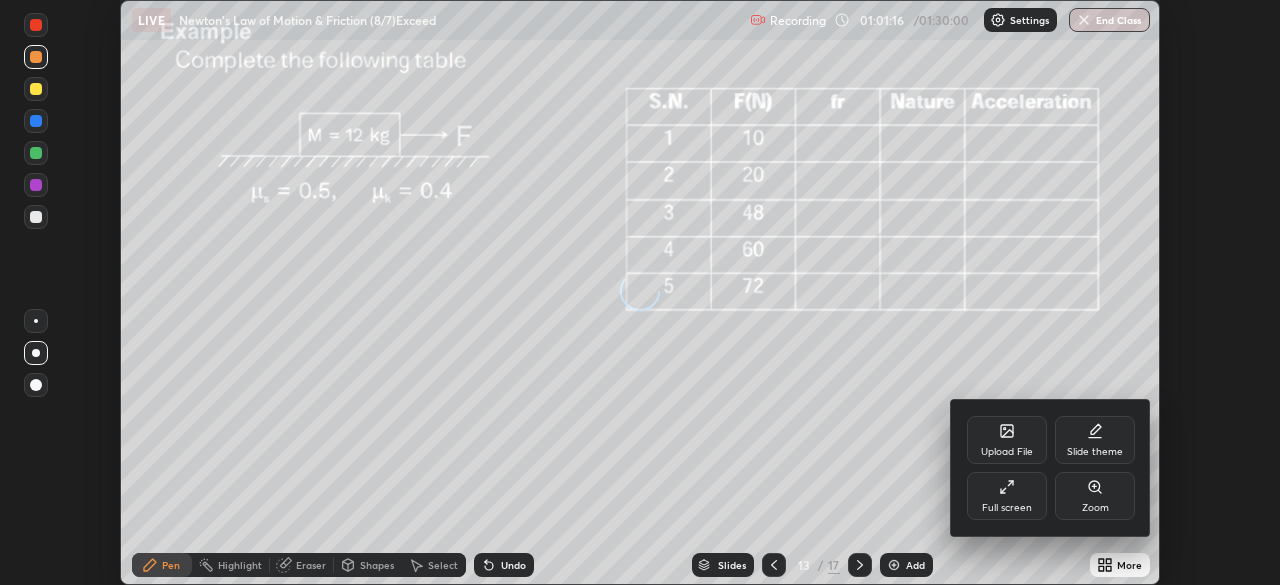 click on "Full screen" at bounding box center (1007, 496) 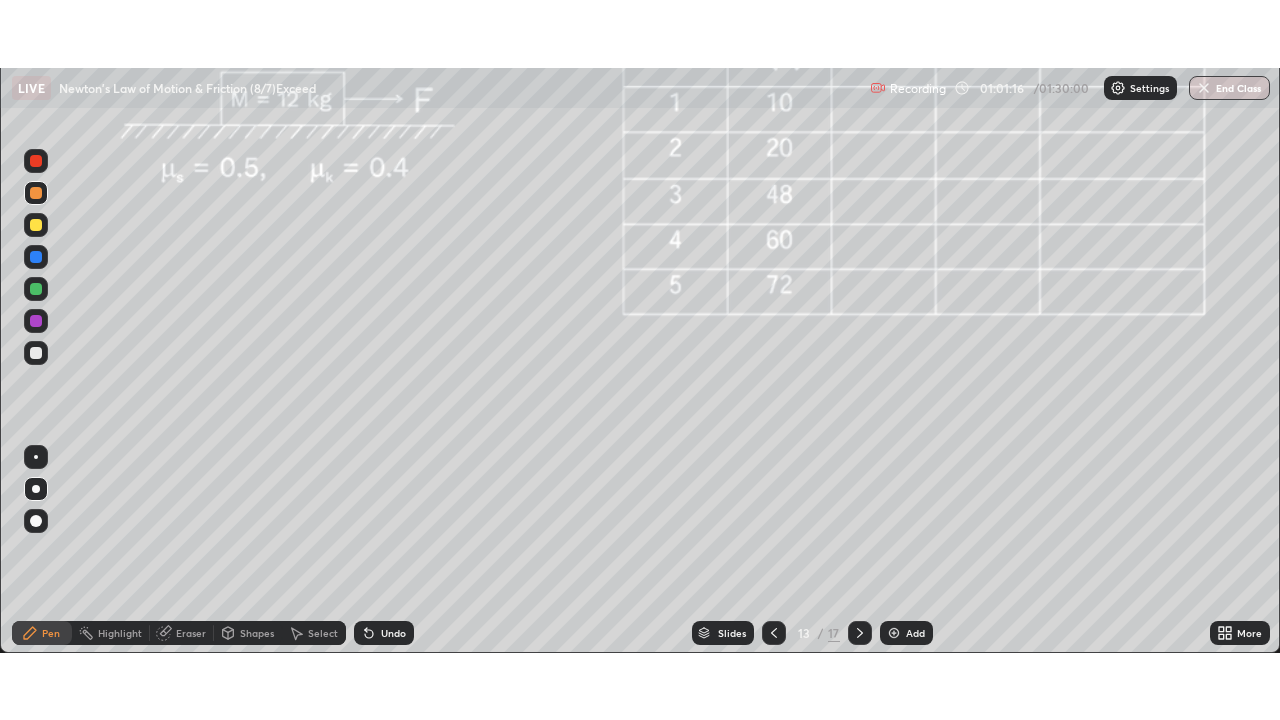 scroll, scrollTop: 99280, scrollLeft: 98720, axis: both 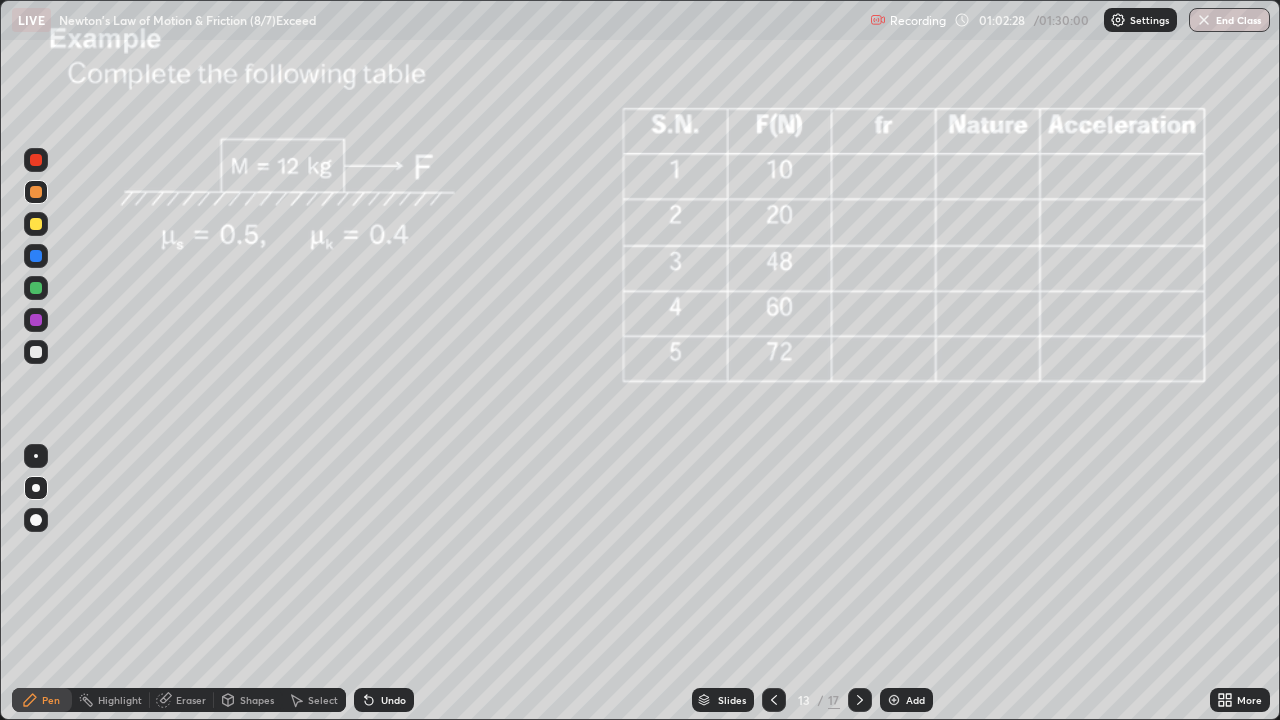 click on "Shapes" at bounding box center (248, 700) 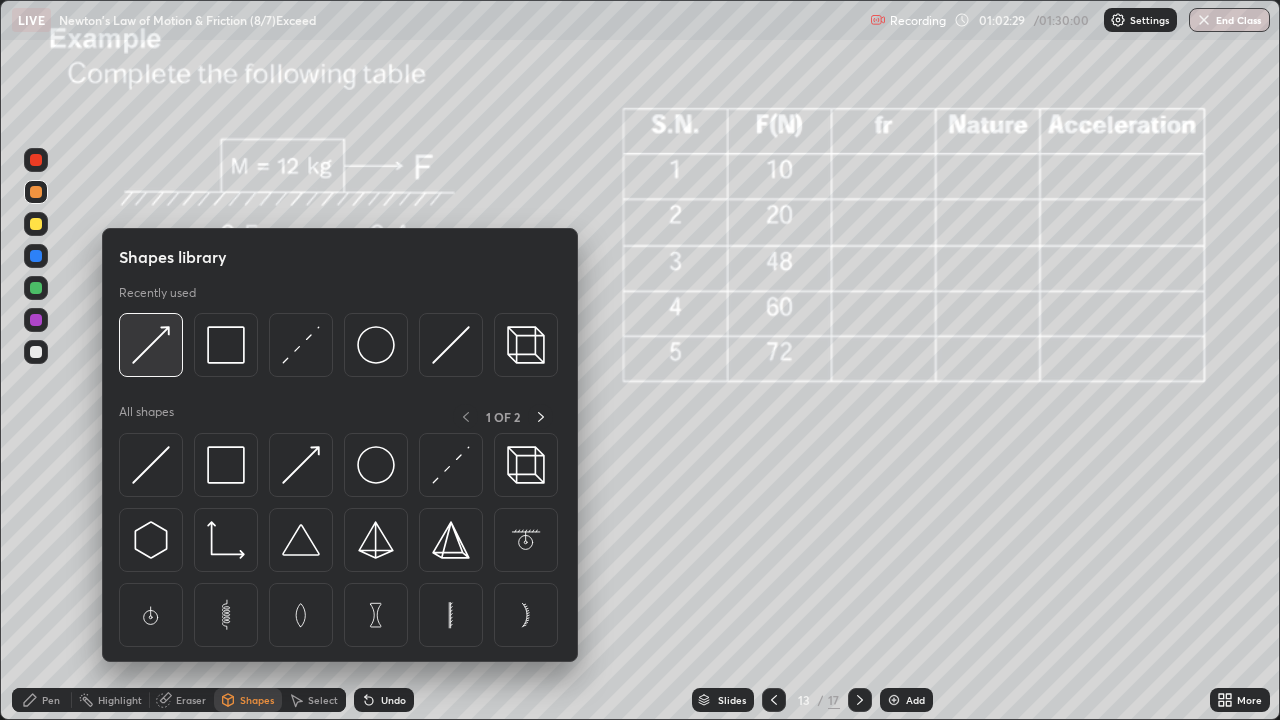 click at bounding box center (151, 345) 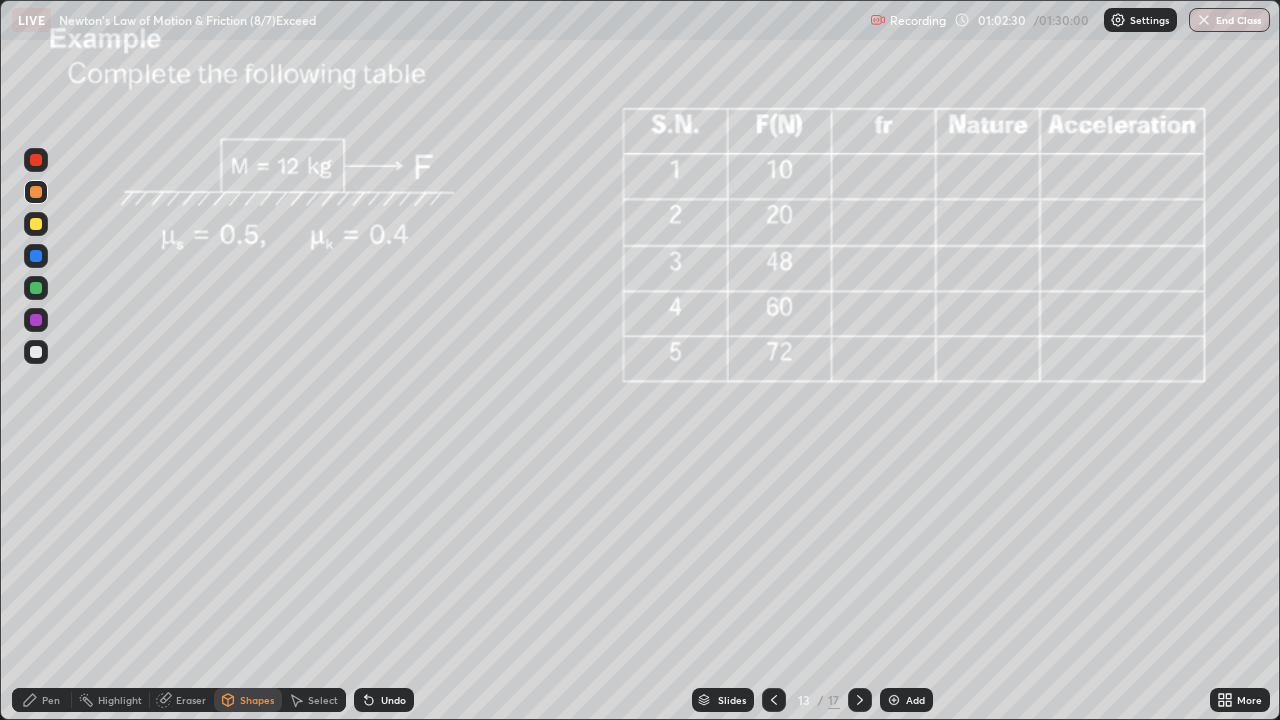 click at bounding box center [36, 192] 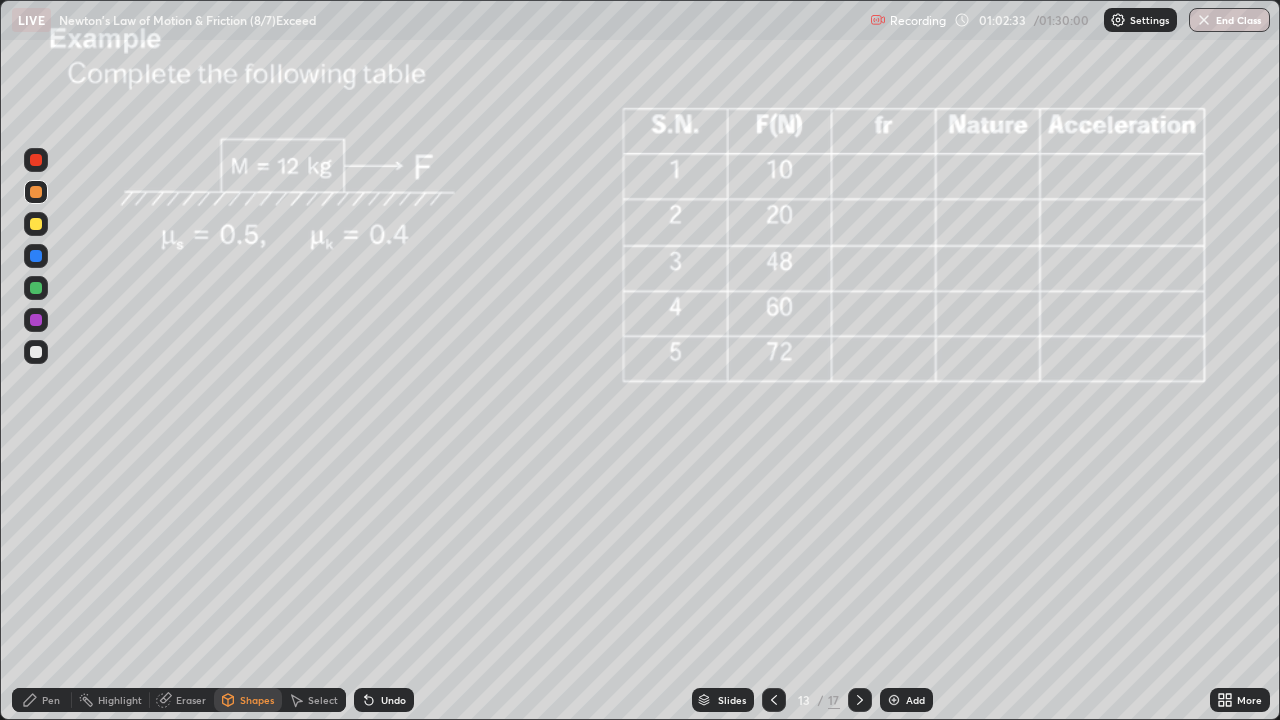 click on "Pen" at bounding box center [42, 700] 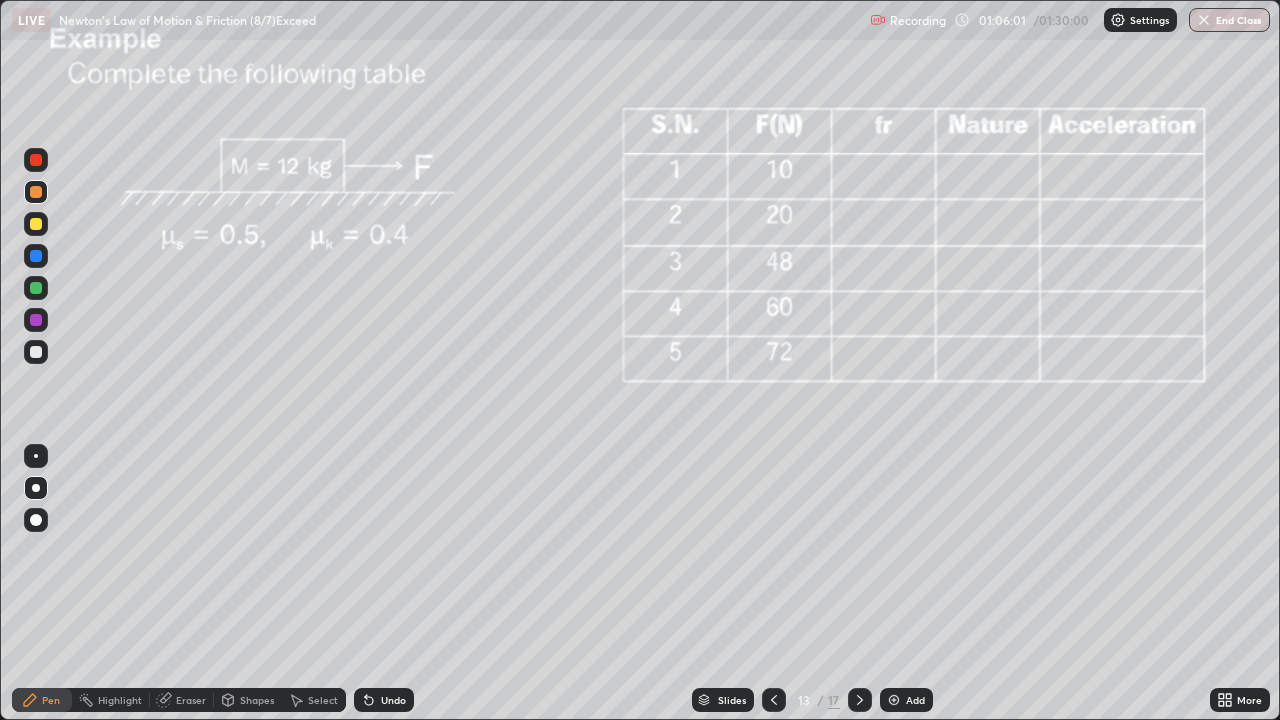 click on "Select" at bounding box center (323, 700) 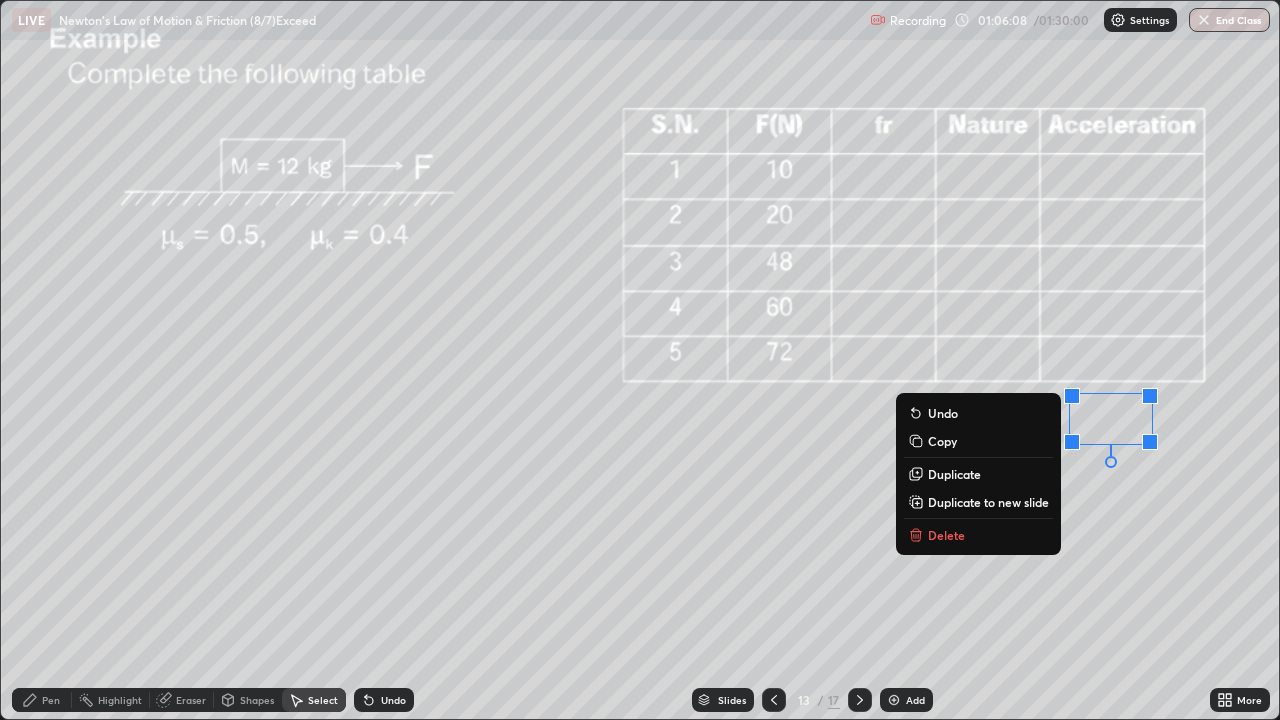 click on "Pen" at bounding box center [51, 700] 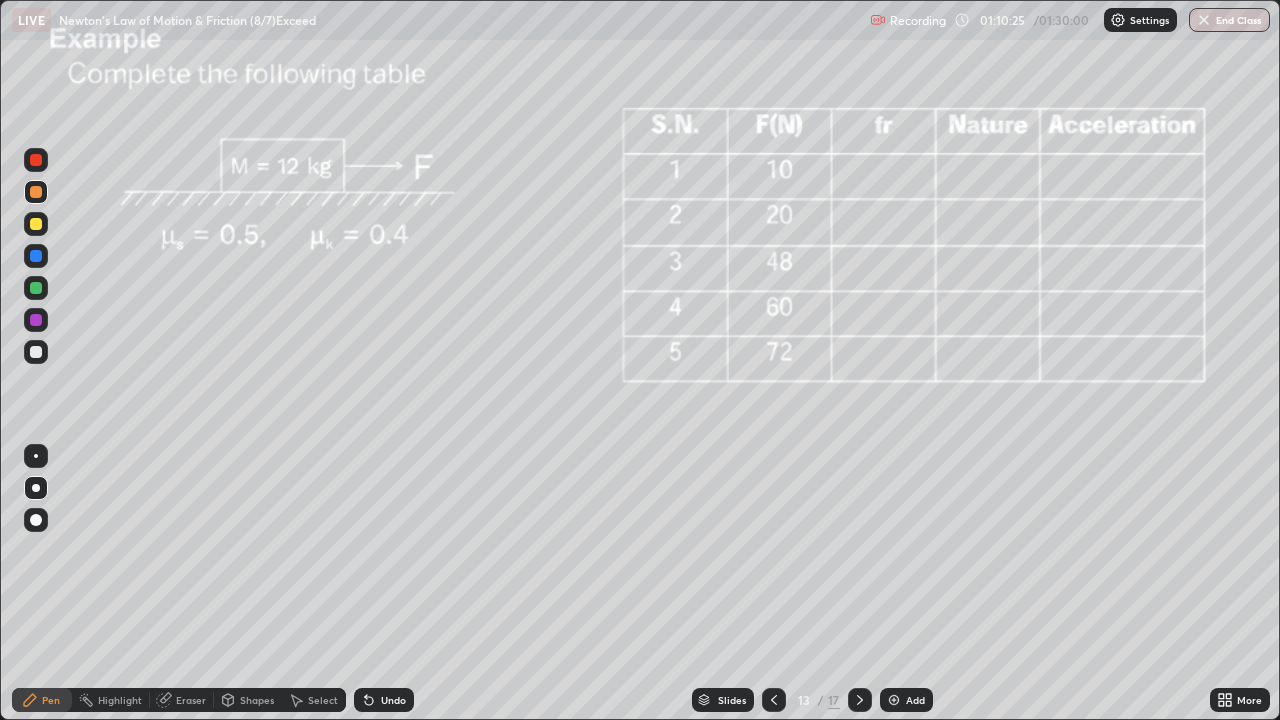 click on "More" at bounding box center [1249, 700] 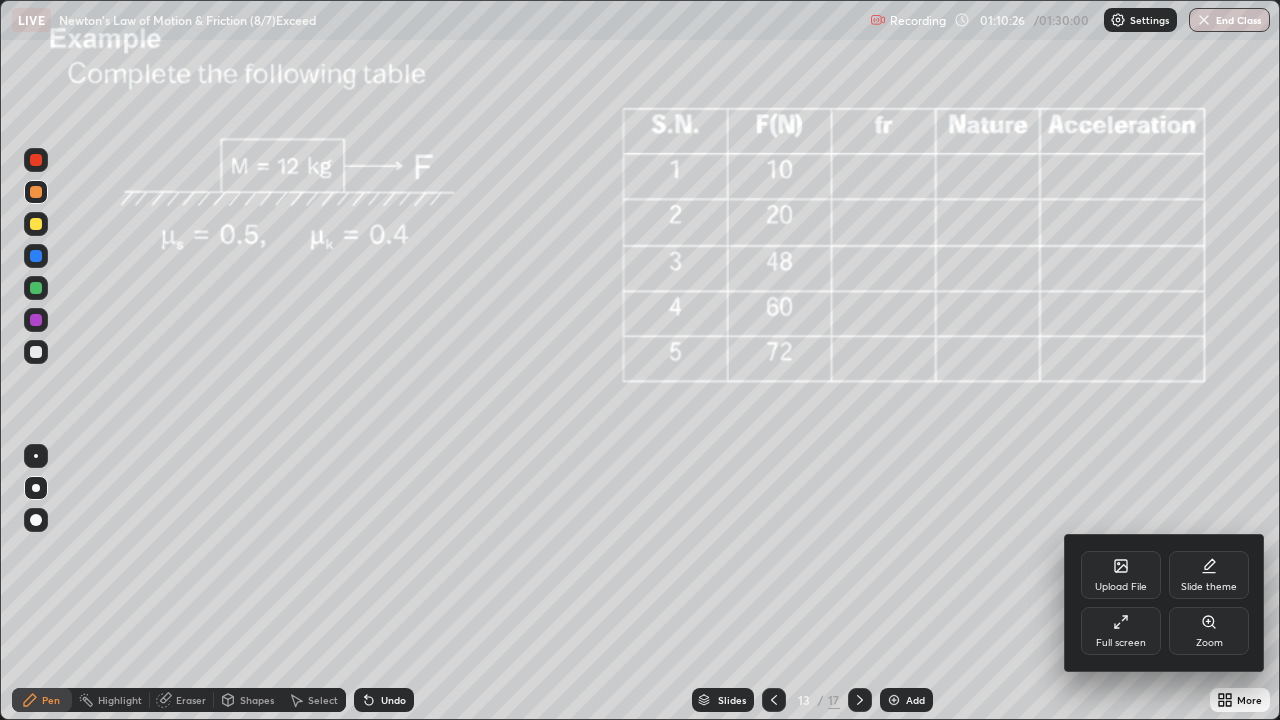 click on "Upload File" at bounding box center (1121, 575) 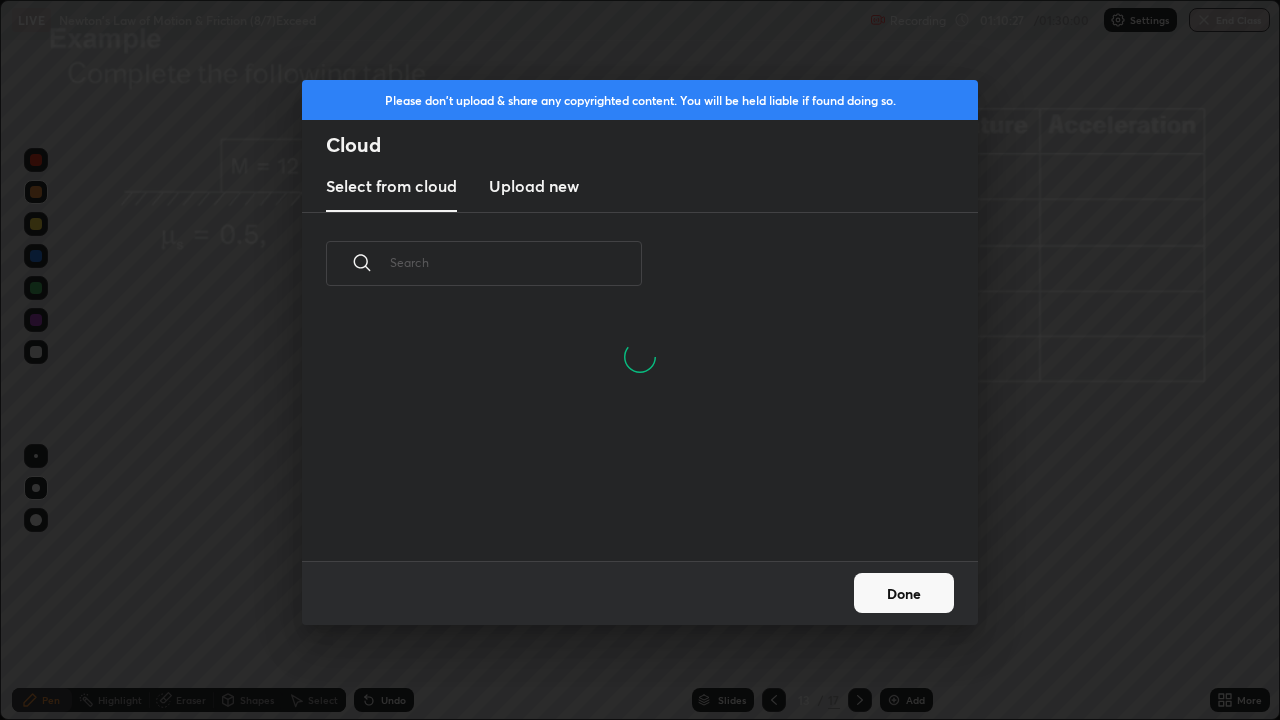 scroll, scrollTop: 150, scrollLeft: 642, axis: both 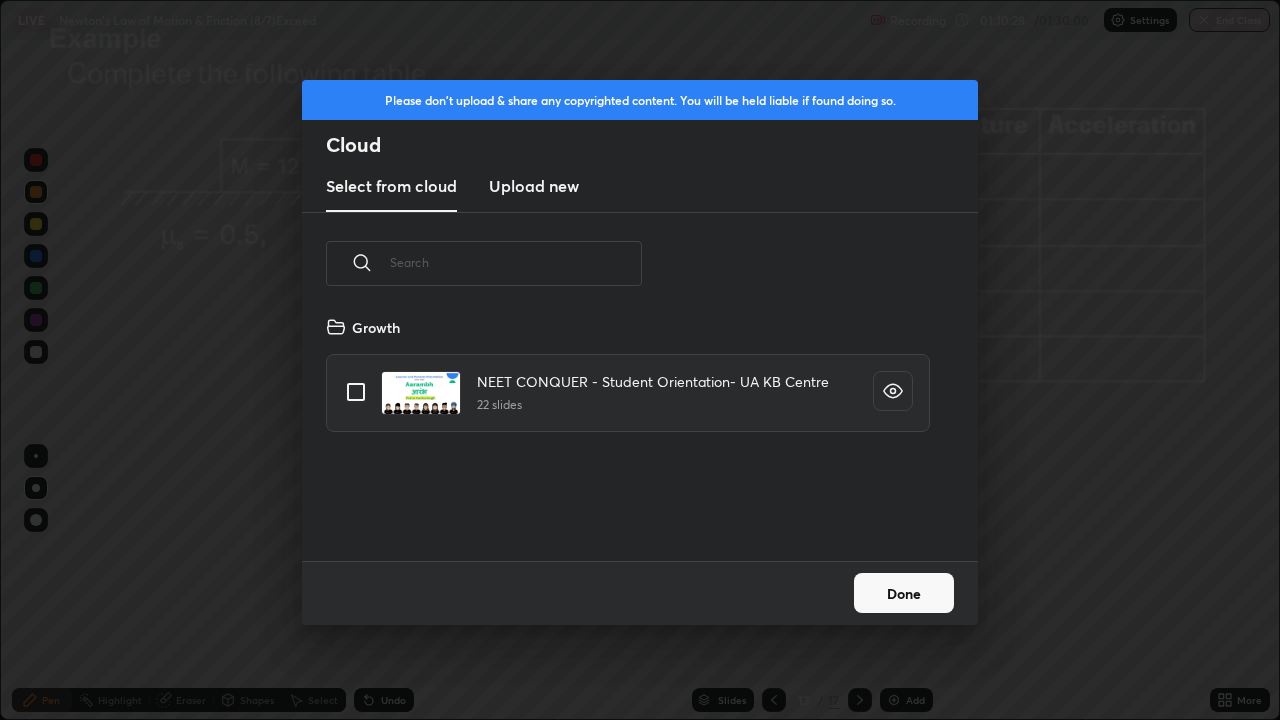 click on "Upload new" at bounding box center [534, 186] 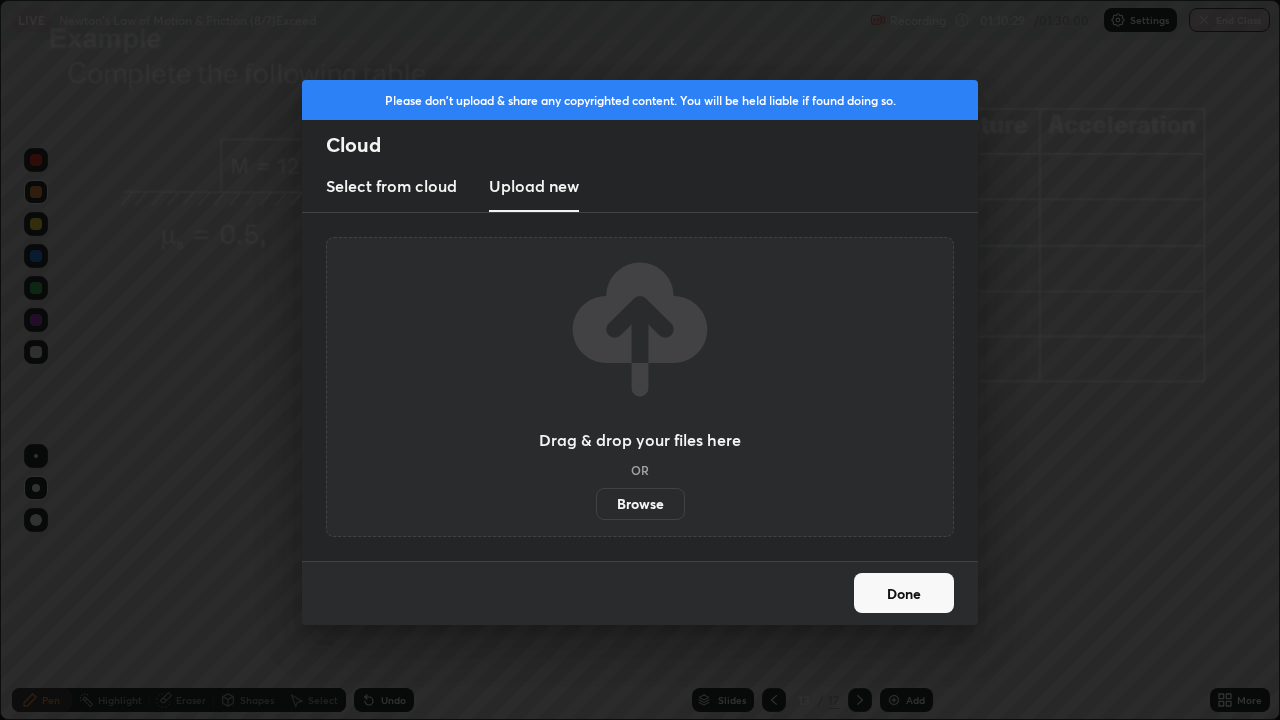 click on "Browse" at bounding box center (640, 504) 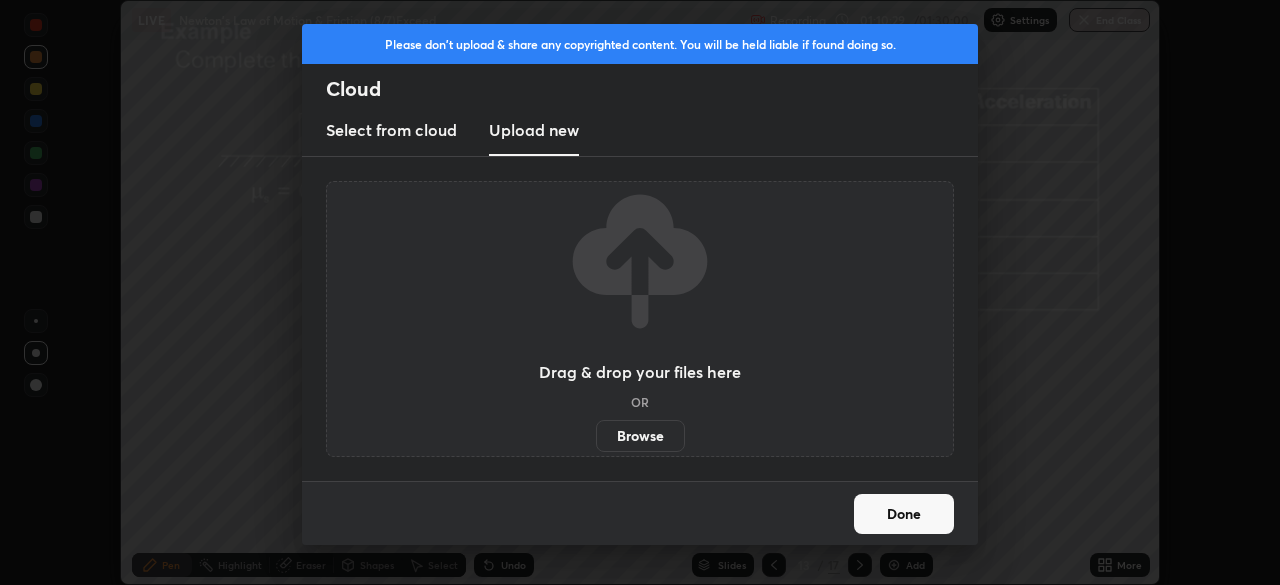 scroll, scrollTop: 585, scrollLeft: 1280, axis: both 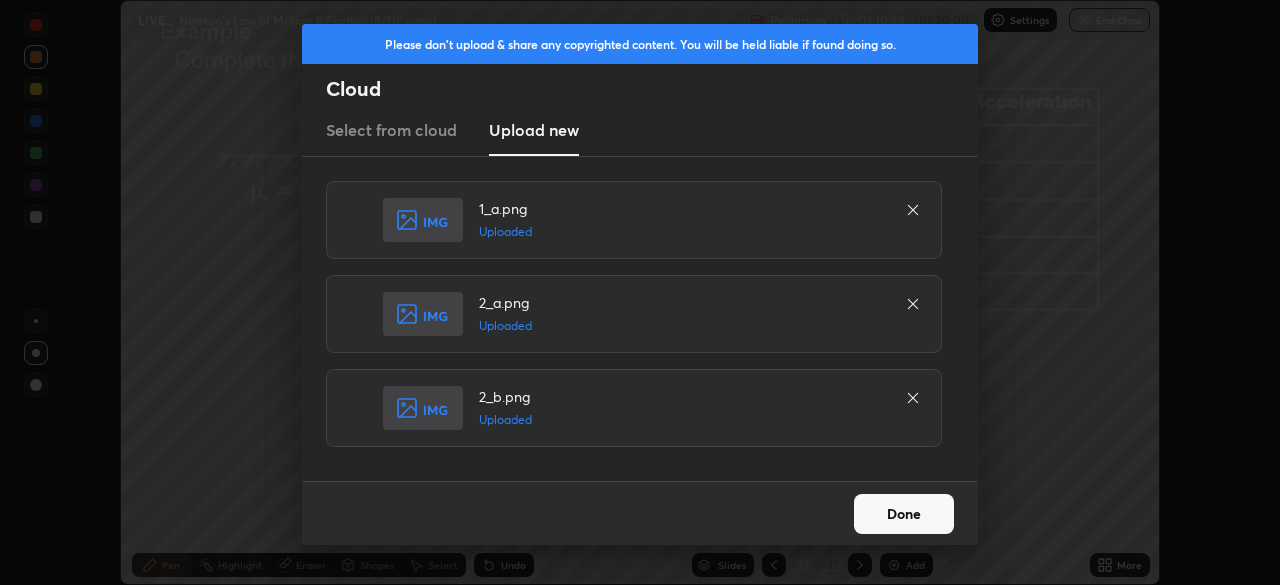 click on "Done" at bounding box center [904, 514] 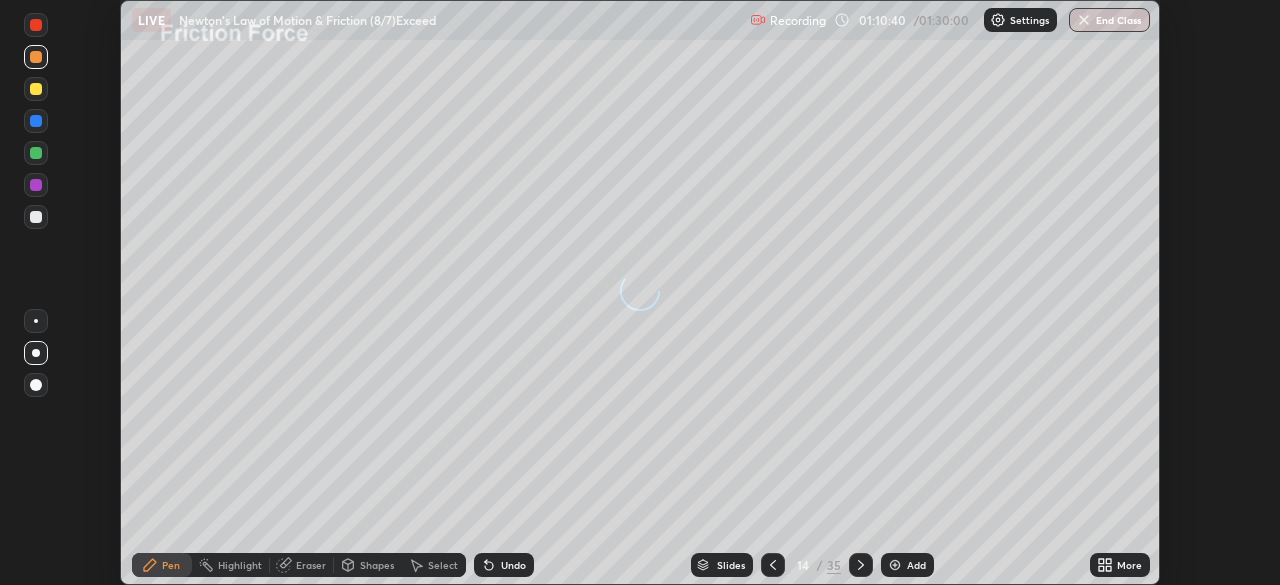click on "More" at bounding box center (1129, 565) 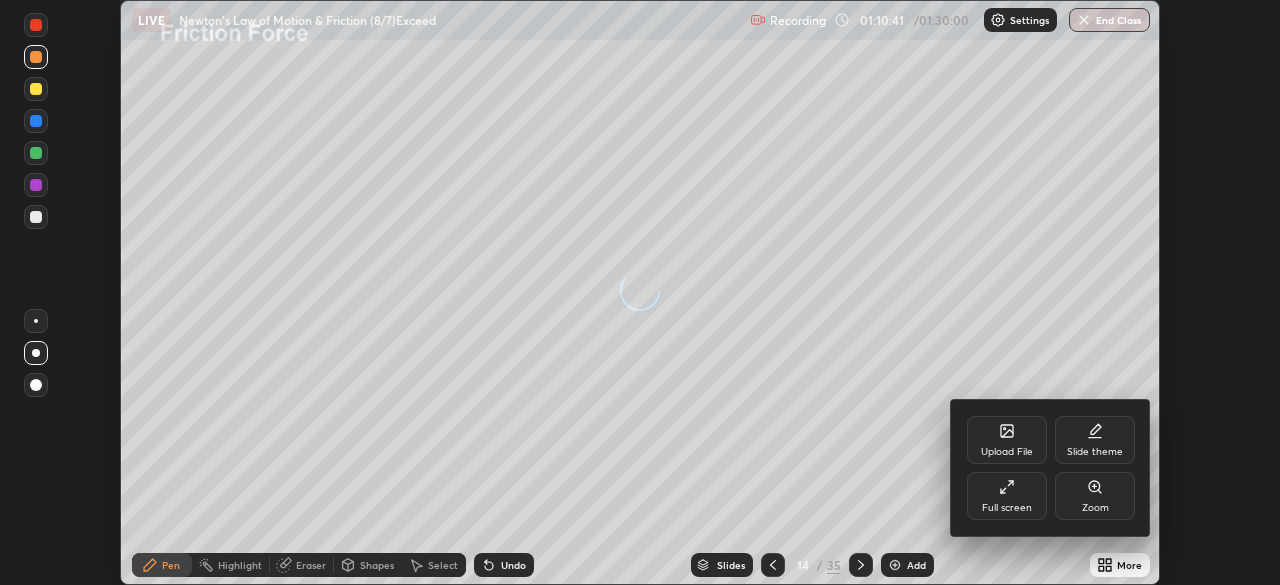 click on "Full screen" at bounding box center [1007, 496] 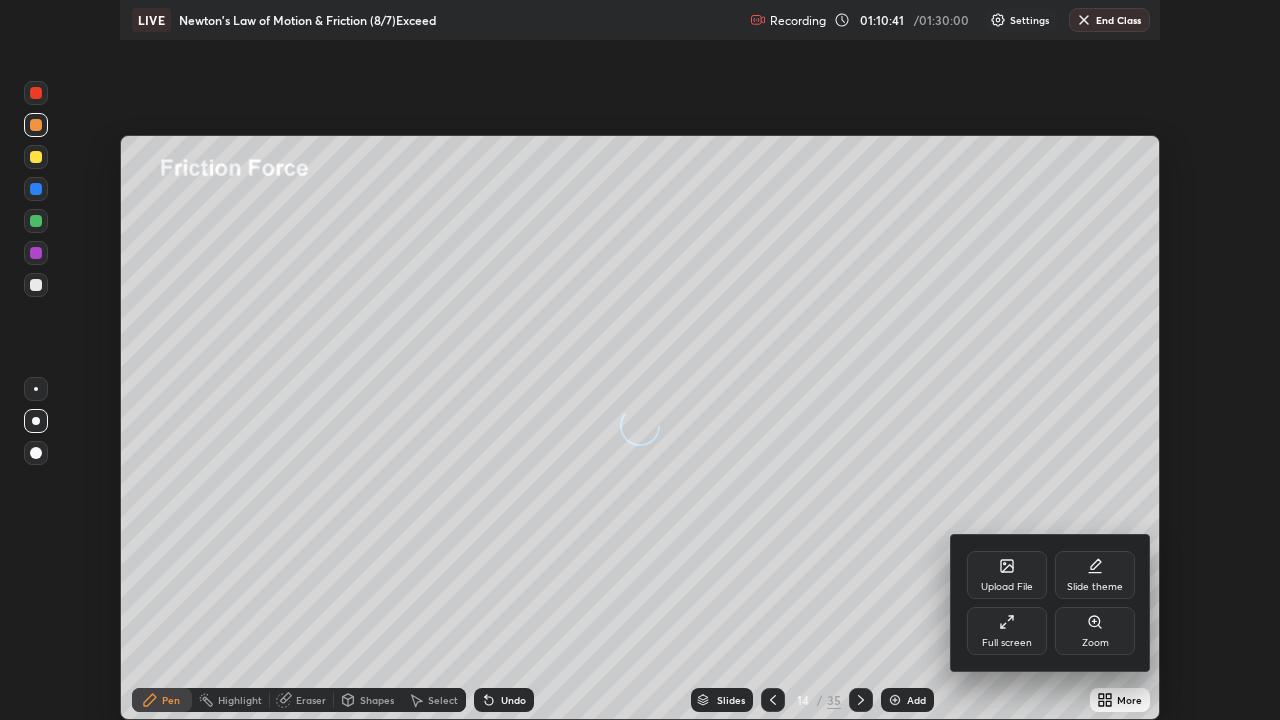 scroll, scrollTop: 99280, scrollLeft: 98720, axis: both 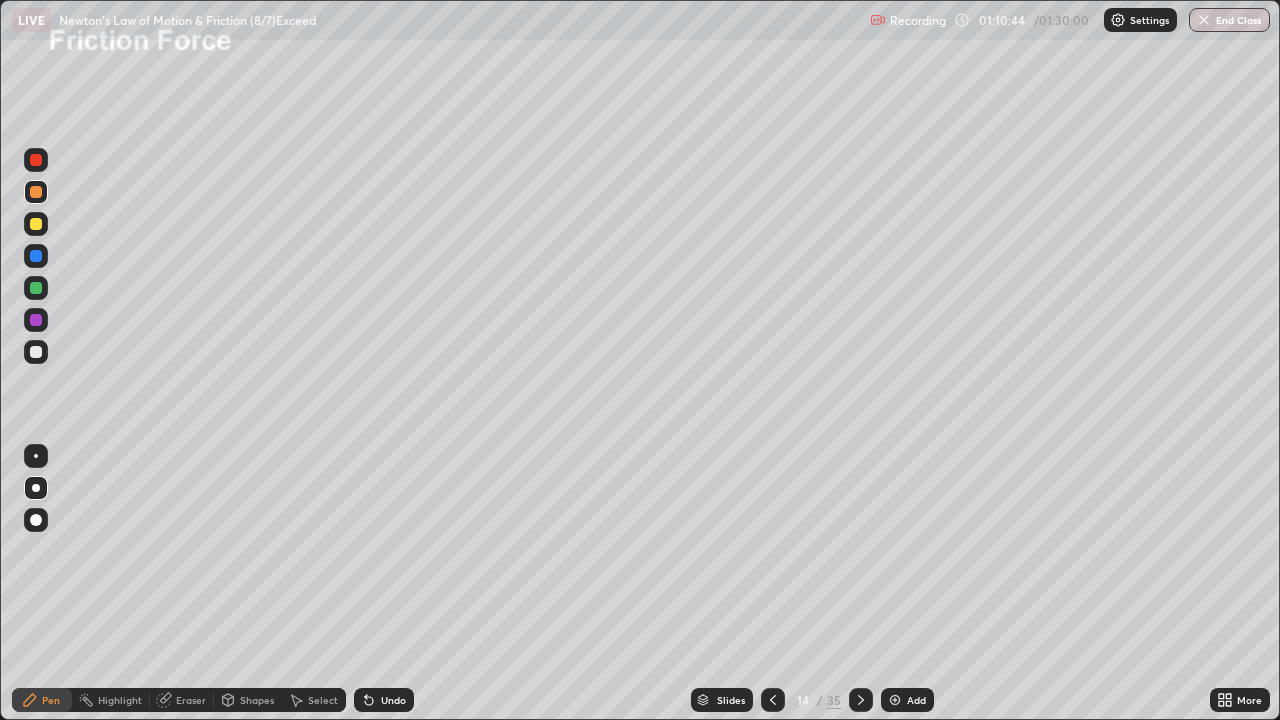 click 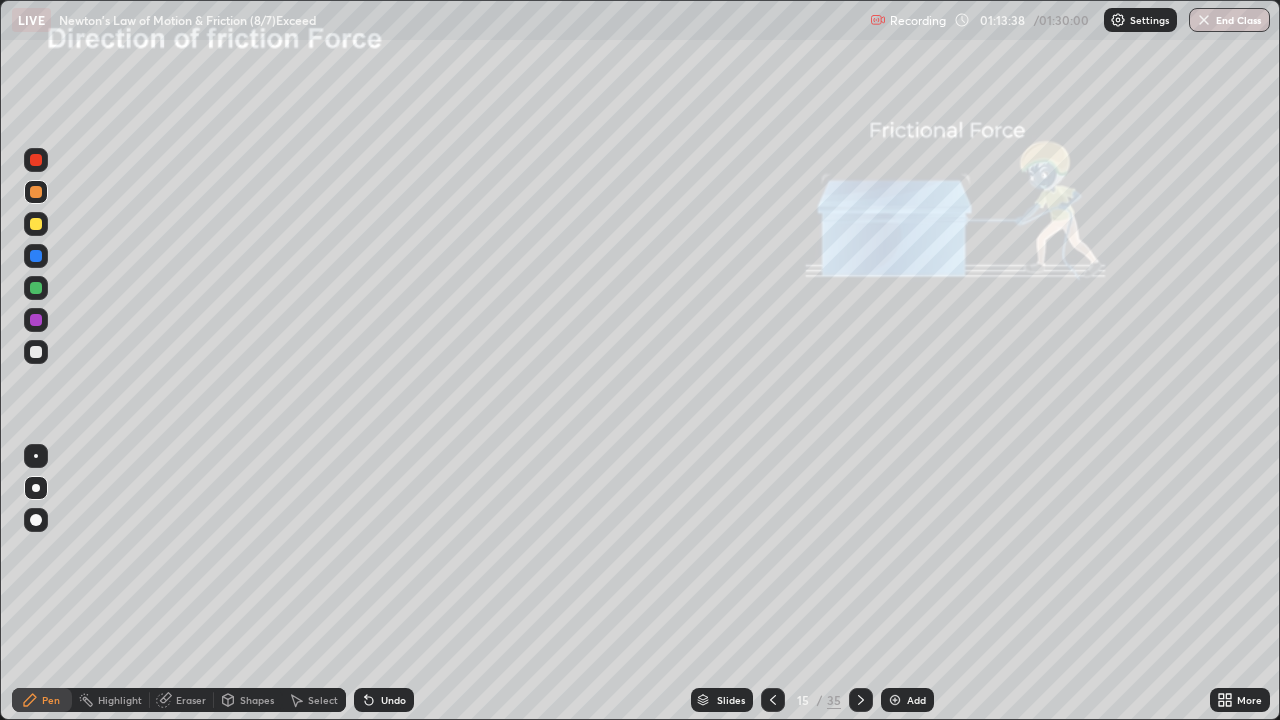 click at bounding box center (36, 224) 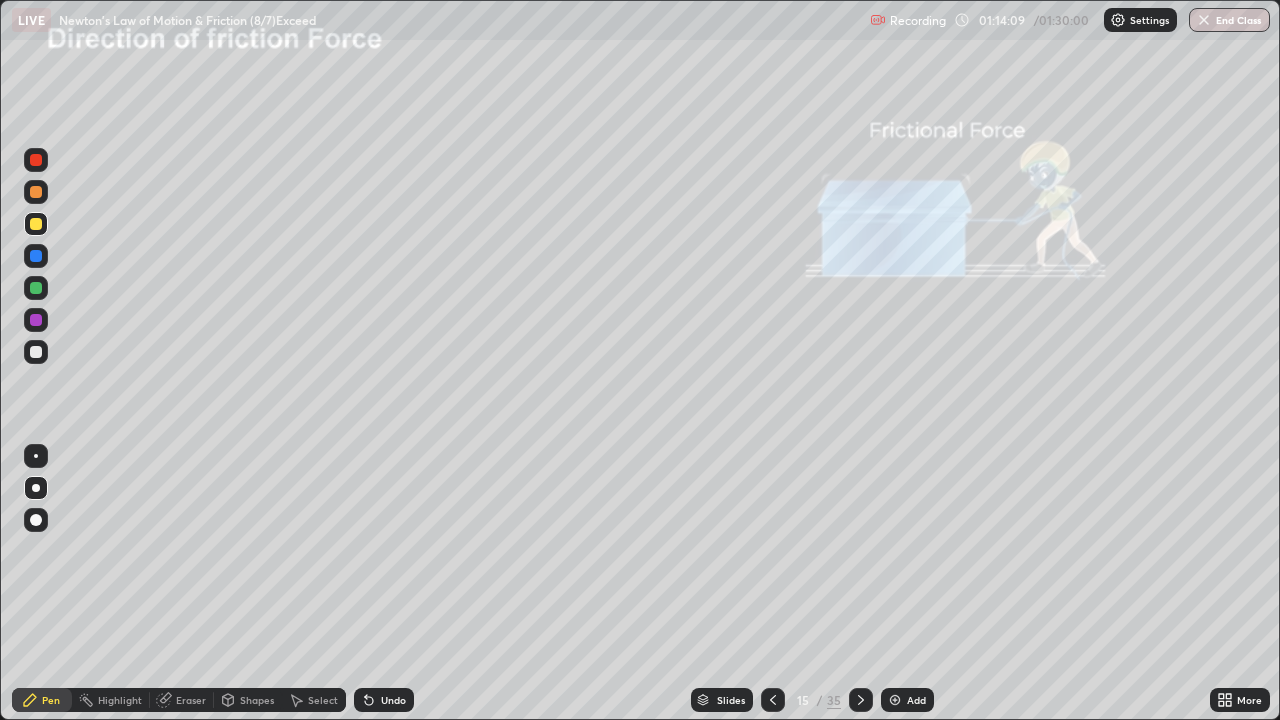 click on "Shapes" at bounding box center [257, 700] 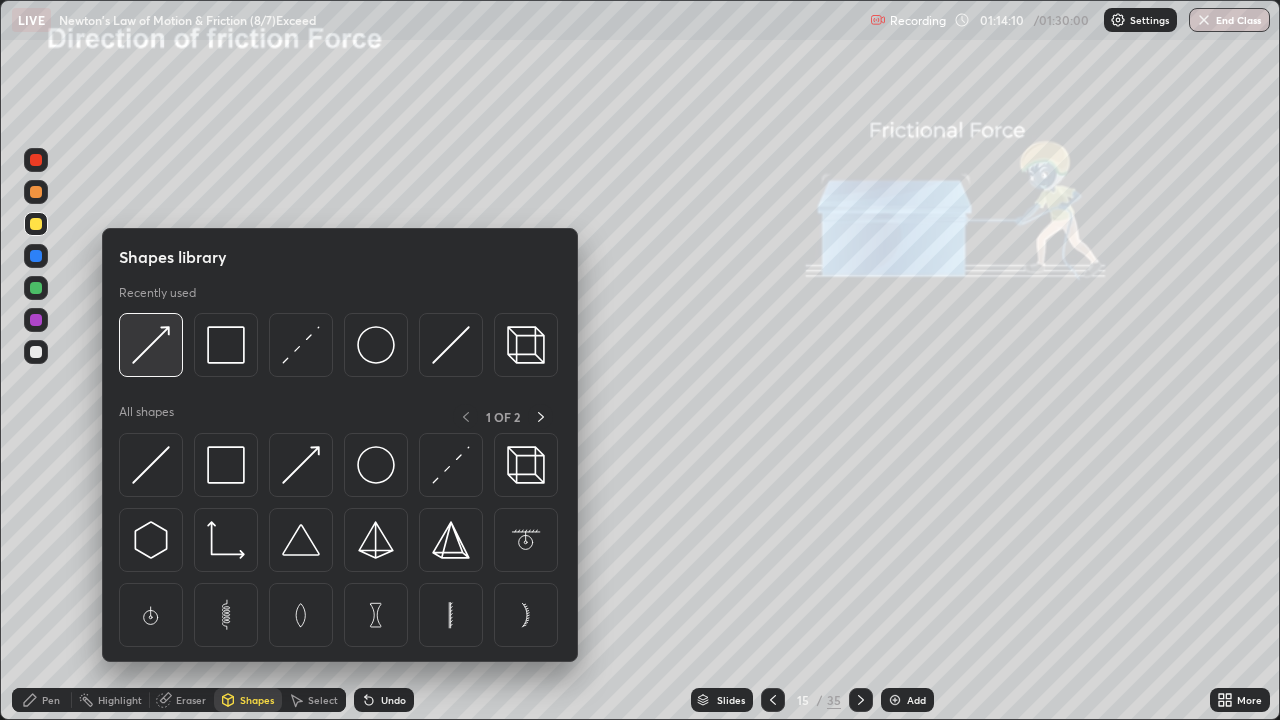 click at bounding box center (151, 345) 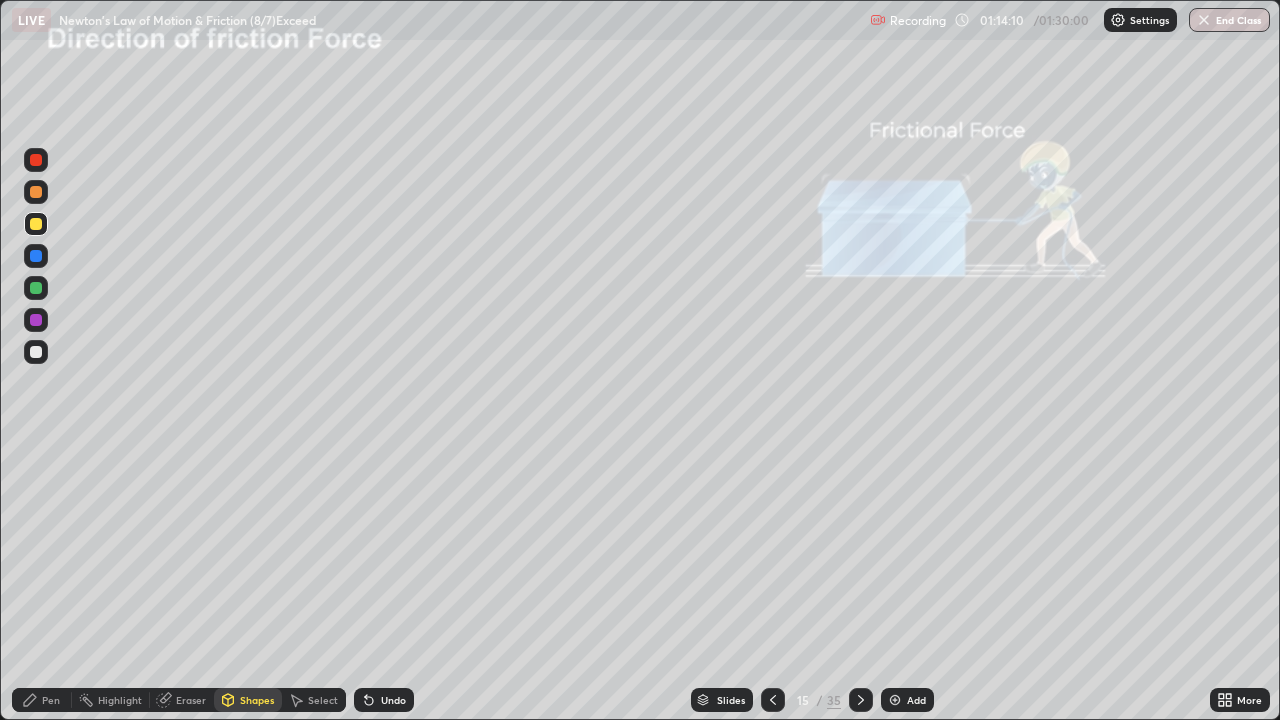click at bounding box center (36, 192) 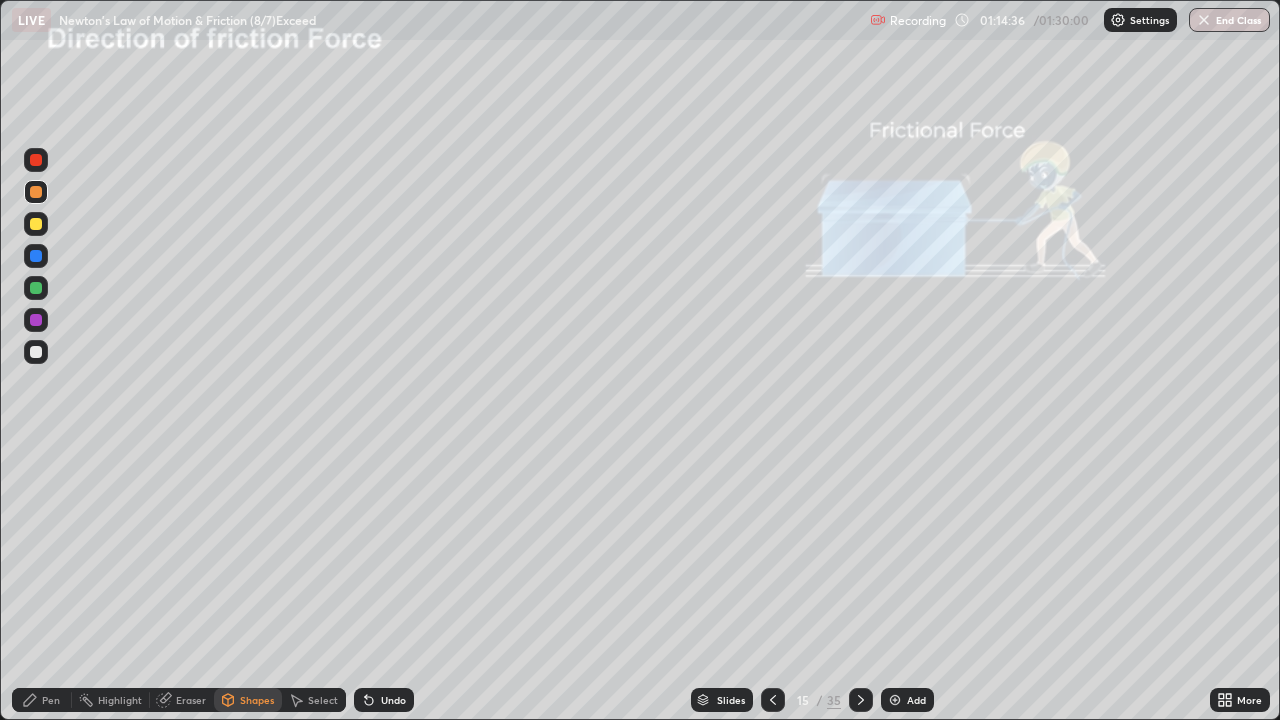 click on "Pen" at bounding box center (51, 700) 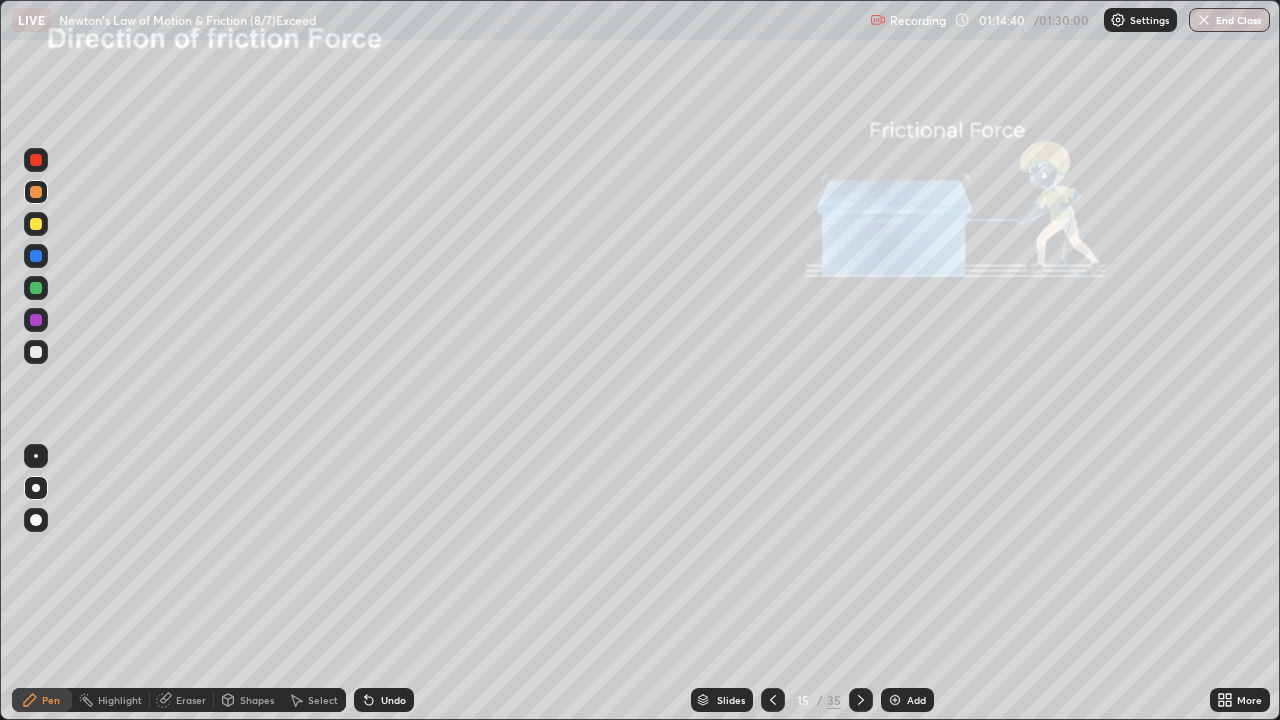 click at bounding box center (36, 192) 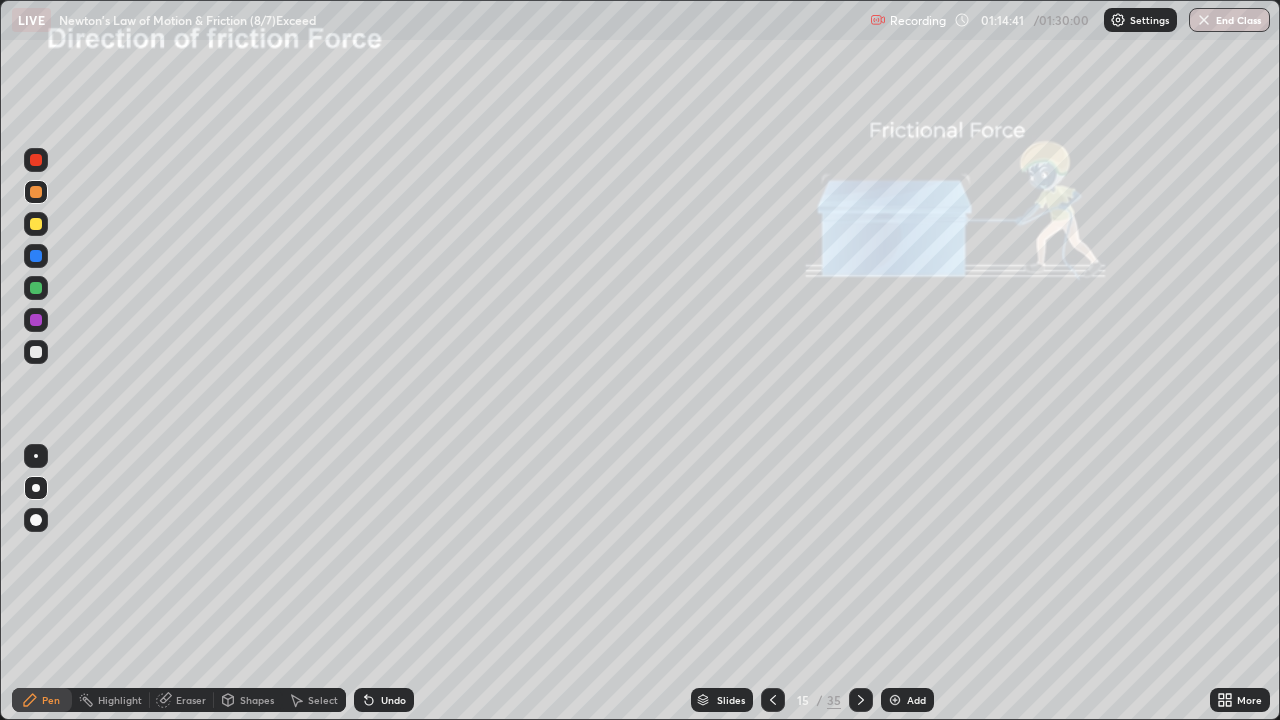 click on "Shapes" at bounding box center [257, 700] 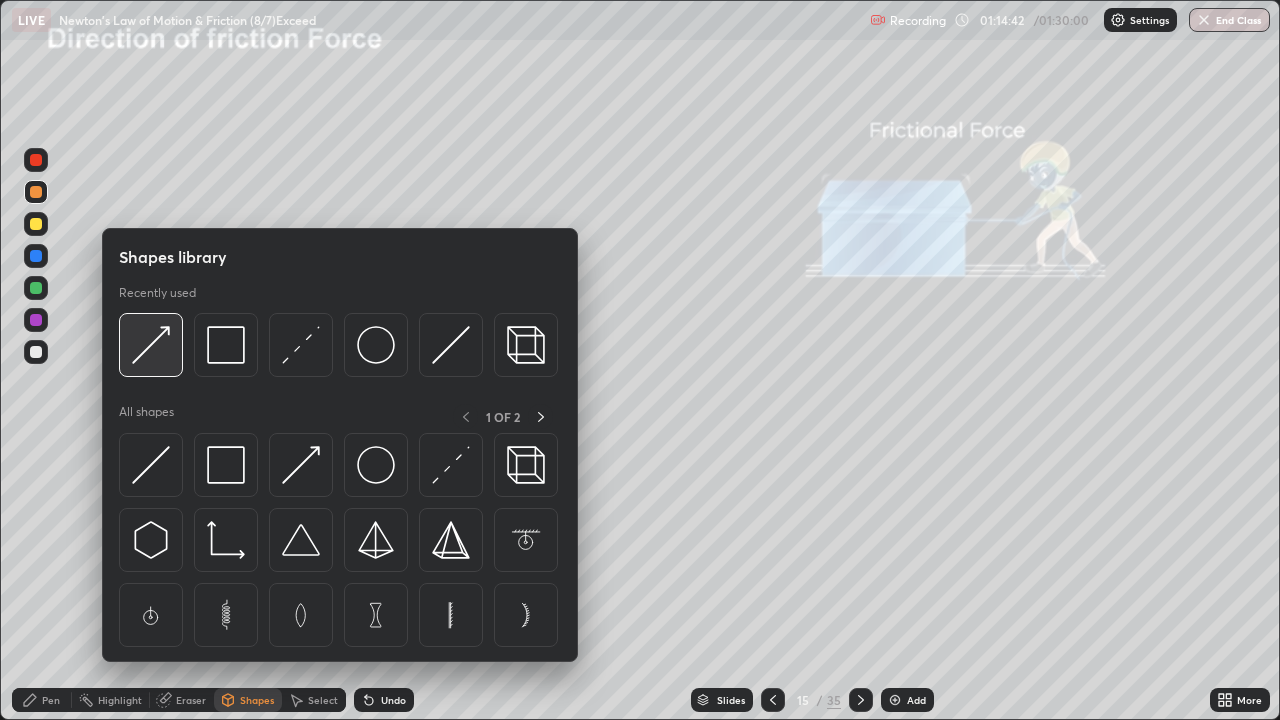 click at bounding box center [151, 345] 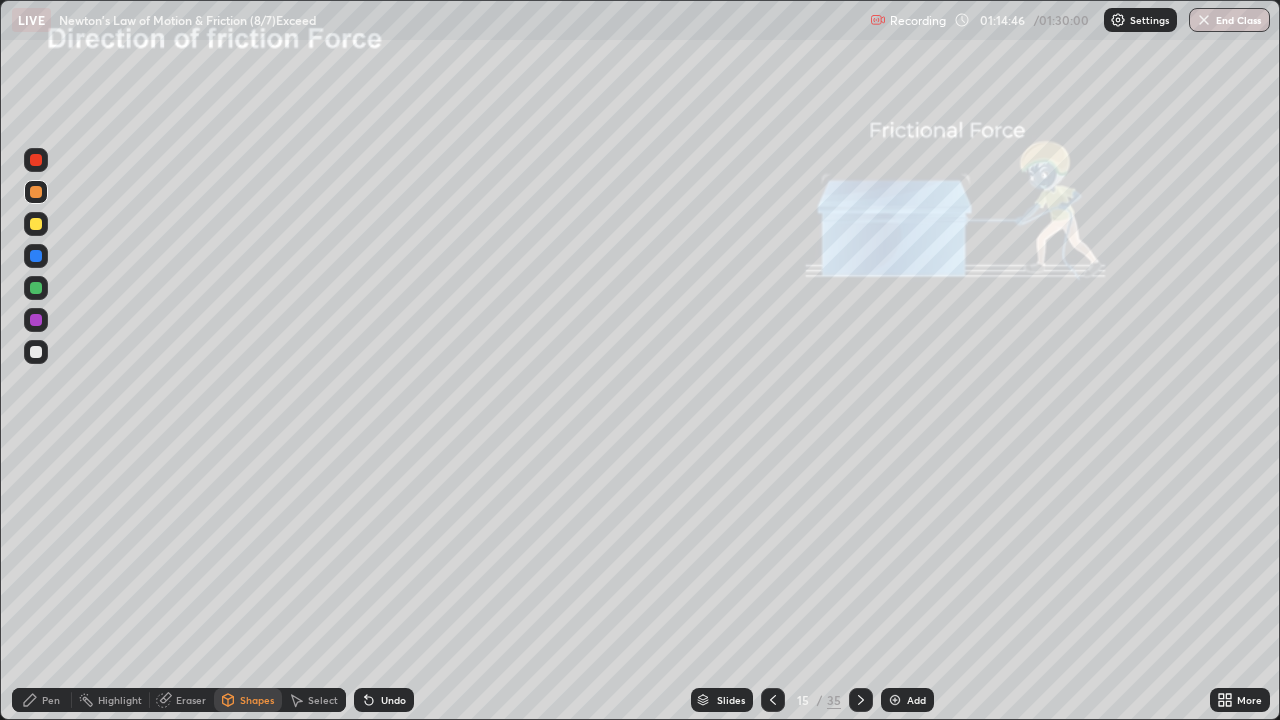click on "Pen" at bounding box center [51, 700] 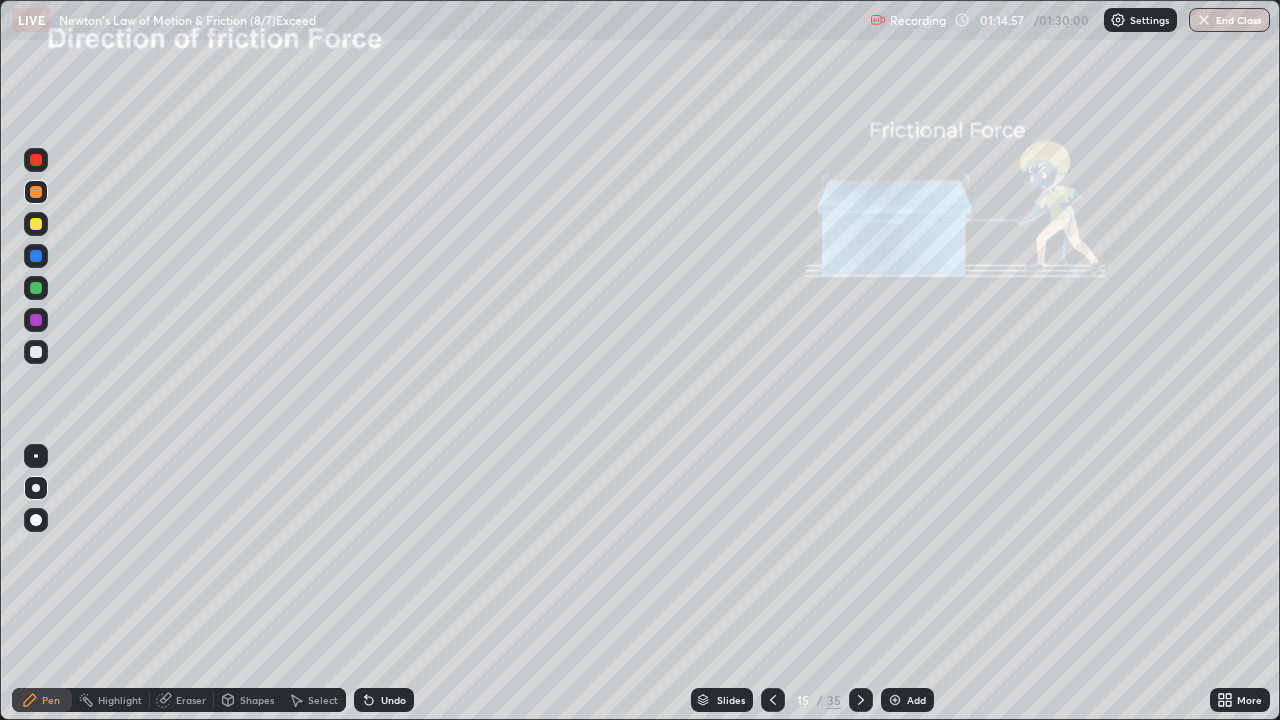 click 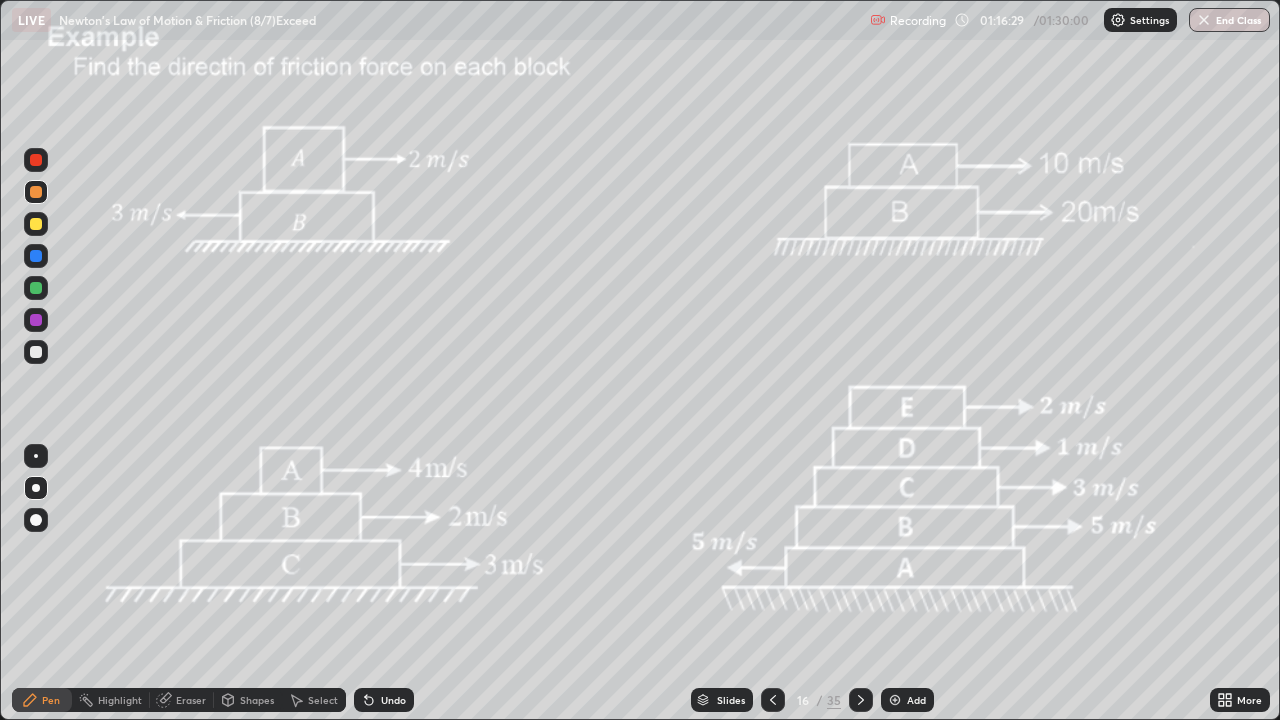 click at bounding box center [36, 192] 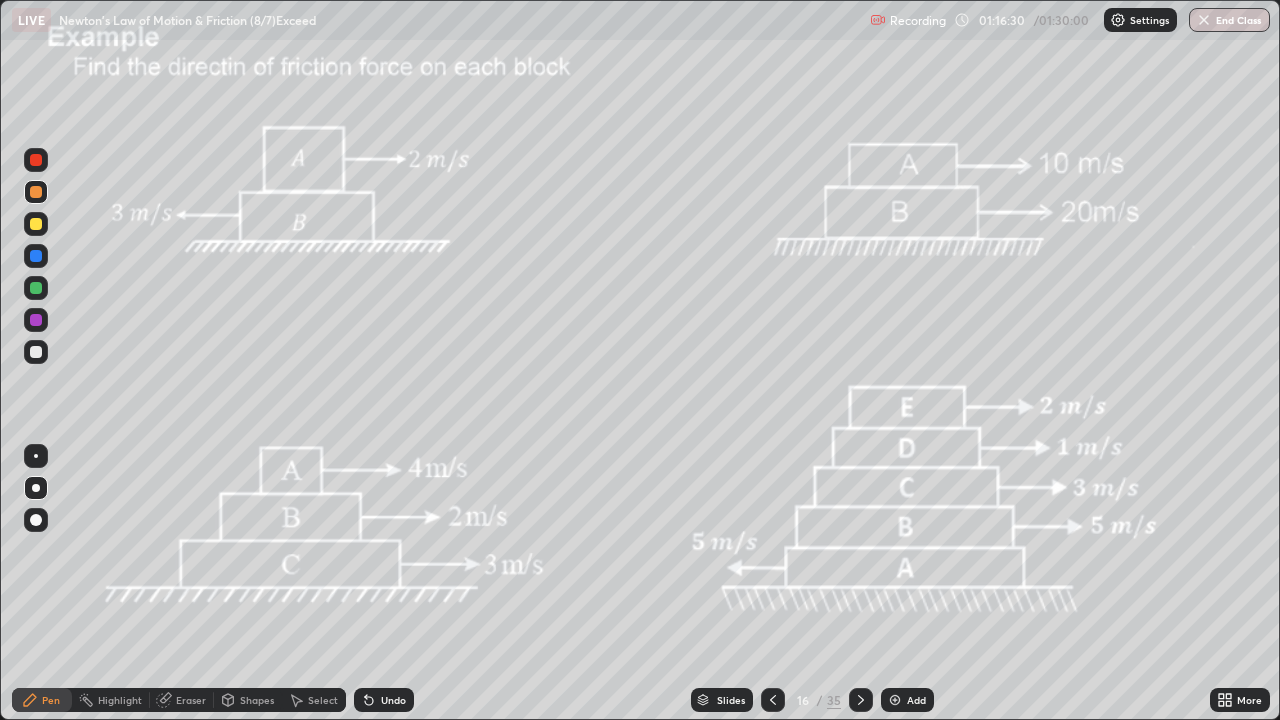 click on "Shapes" at bounding box center [257, 700] 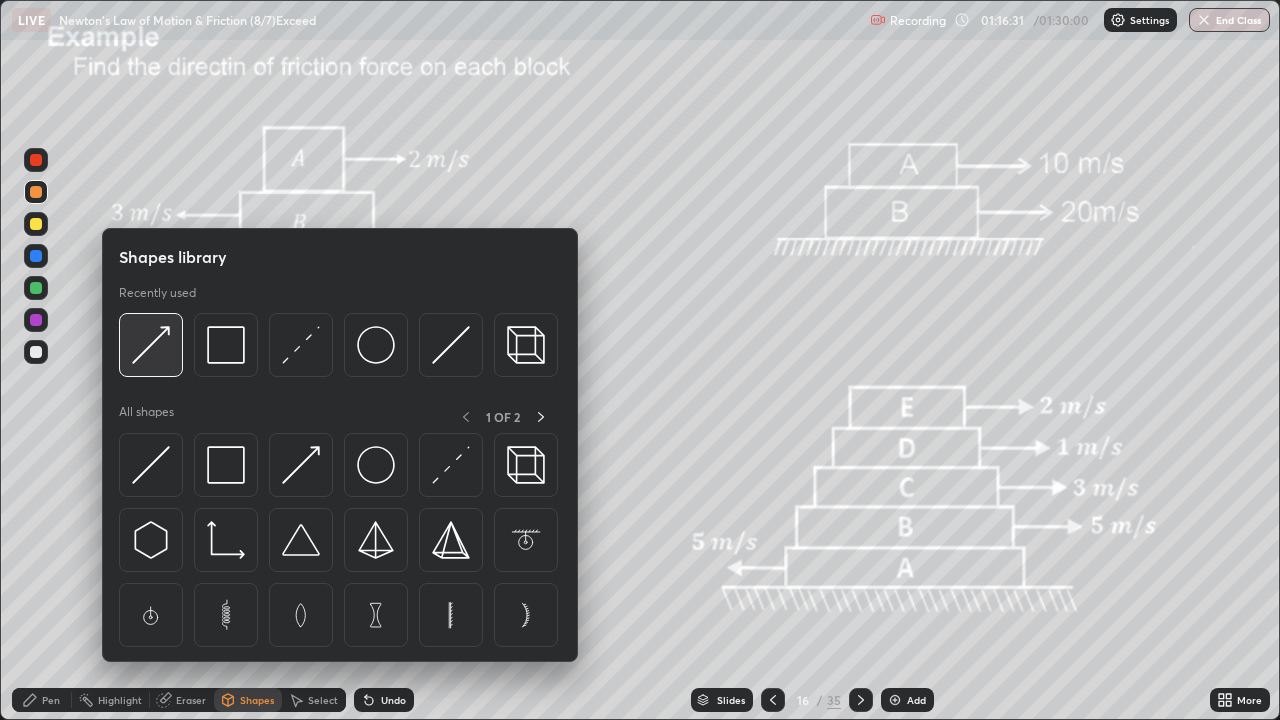 click at bounding box center (151, 345) 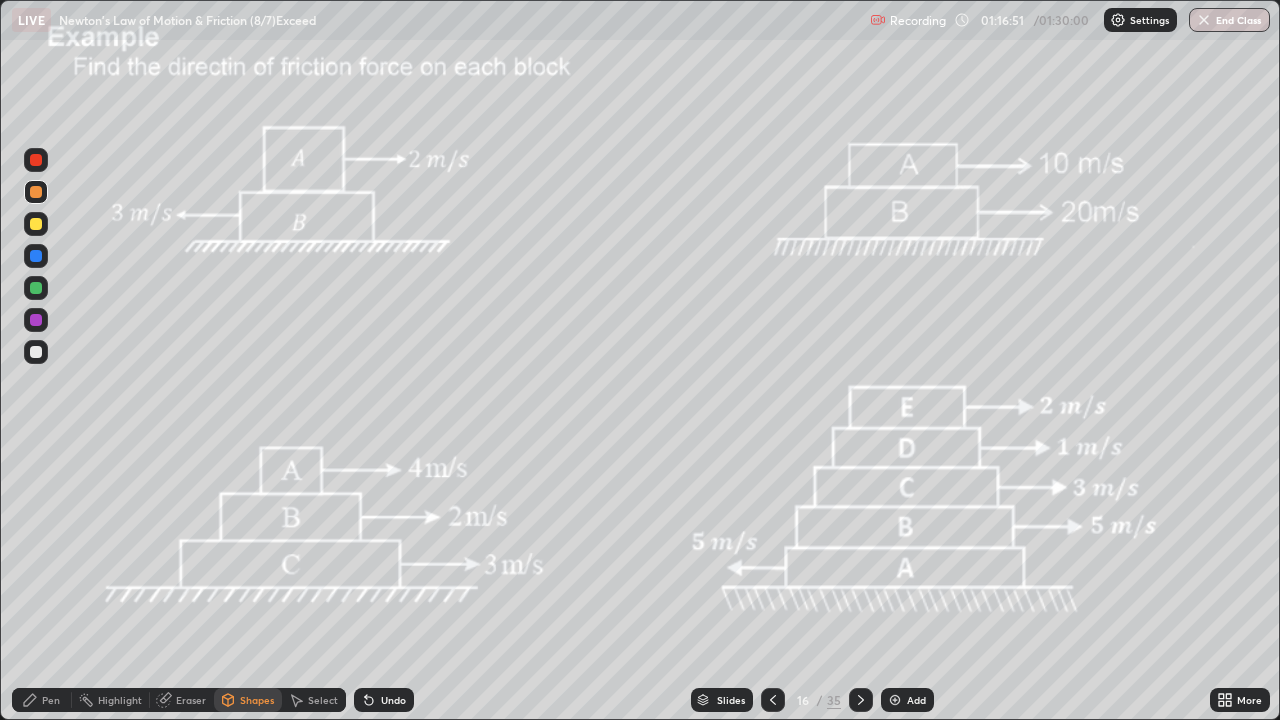 click on "Pen" at bounding box center (51, 700) 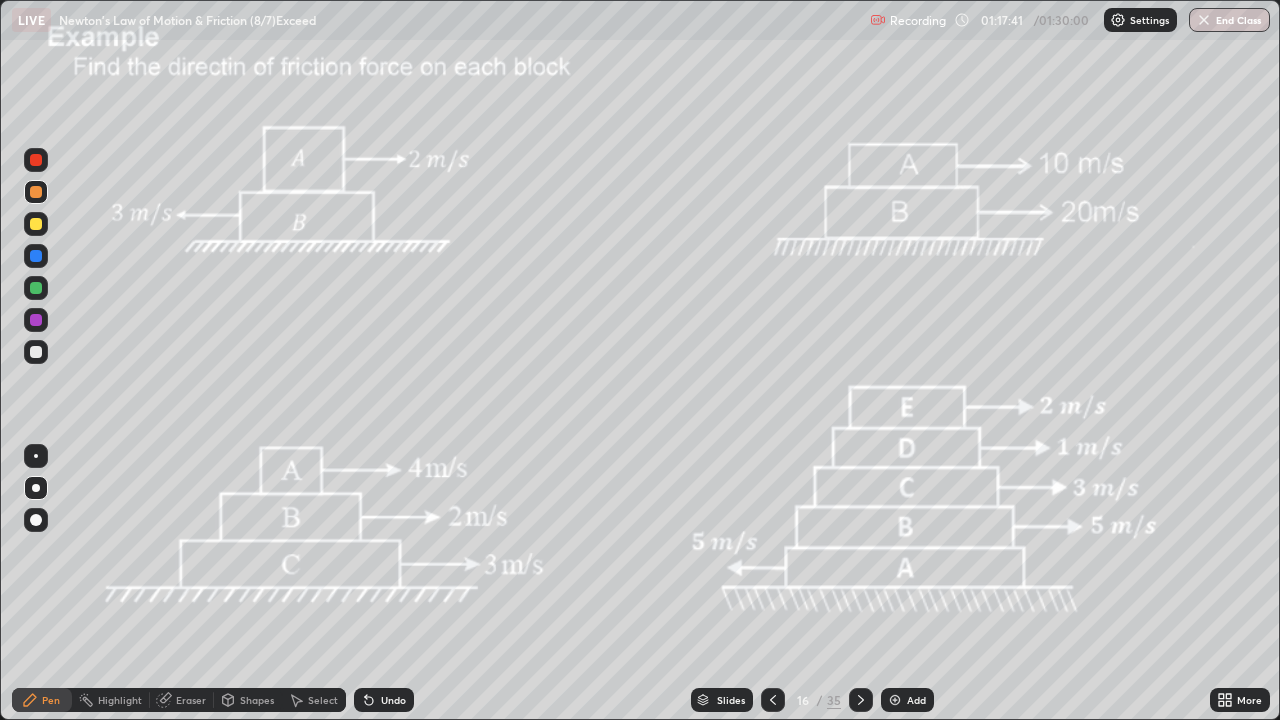 click on "Shapes" at bounding box center (257, 700) 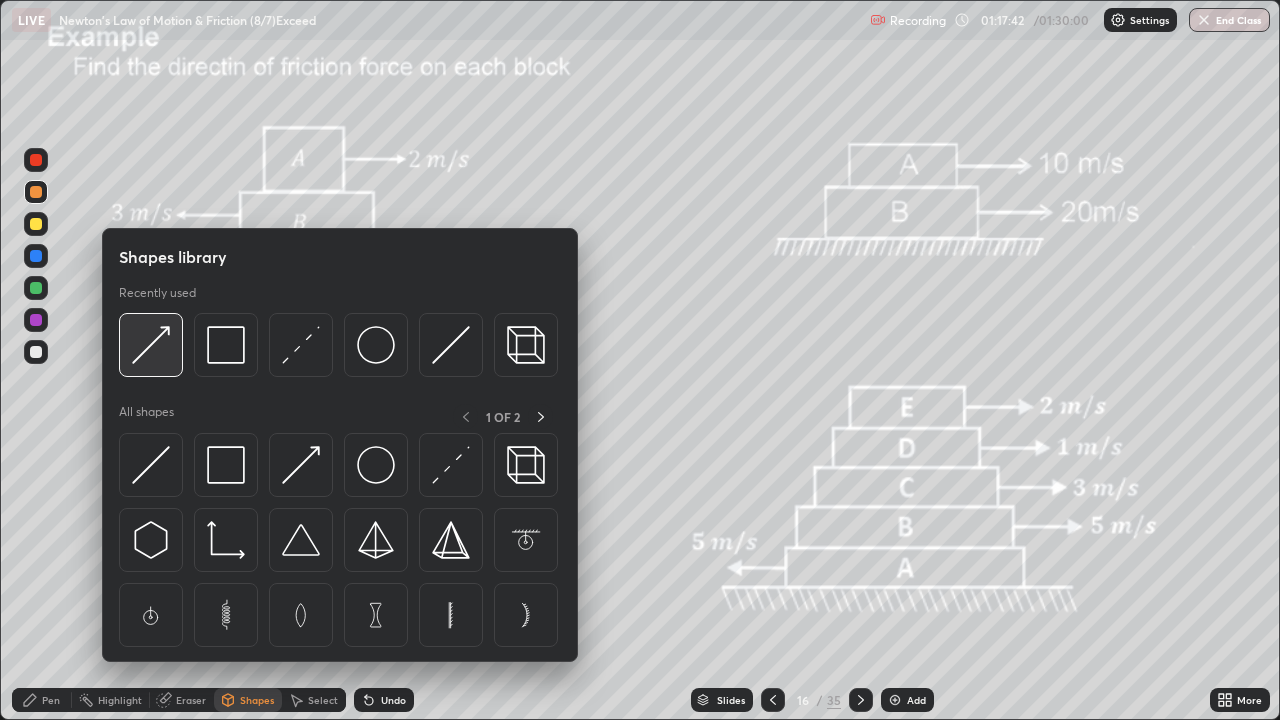 click at bounding box center (151, 345) 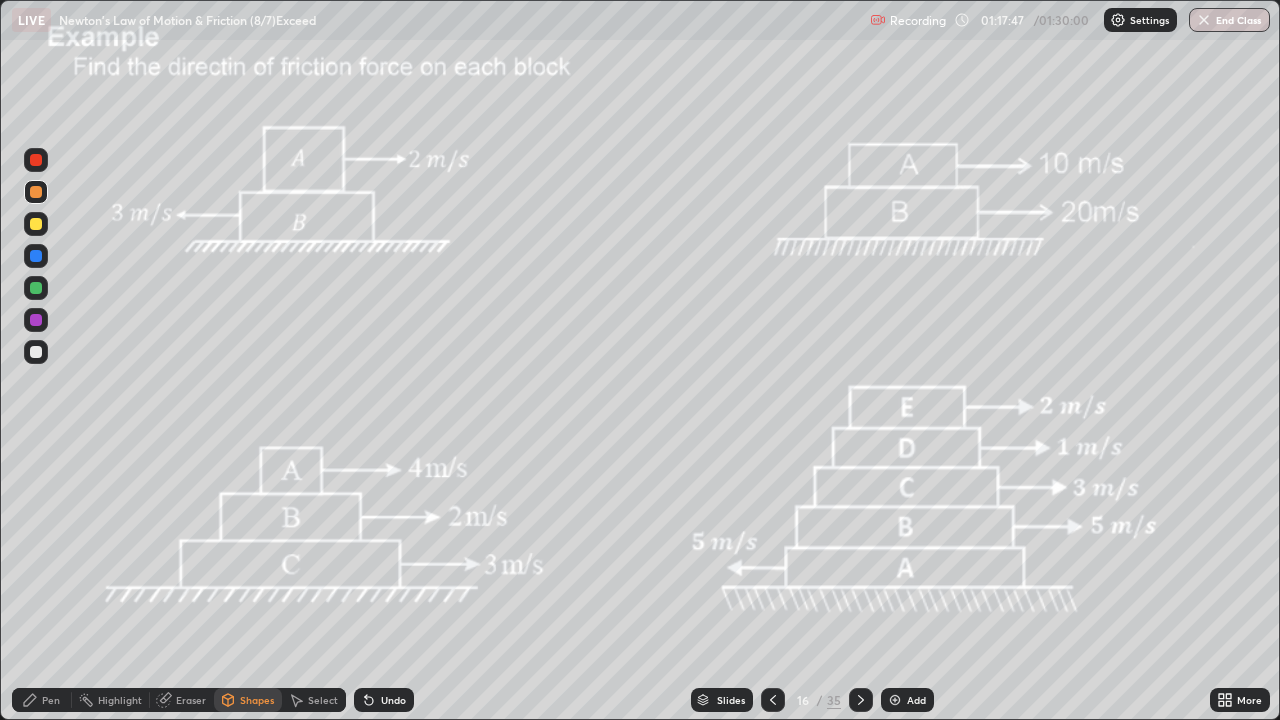 click at bounding box center [36, 352] 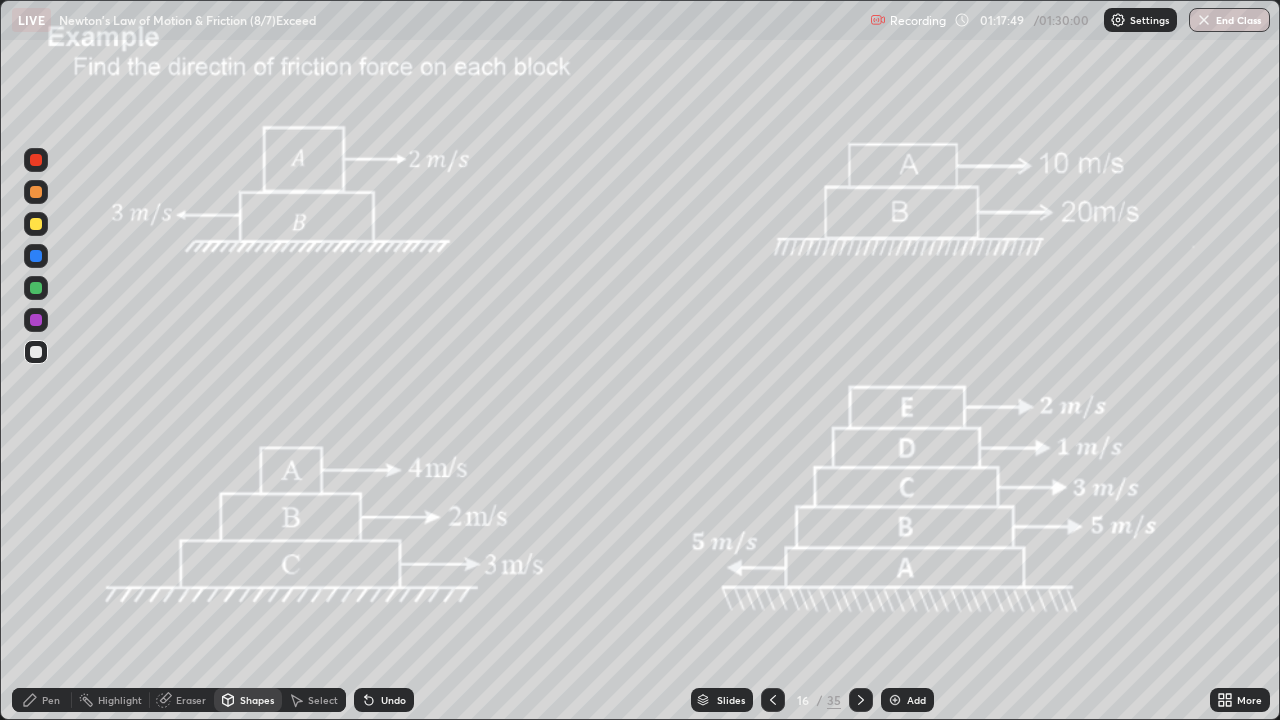 click on "Undo" at bounding box center (384, 700) 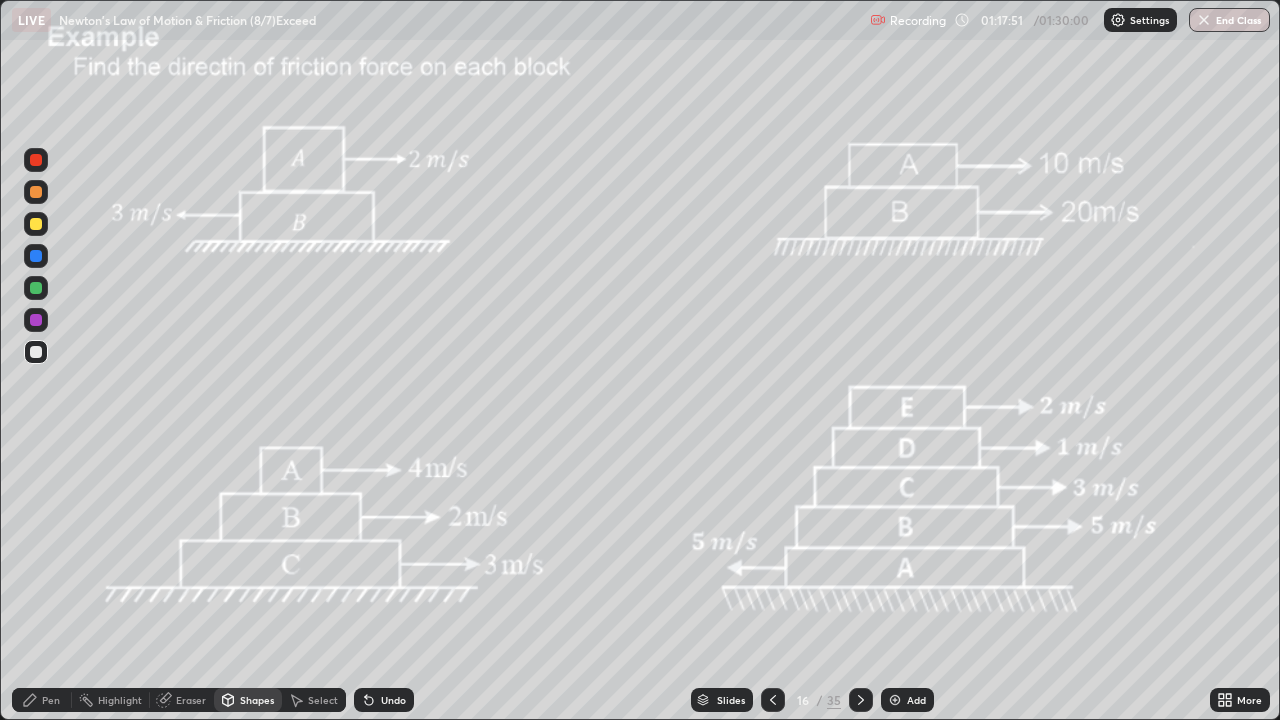 click on "Pen" at bounding box center (42, 700) 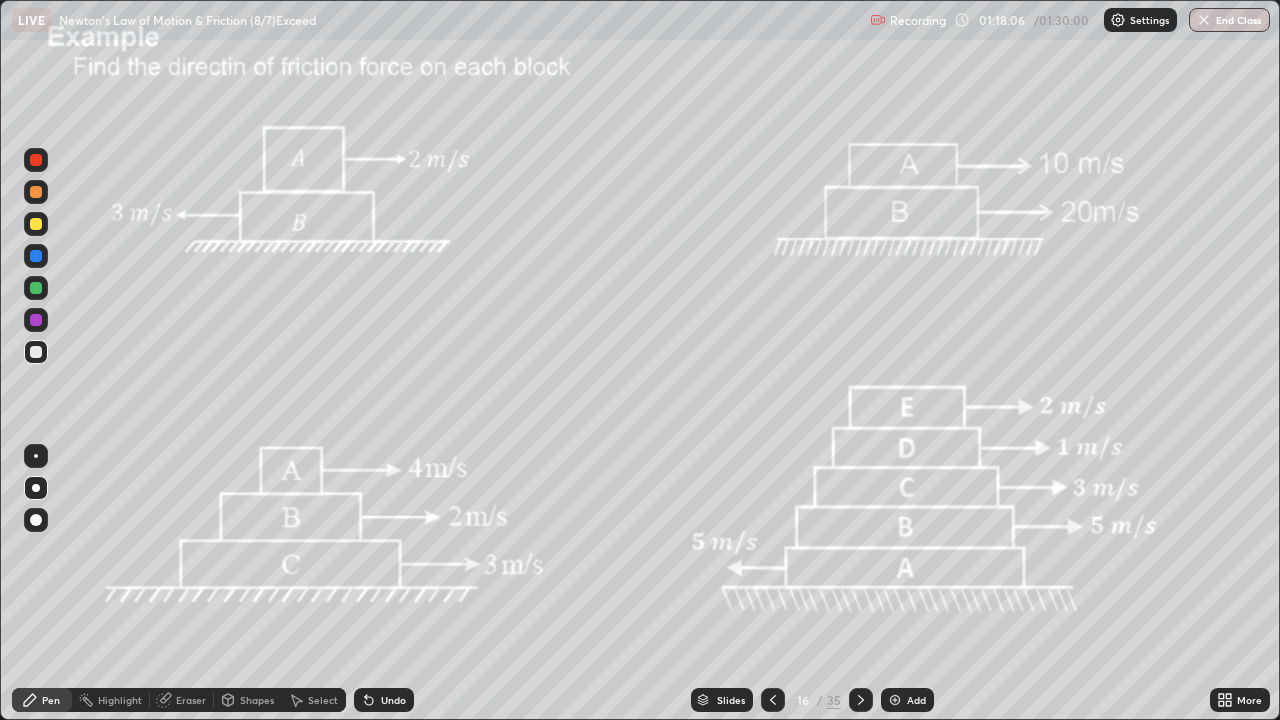 click on "Shapes" at bounding box center [257, 700] 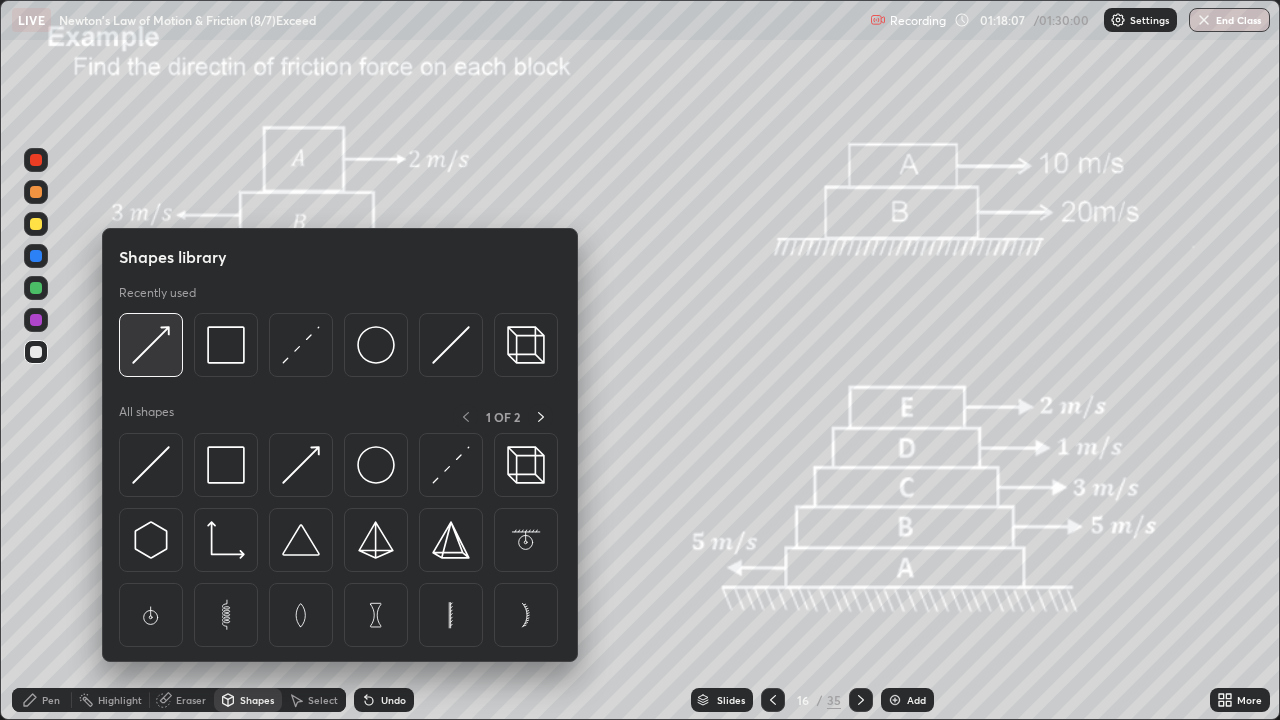 click at bounding box center (151, 345) 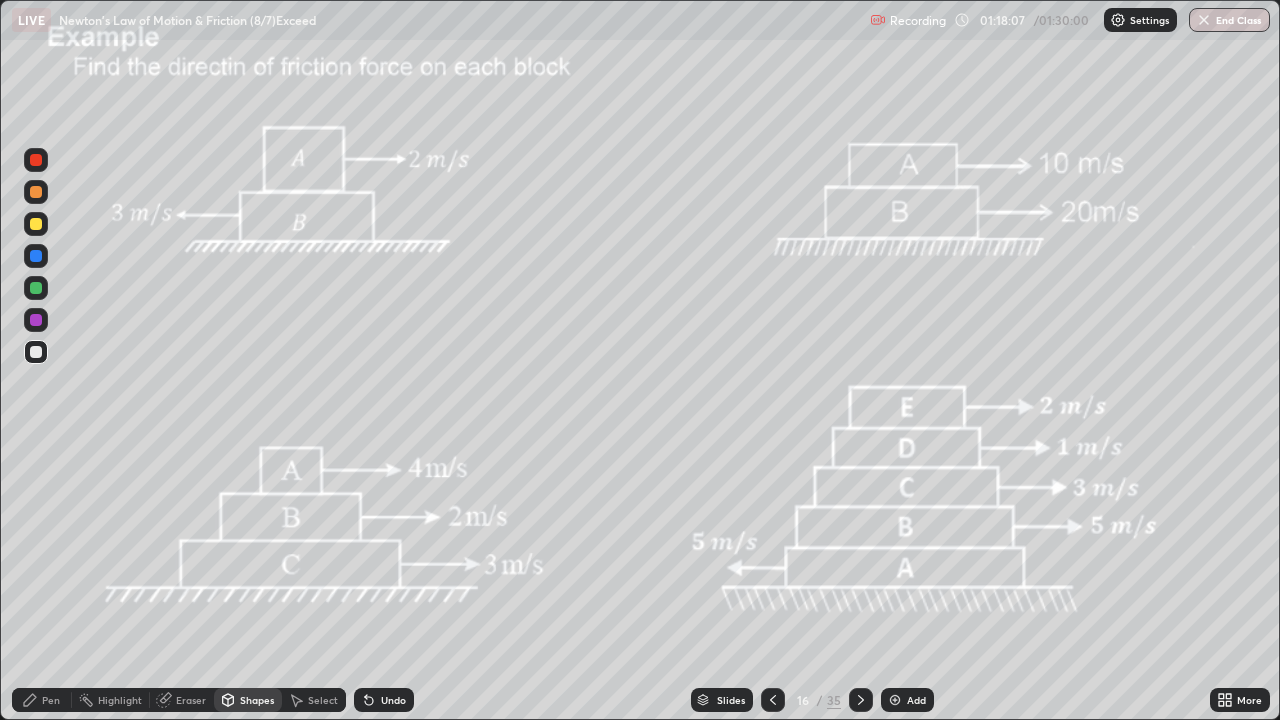 click at bounding box center [36, 192] 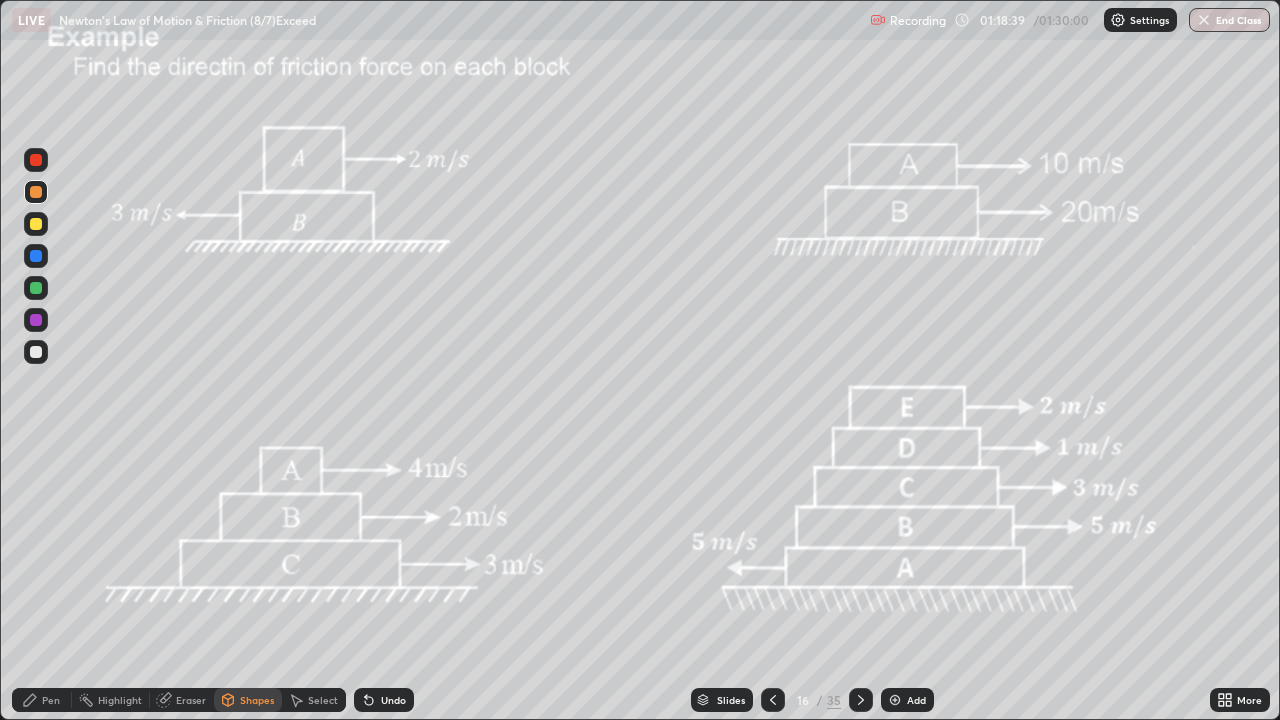click on "Shapes" at bounding box center (248, 700) 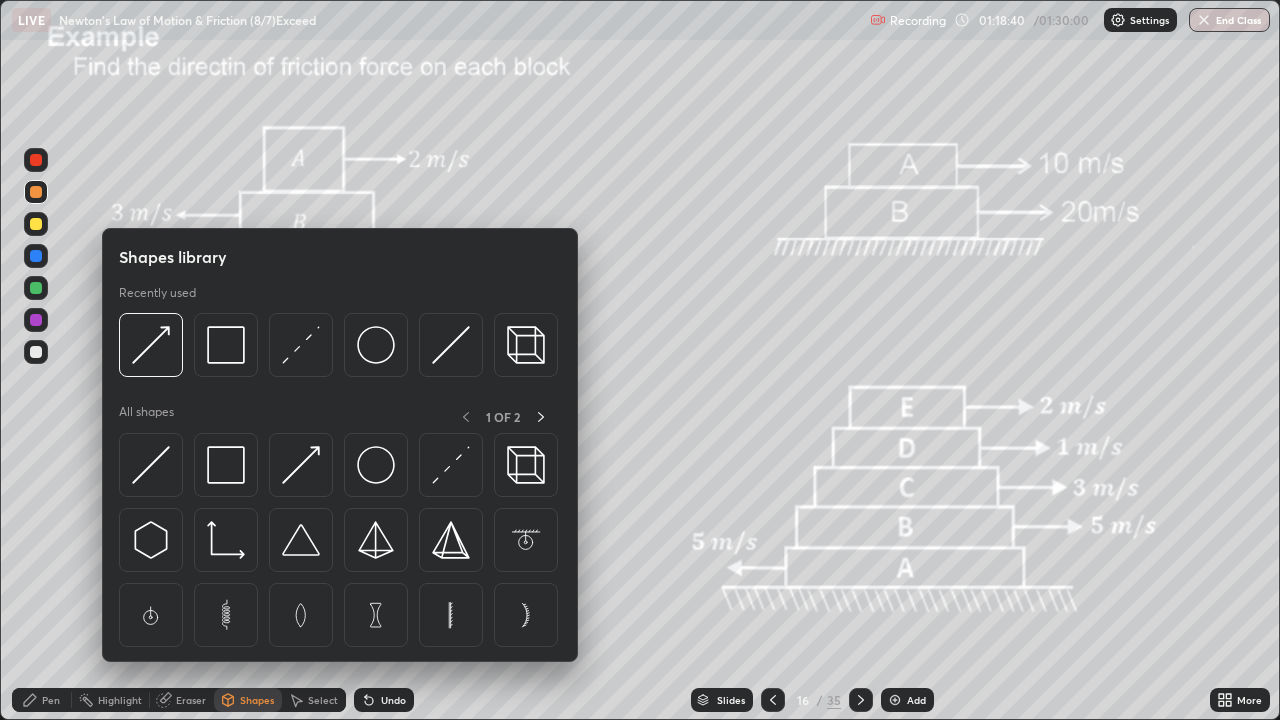 click at bounding box center [36, 192] 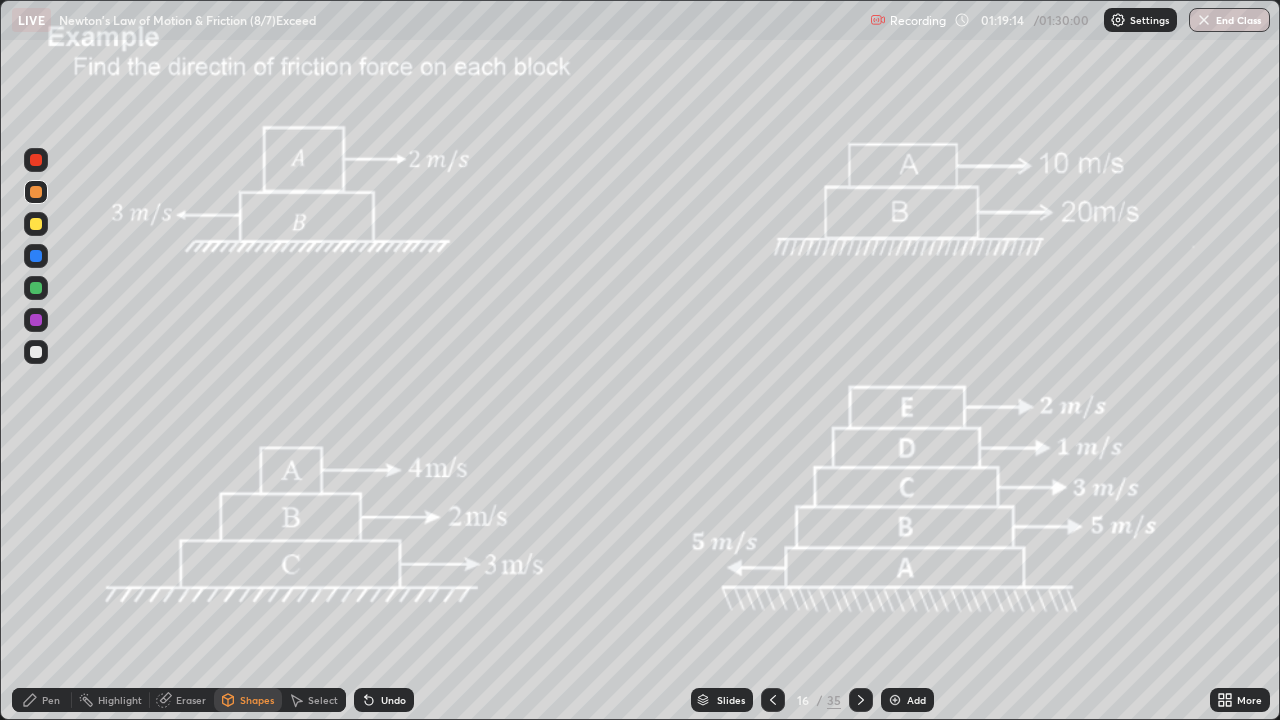 click at bounding box center [36, 288] 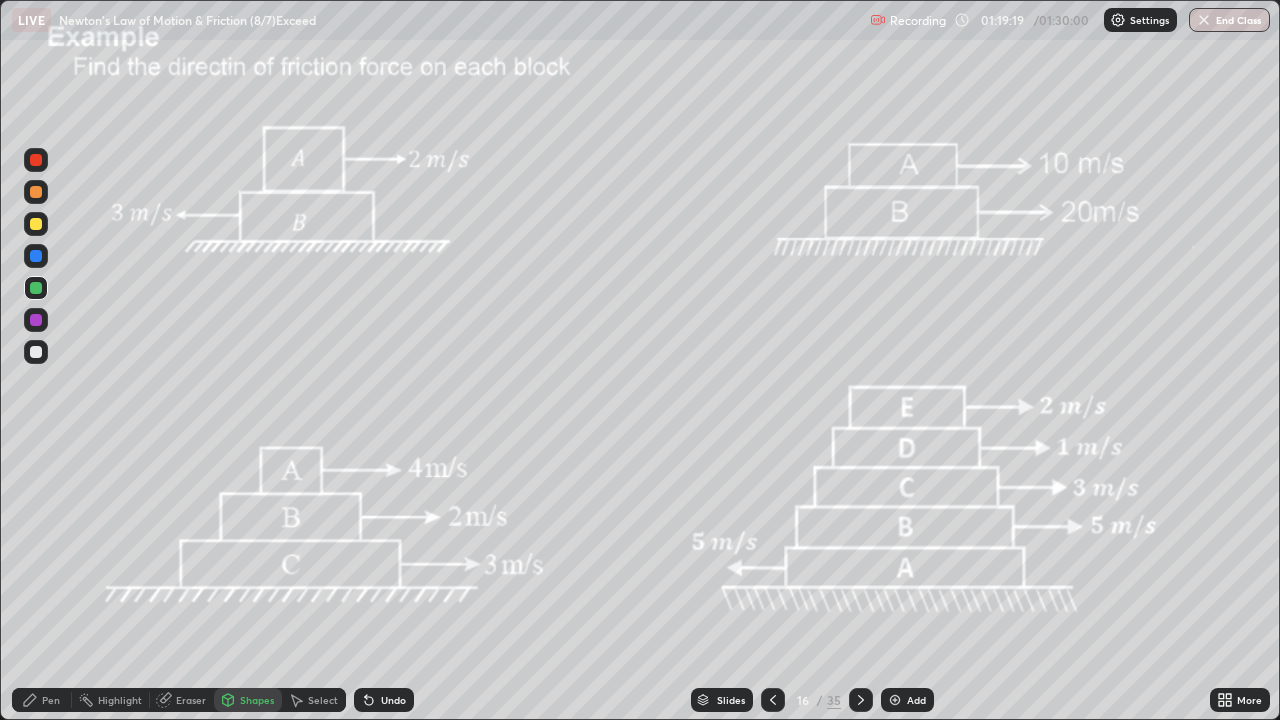 click on "Pen" at bounding box center (42, 700) 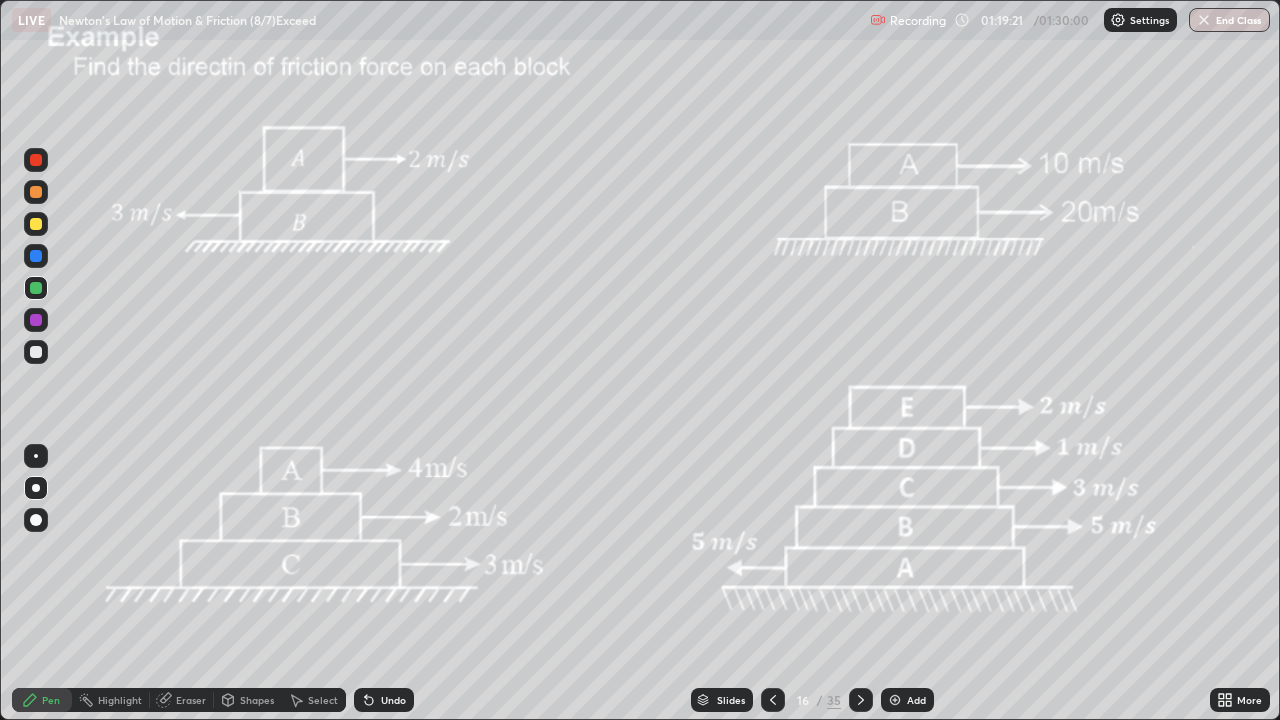 click at bounding box center [36, 352] 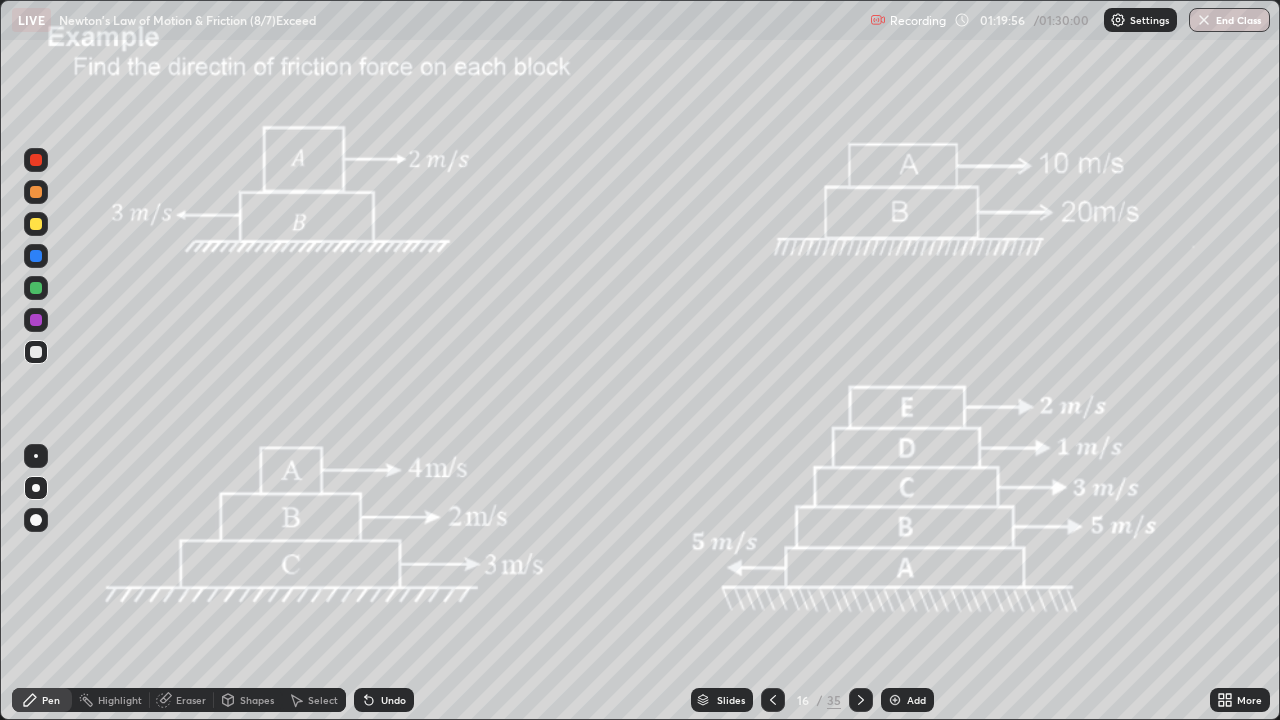 click at bounding box center [36, 192] 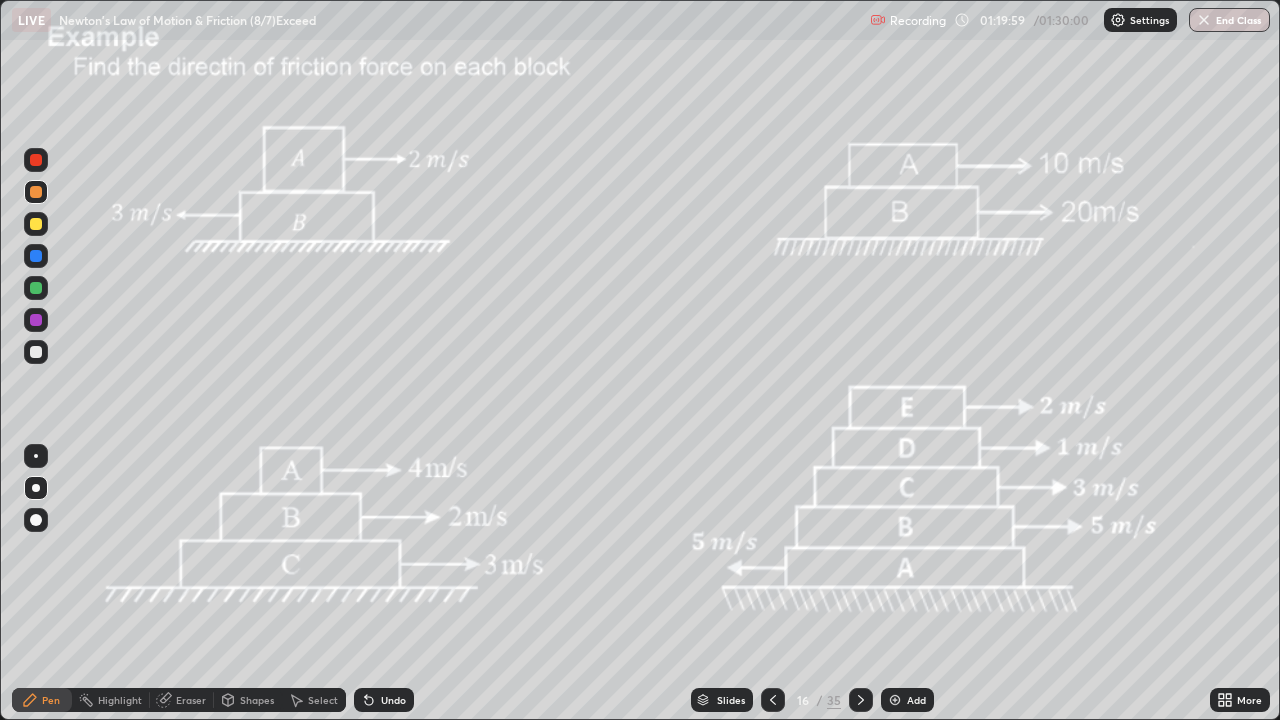 click on "Shapes" at bounding box center [257, 700] 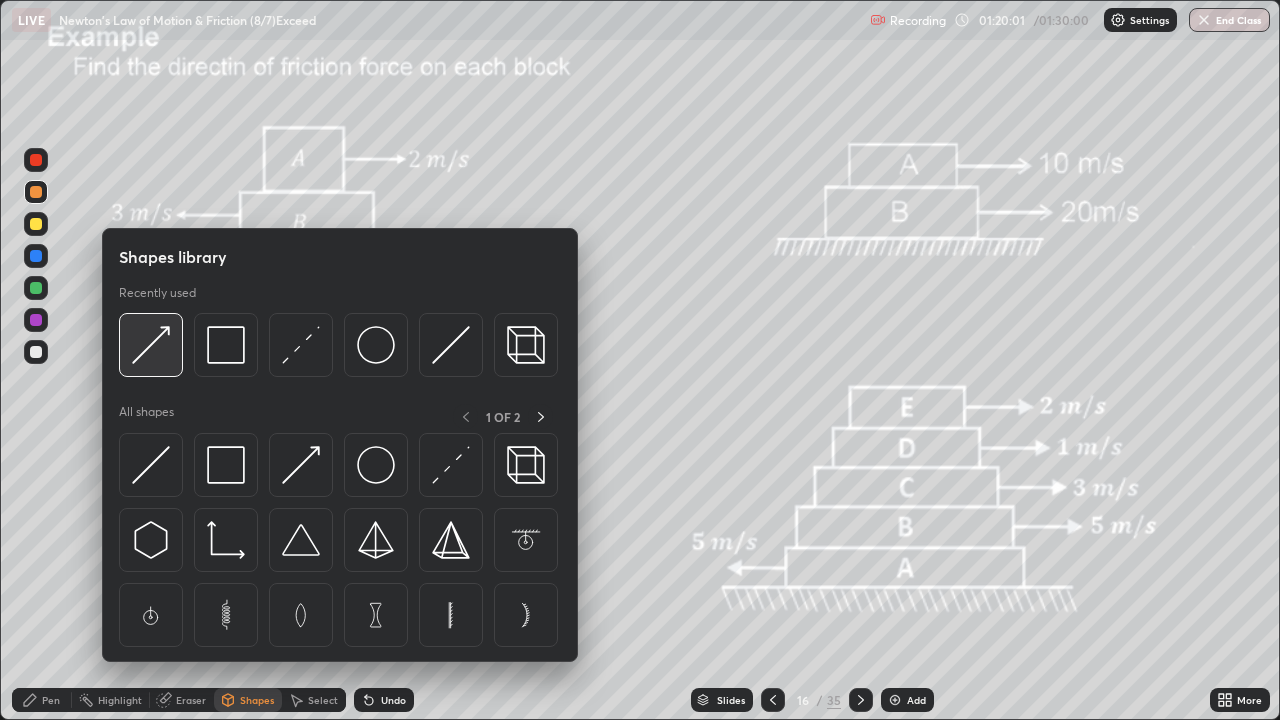click at bounding box center (151, 345) 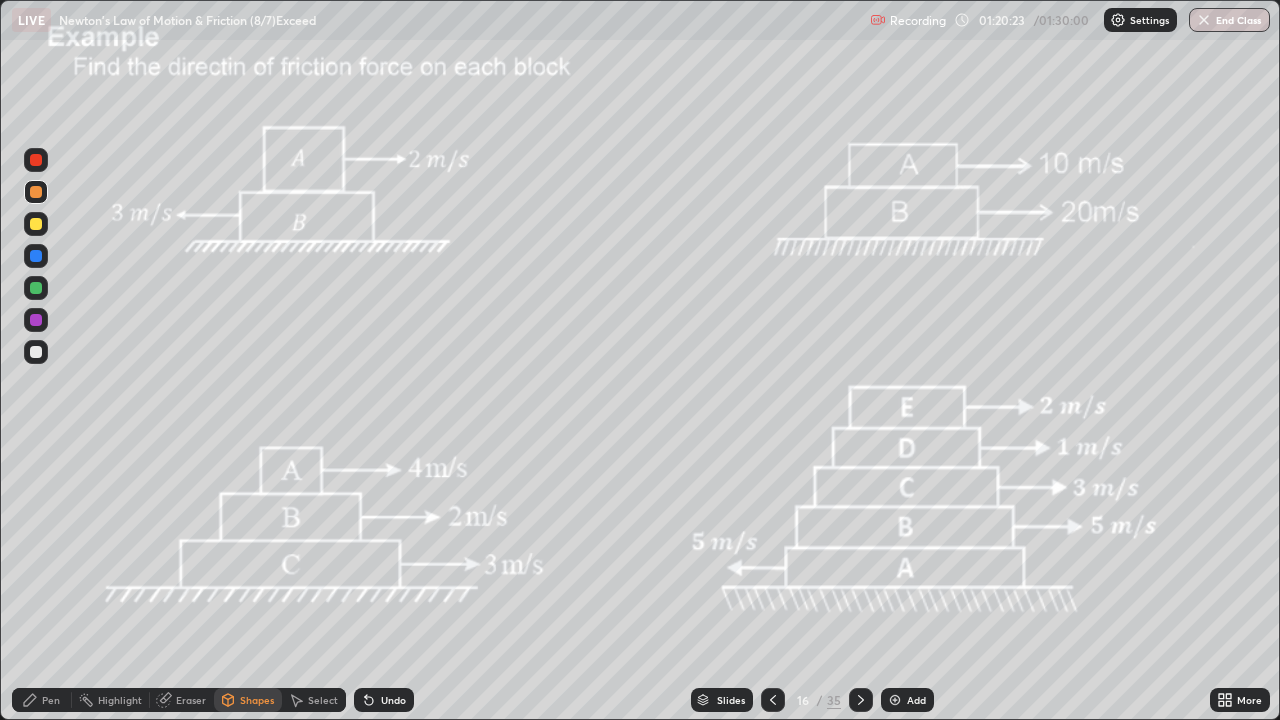 click at bounding box center [36, 288] 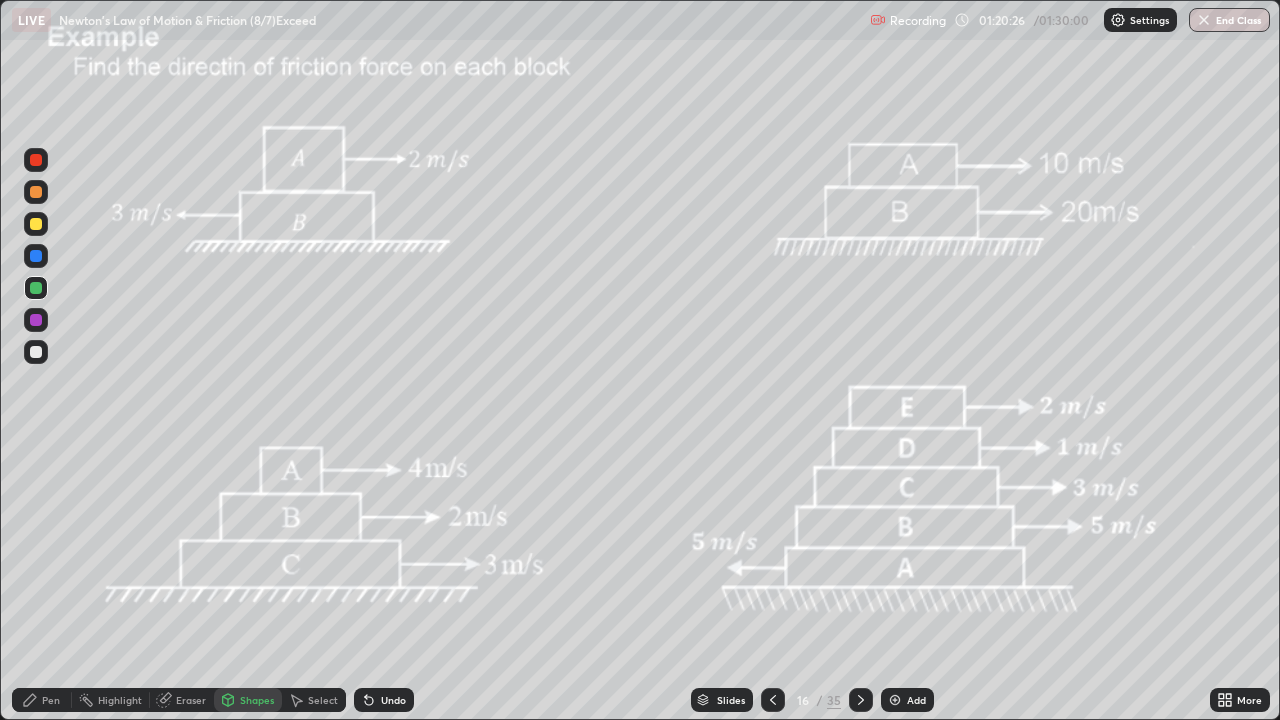 click 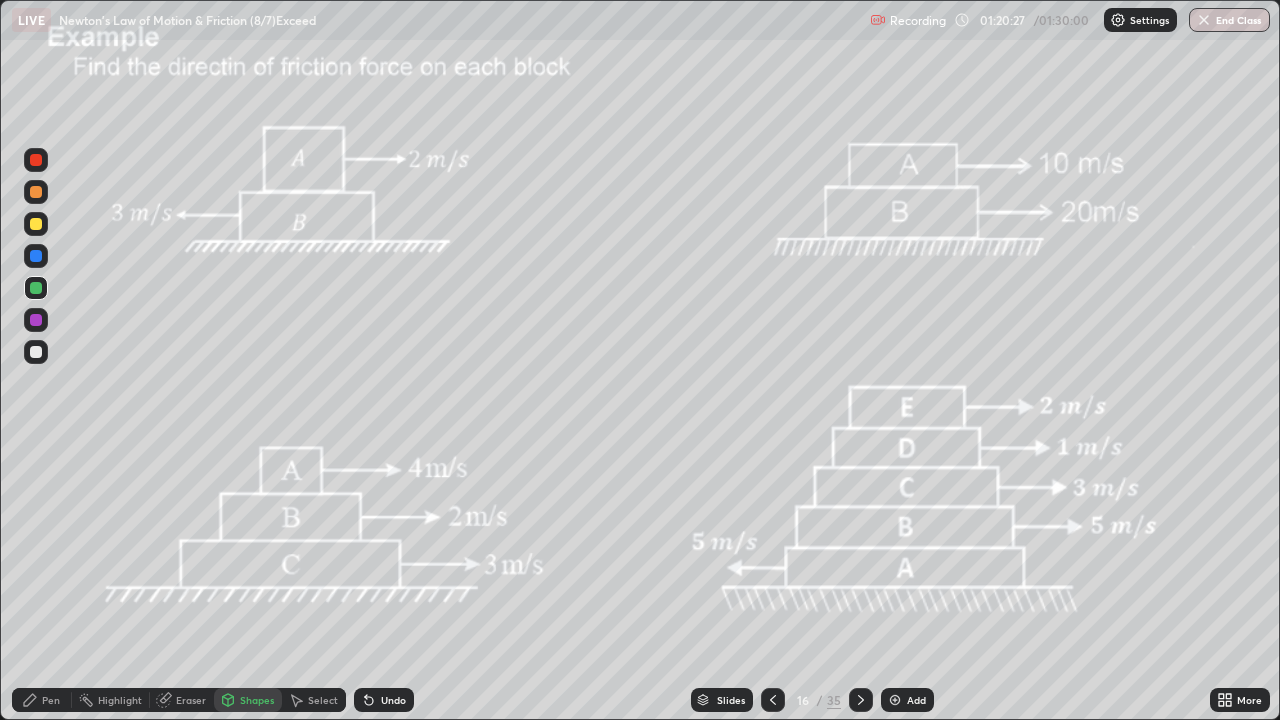 click 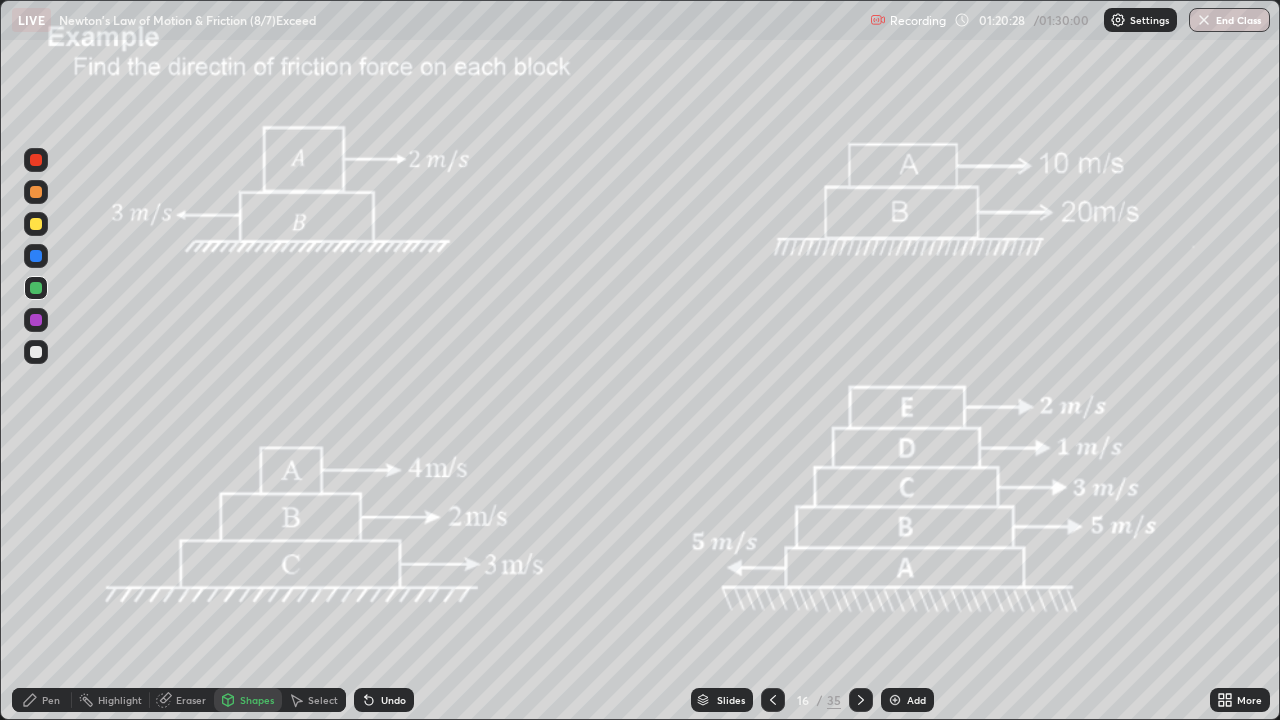 click on "Pen" at bounding box center [51, 700] 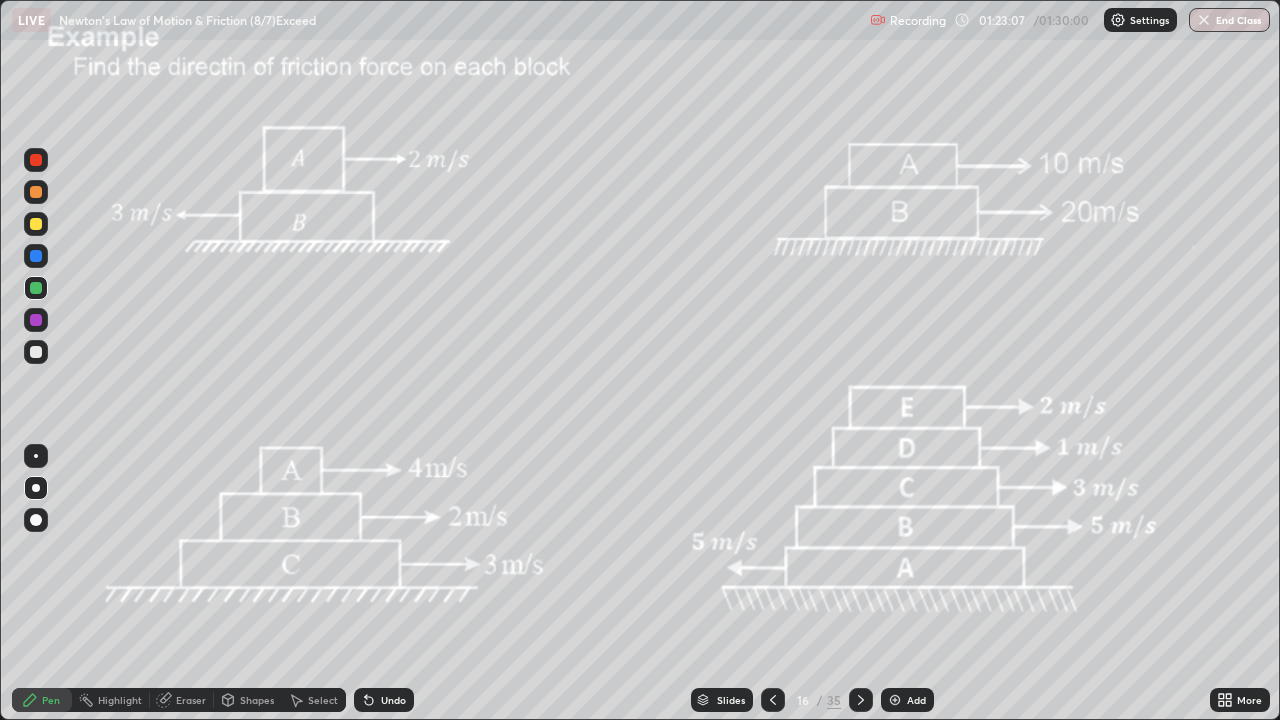 click on "Shapes" at bounding box center (257, 700) 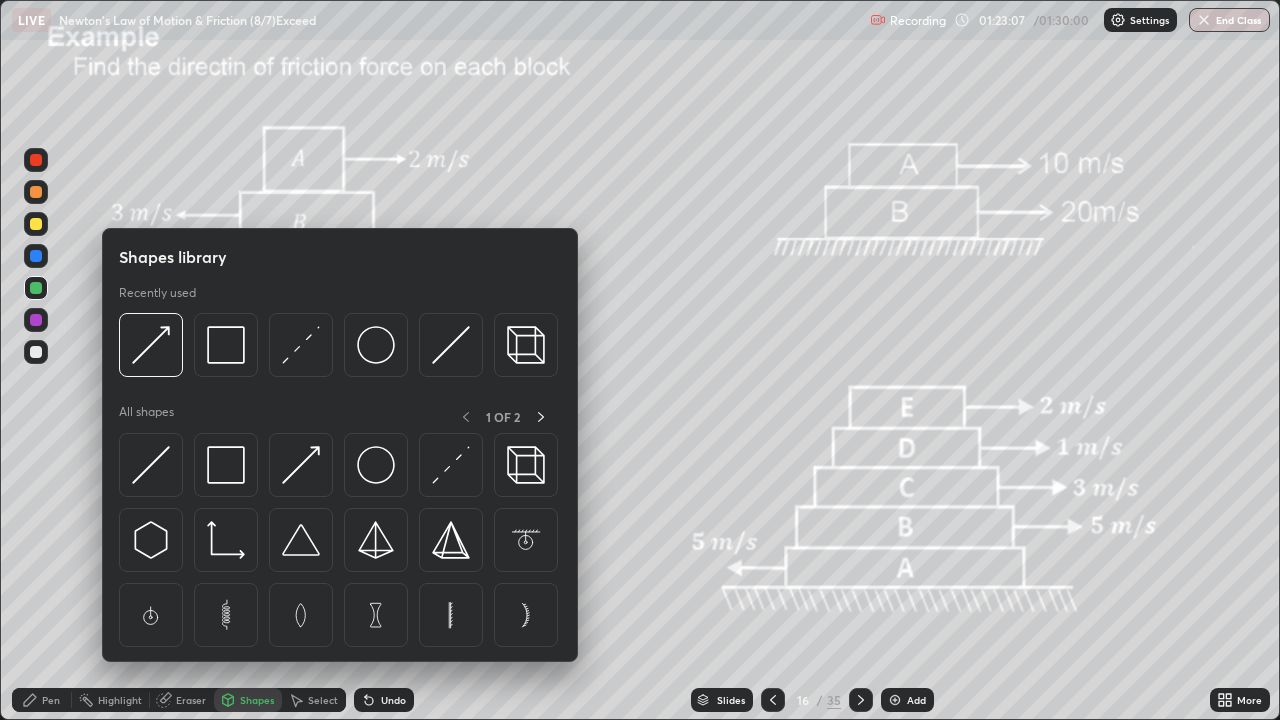 click on "Eraser" at bounding box center (182, 700) 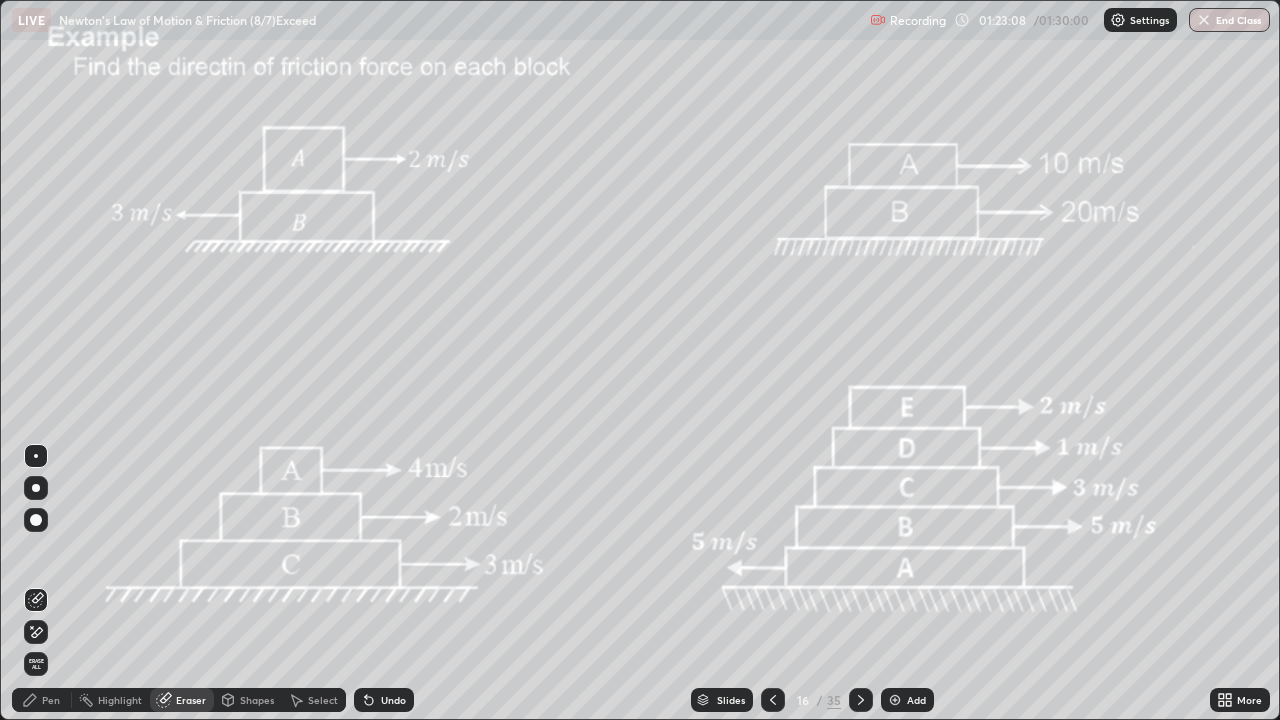 click on "Shapes" at bounding box center (248, 700) 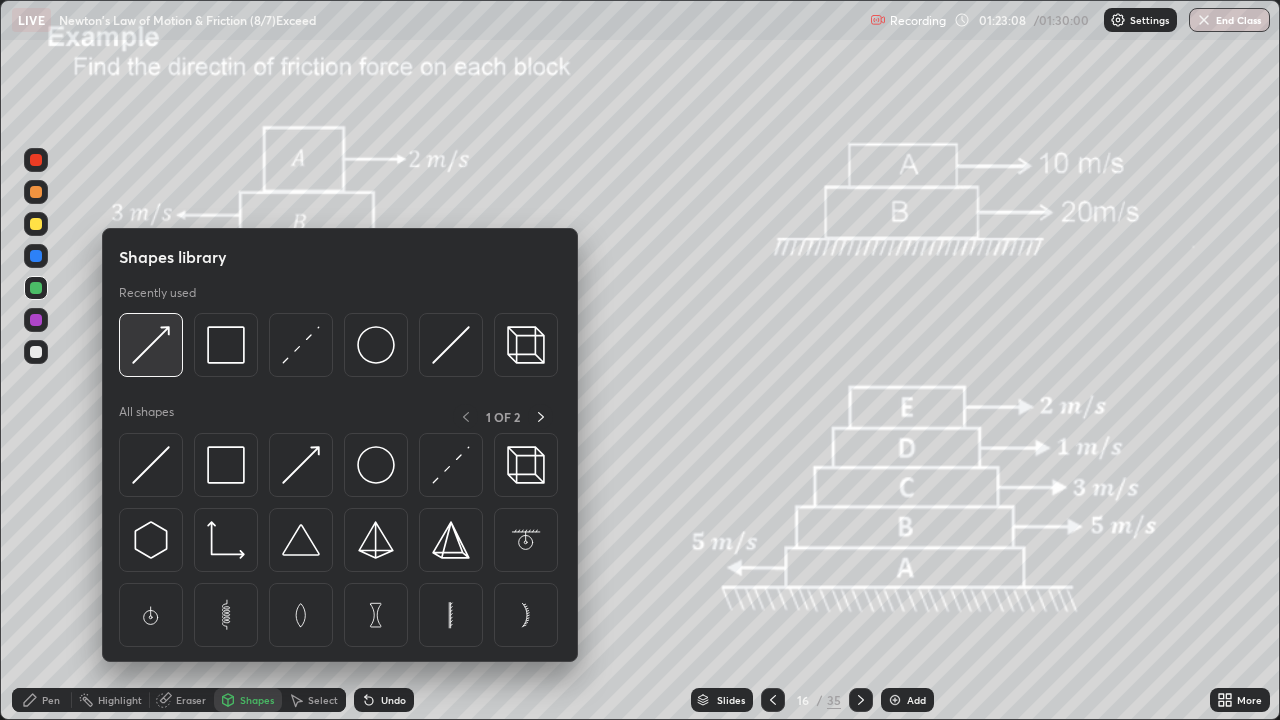 click at bounding box center (151, 345) 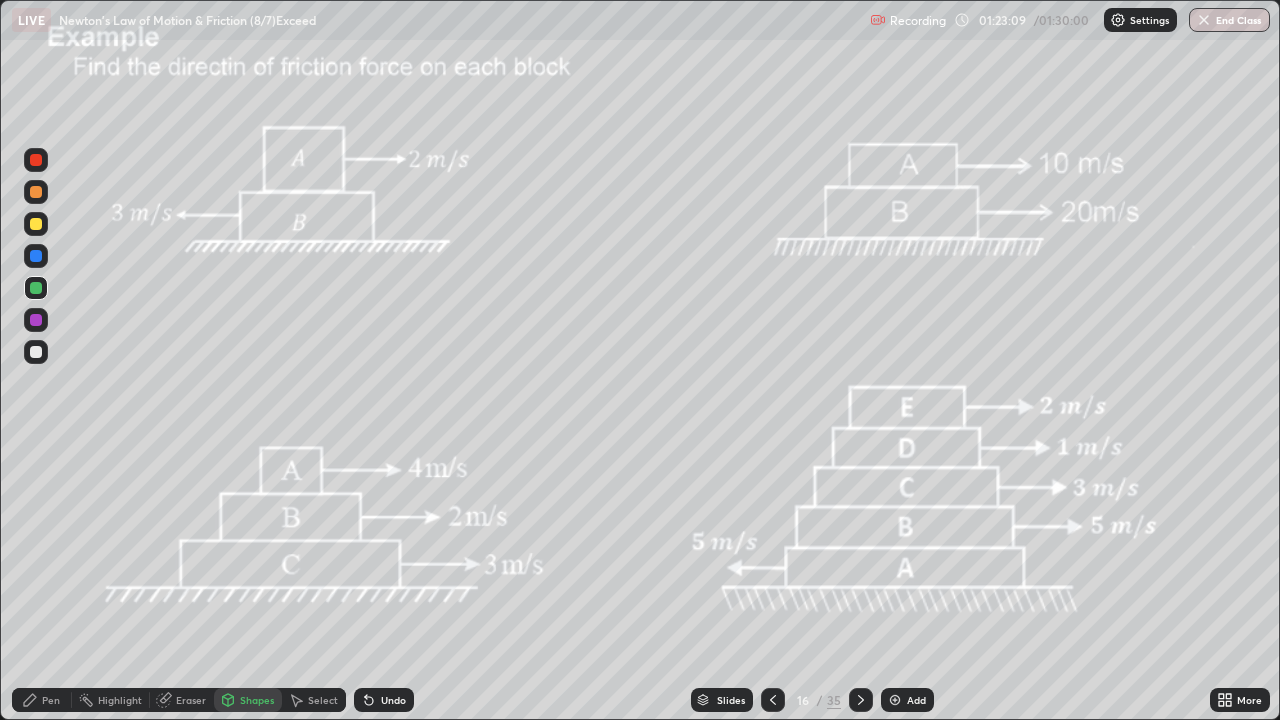 click at bounding box center (36, 192) 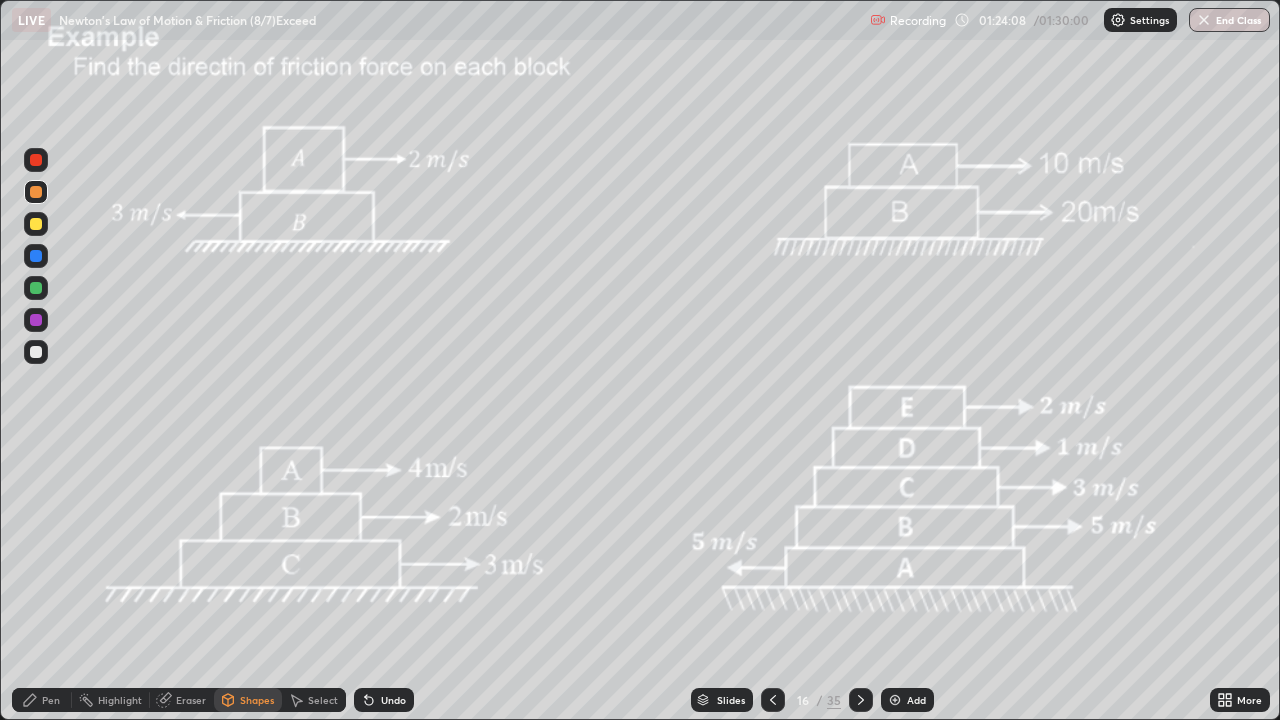 click 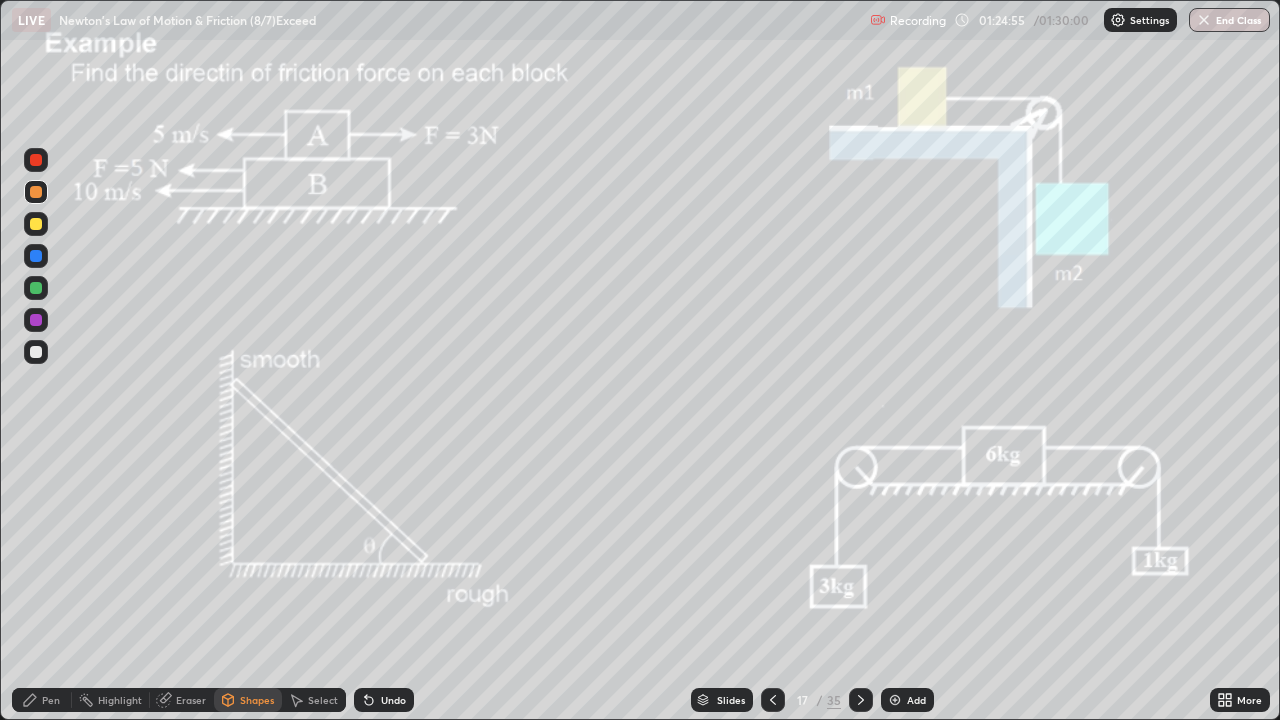click on "Pen" at bounding box center (42, 700) 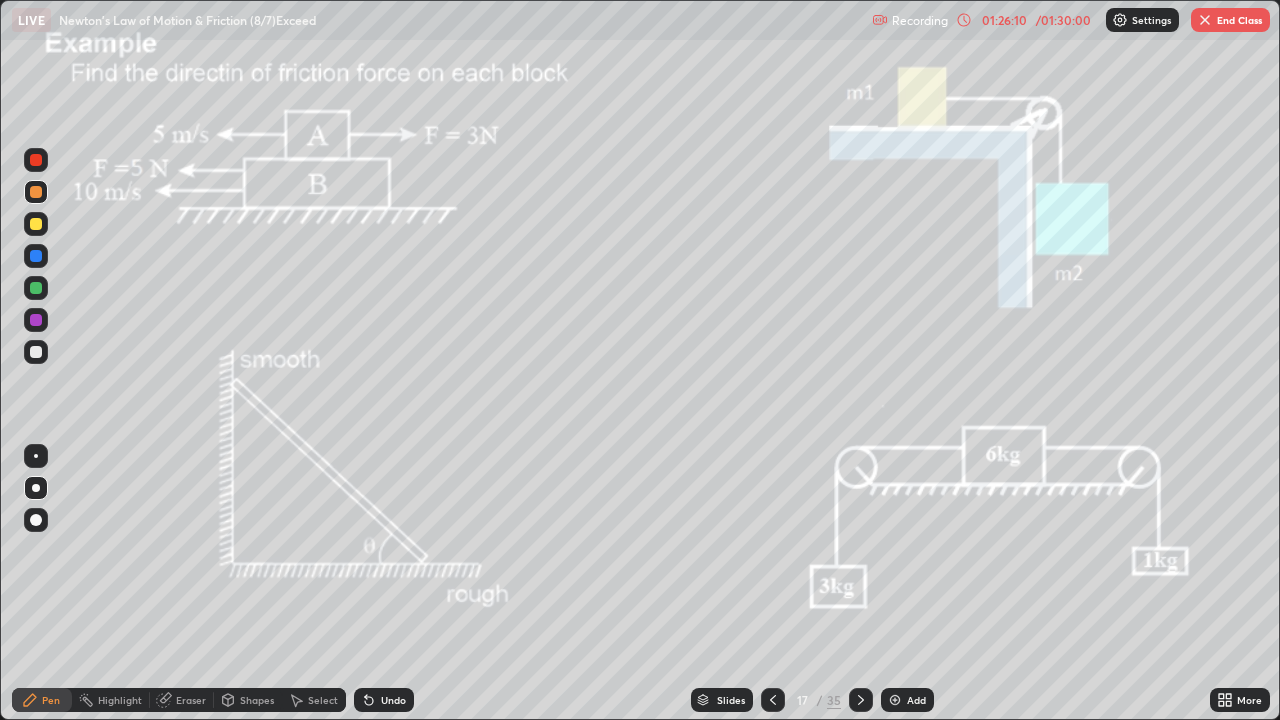 click on "Pen" at bounding box center (42, 700) 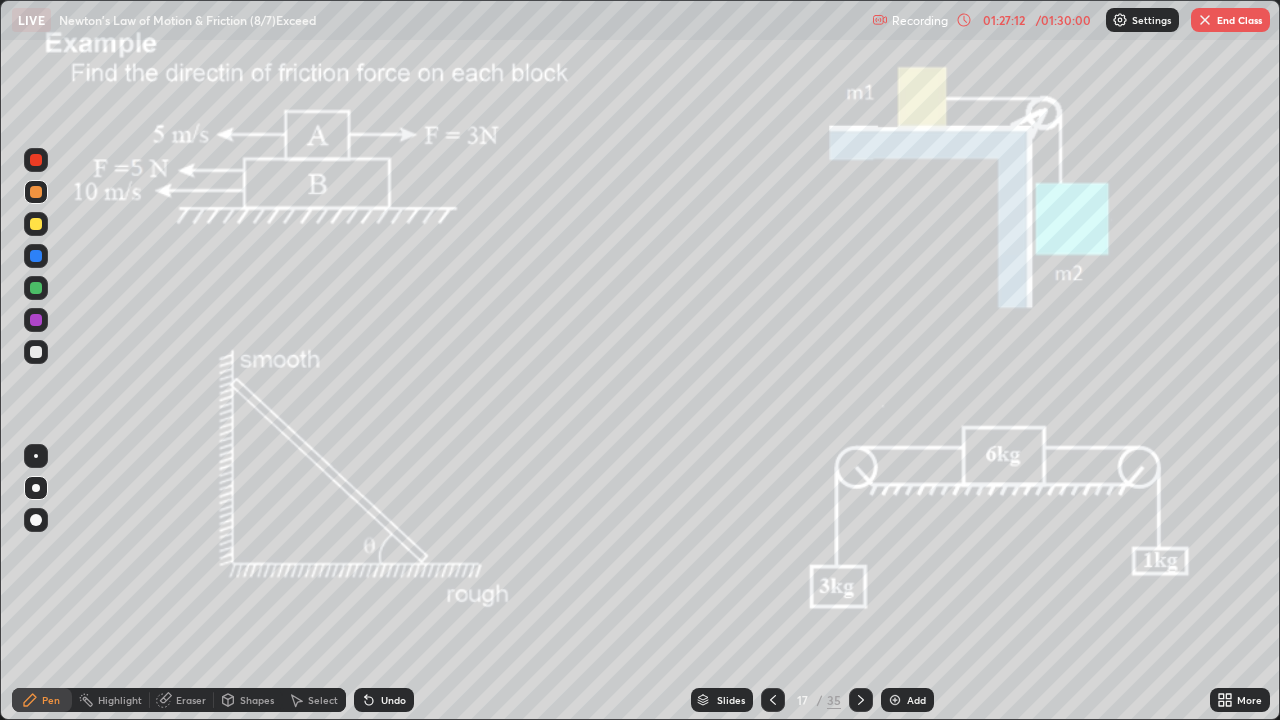 click 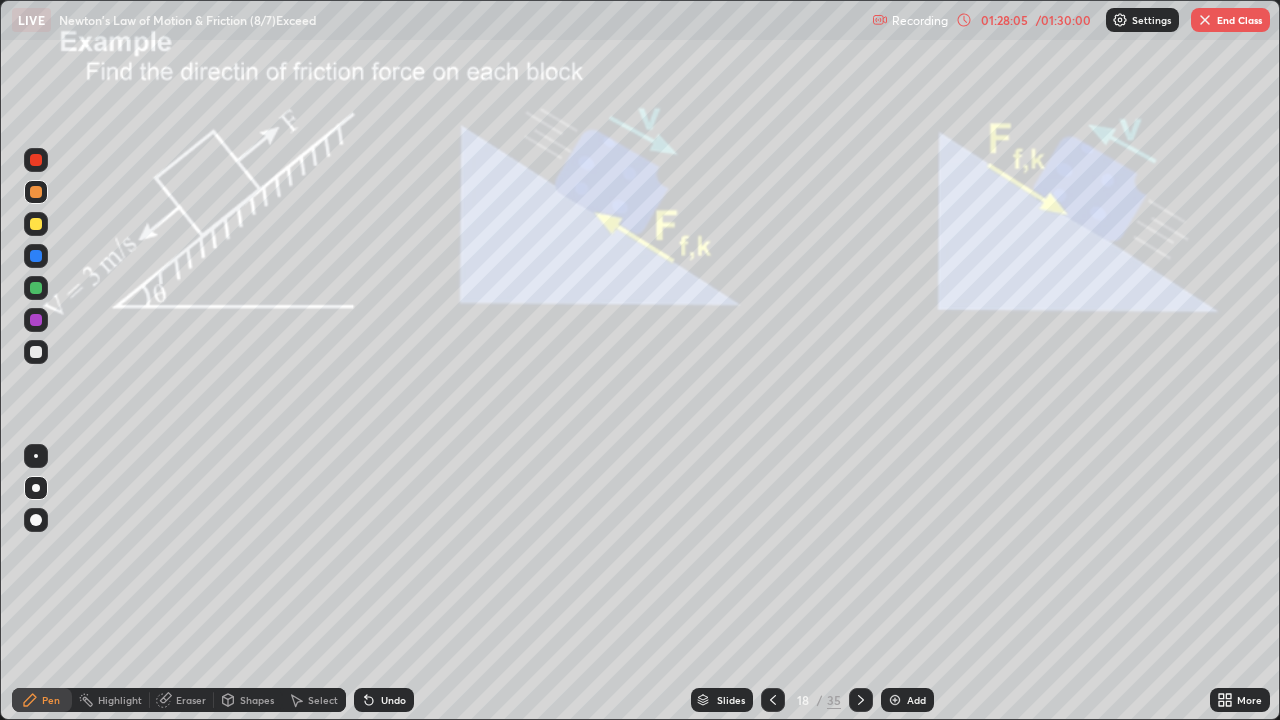 click 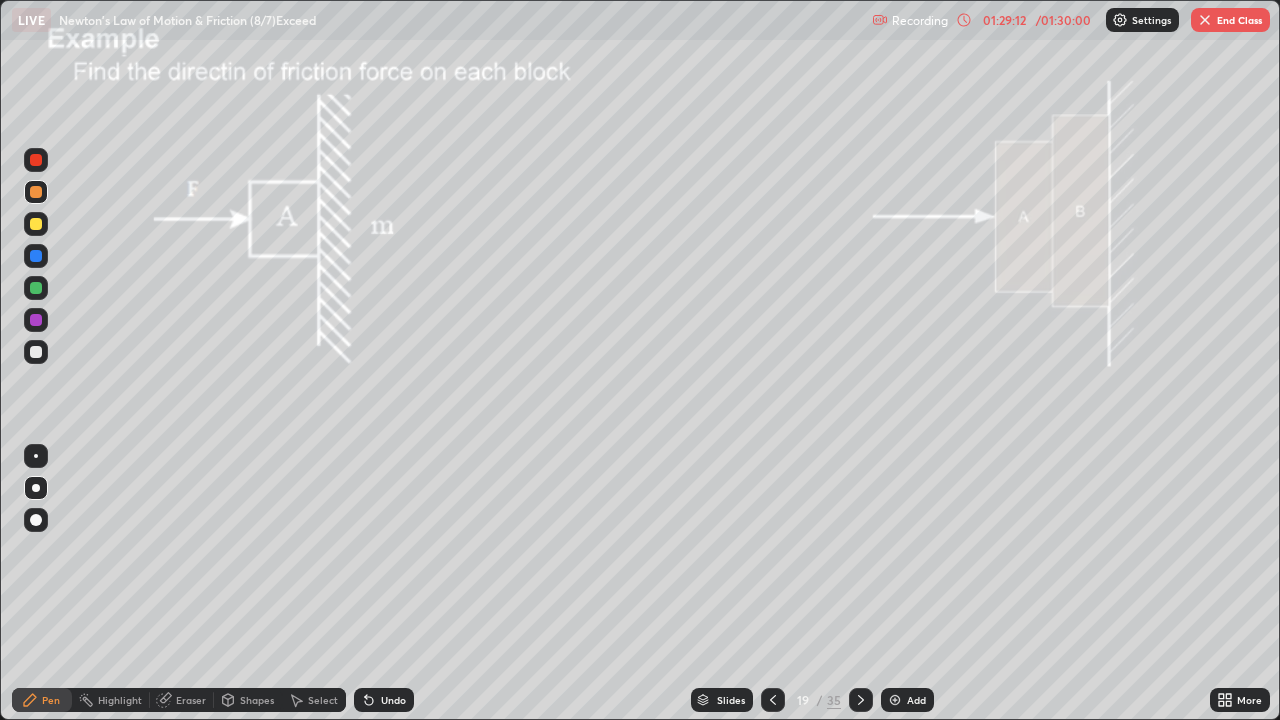 click 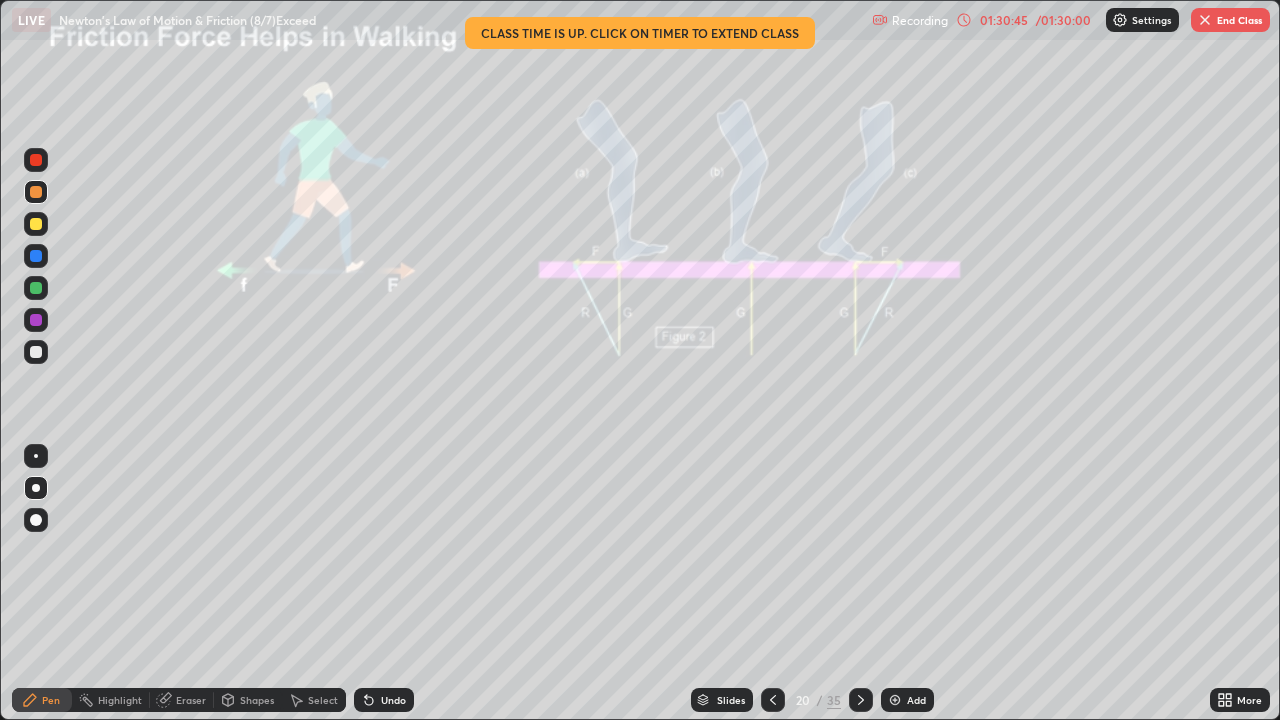 click on "End Class" at bounding box center [1230, 20] 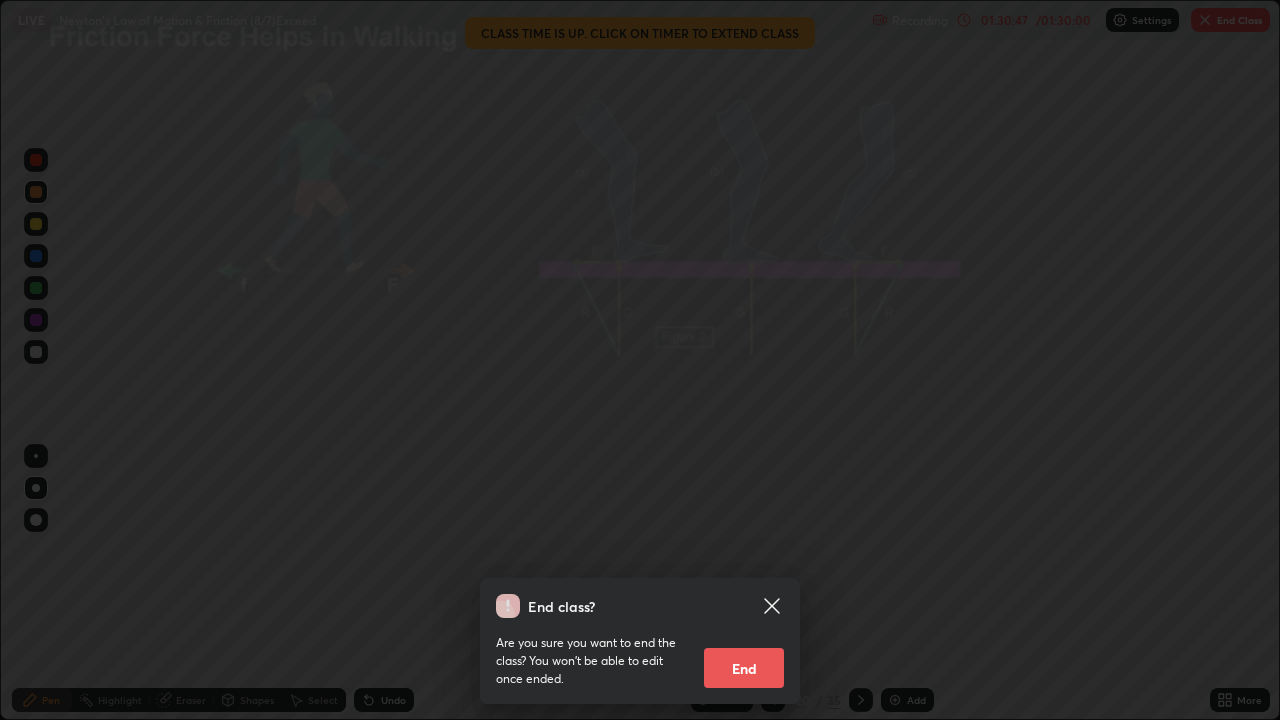 click on "End" at bounding box center (744, 668) 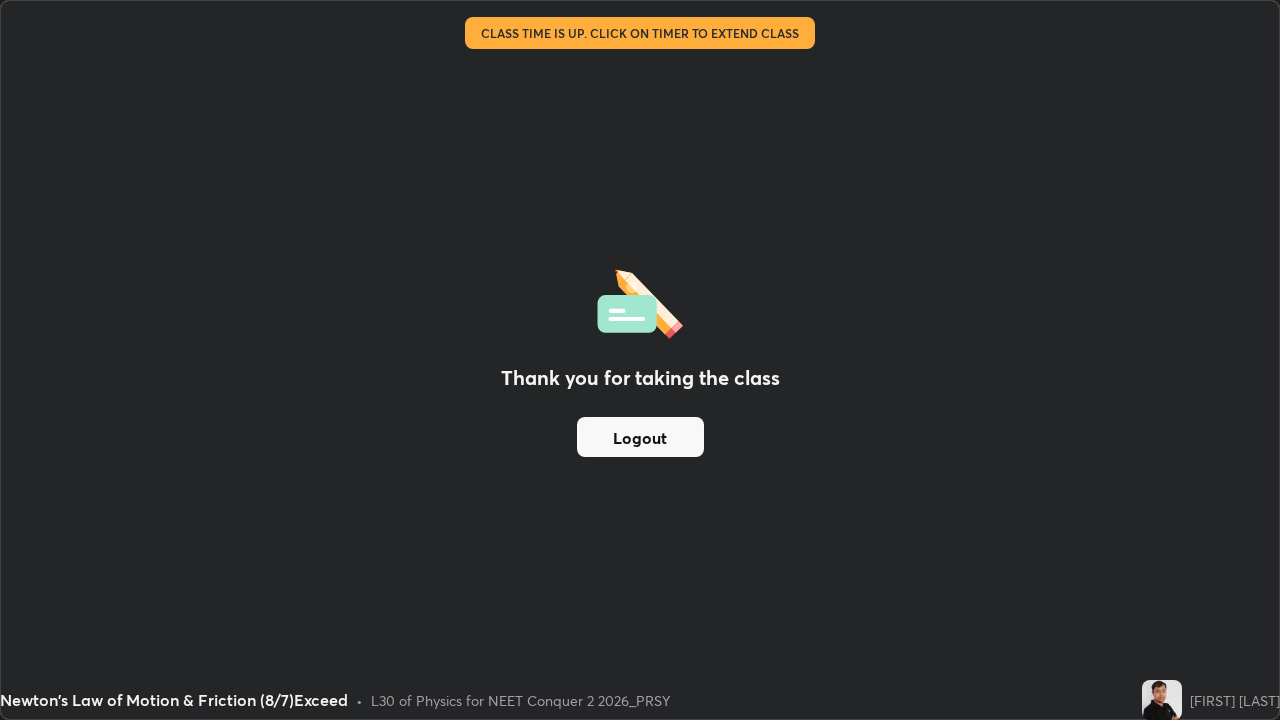 click on "Logout" at bounding box center [640, 437] 